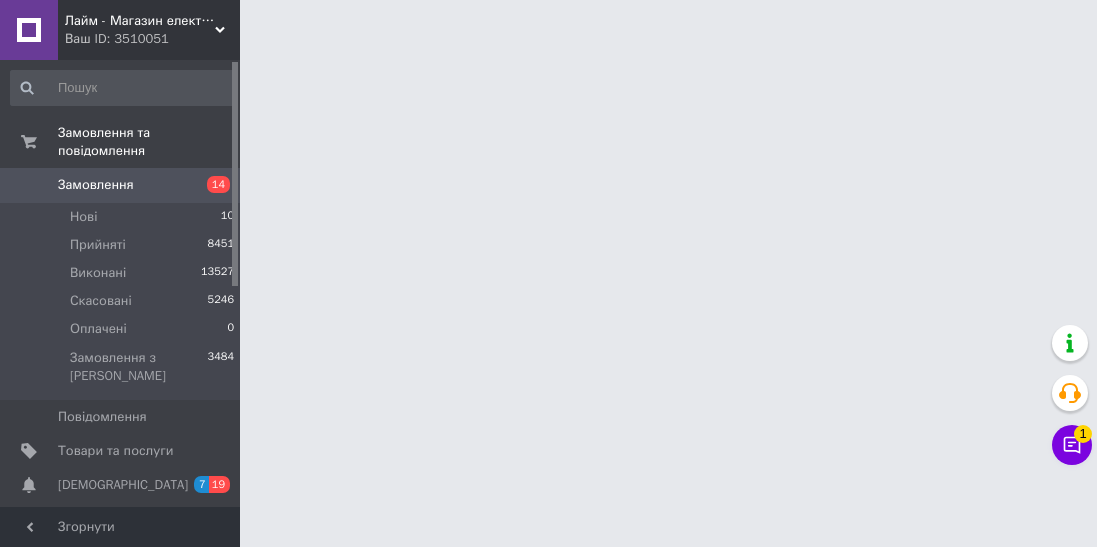 scroll, scrollTop: 0, scrollLeft: 0, axis: both 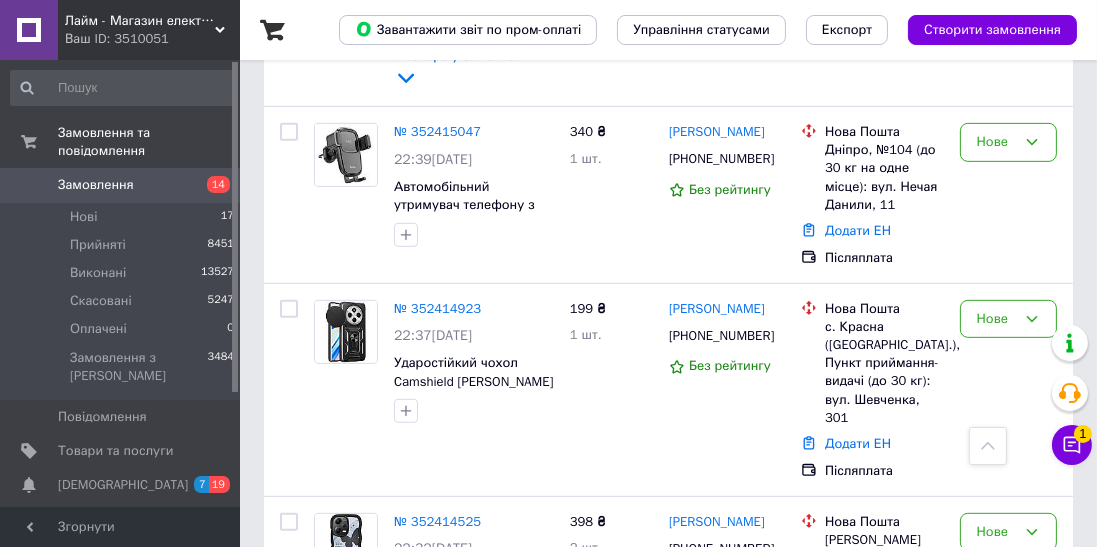 click 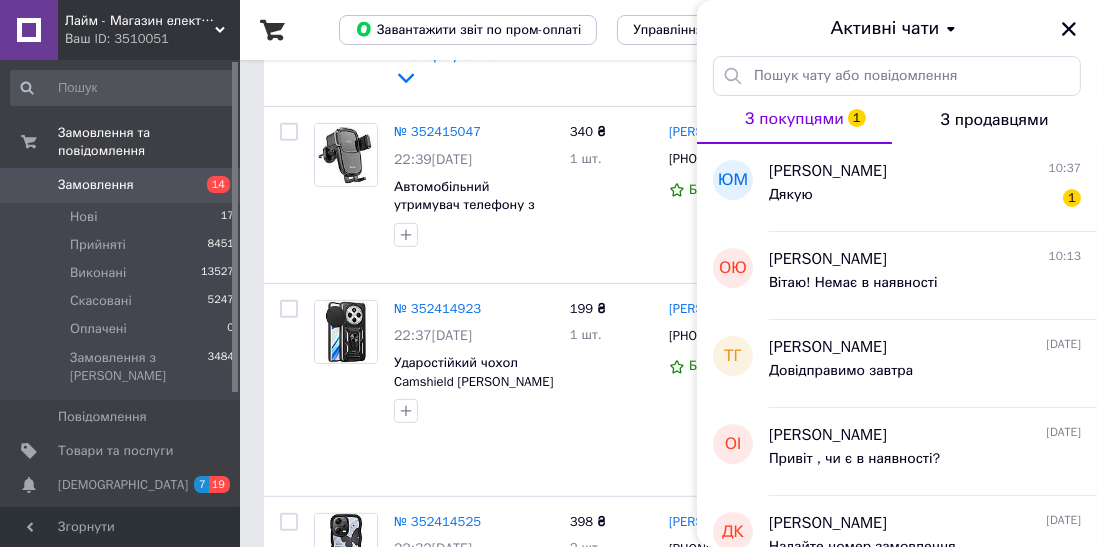 click 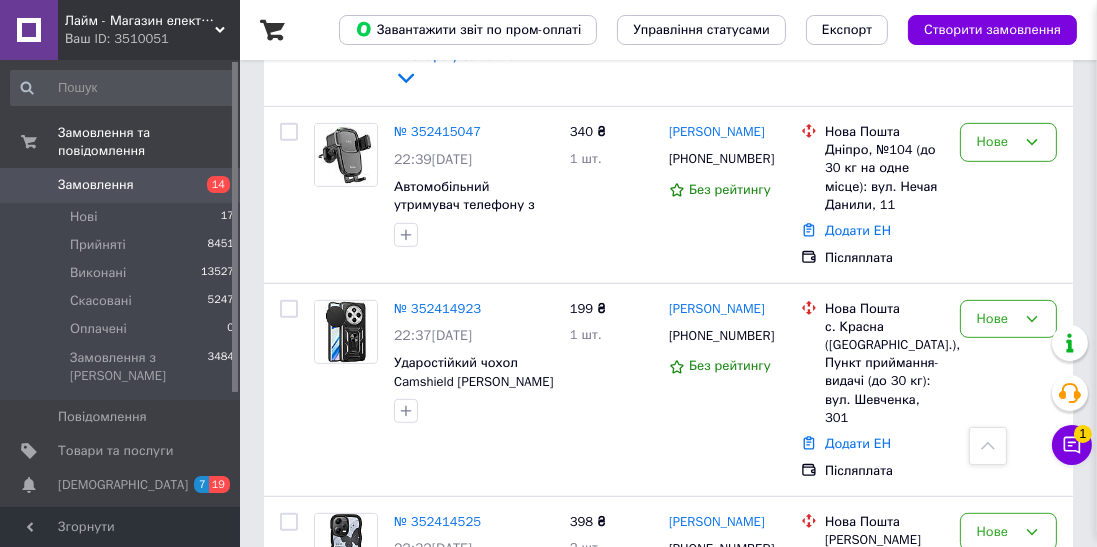 click on "Нові 17" at bounding box center (123, 217) 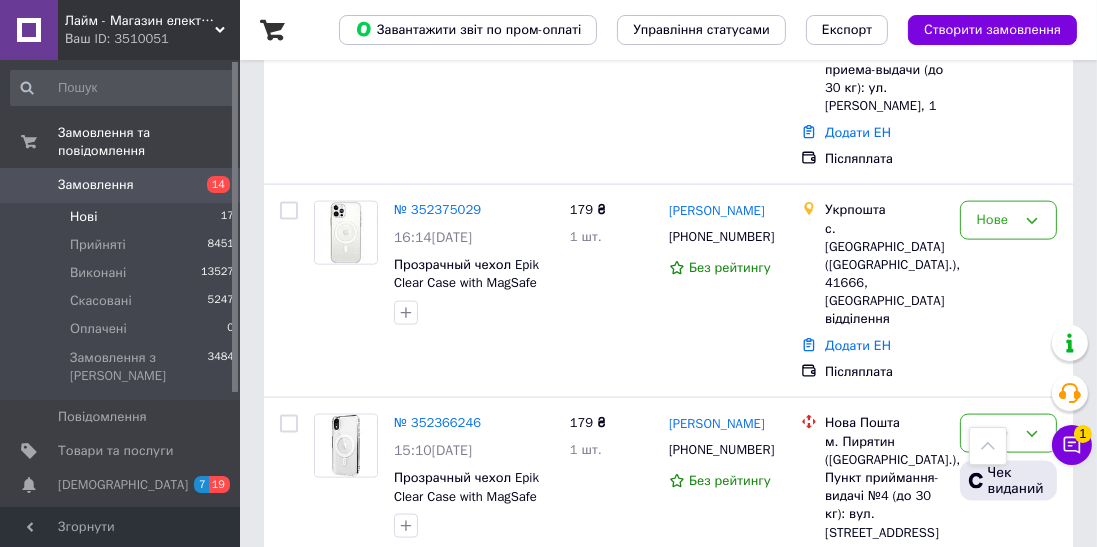 scroll, scrollTop: 2744, scrollLeft: 0, axis: vertical 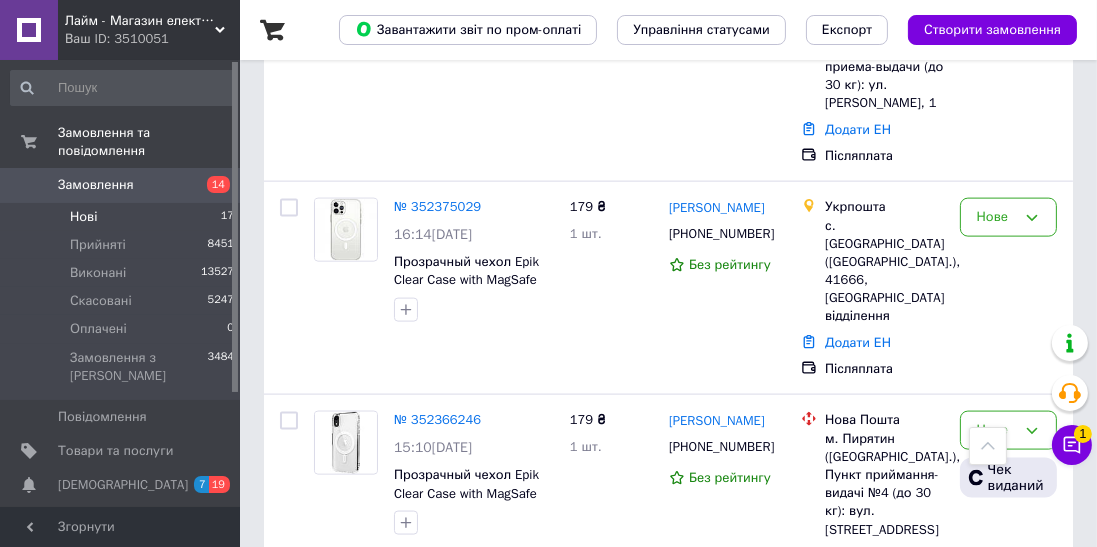 click 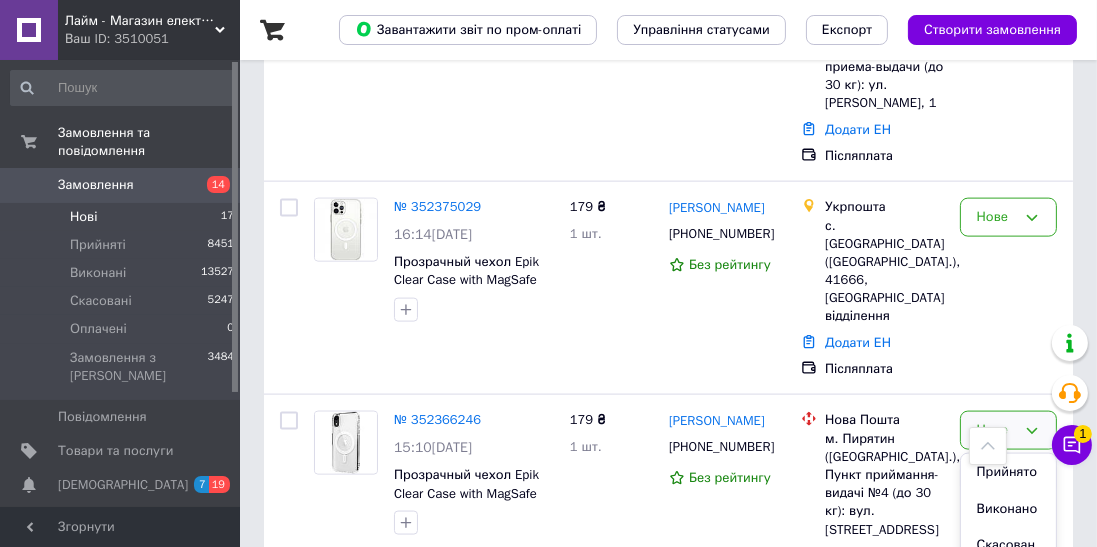 click on "Прийнято" at bounding box center (1008, 472) 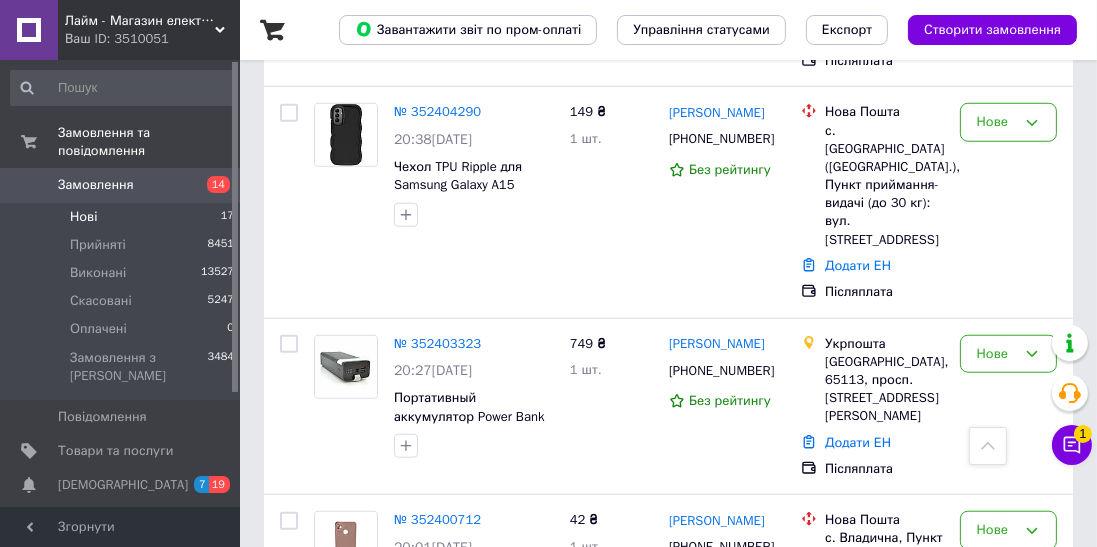 scroll, scrollTop: 1816, scrollLeft: 0, axis: vertical 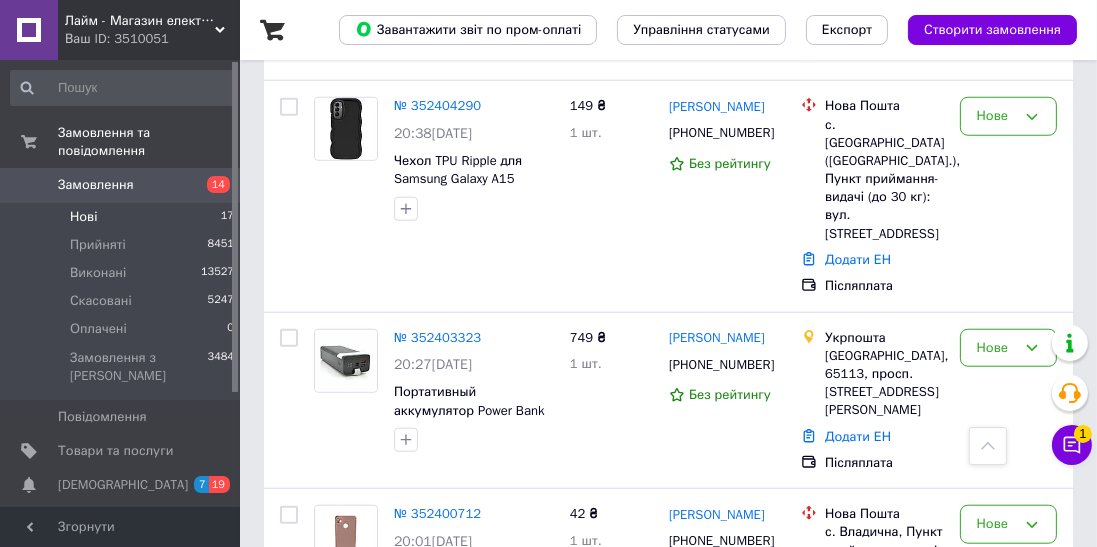 click on "Список замовлень   Завантажити звіт по пром-оплаті Управління статусами Експорт Створити замовлення -29.24 ₴ реальних коштів на балансі Поповнити баланс Через 4 дні товари стануть неактивні Поповніть Баланс ,  щоб продовжити отримувати замовлення 1 Фільтри Збережені фільтри: Нові (17) Статус: Нові Cкинути все Замовлення Cума Покупець Доставка та оплата Статус № 352419274 23:35, 12.07.2025 Чехол Space Magnetic Color з Magsafe для iPhone 11 Сиреневый 199 ₴ 1 шт. Михайло Шуліченко +380991479232 Без рейтингу Нова Пошта Одеса, №96 (до 30 кг на одне місце): вул. Олександра Кутузакія, 20 Додати ЕН Нове 179 ₴" at bounding box center (668, 178) 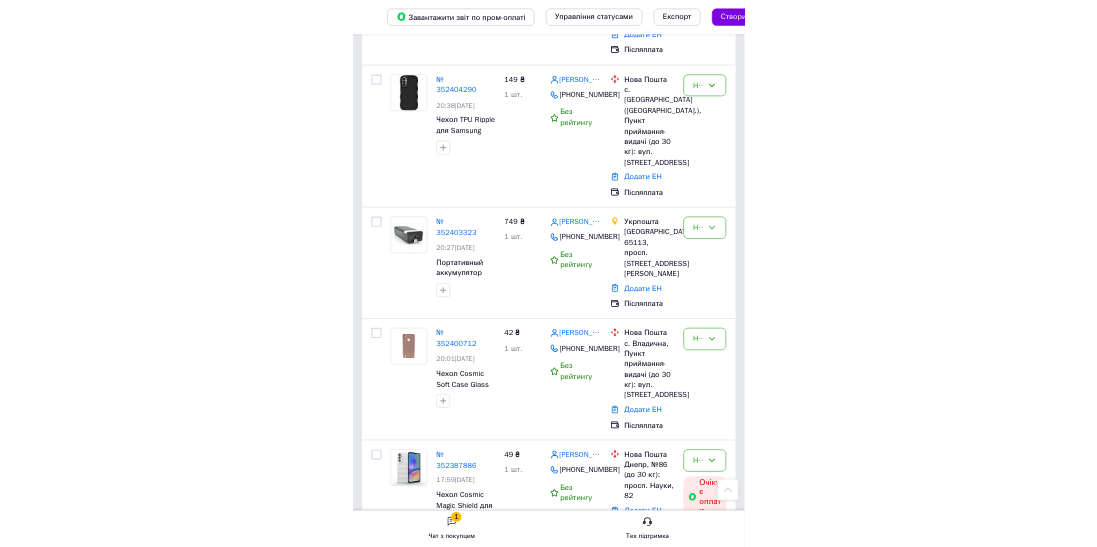 scroll, scrollTop: 1824, scrollLeft: 0, axis: vertical 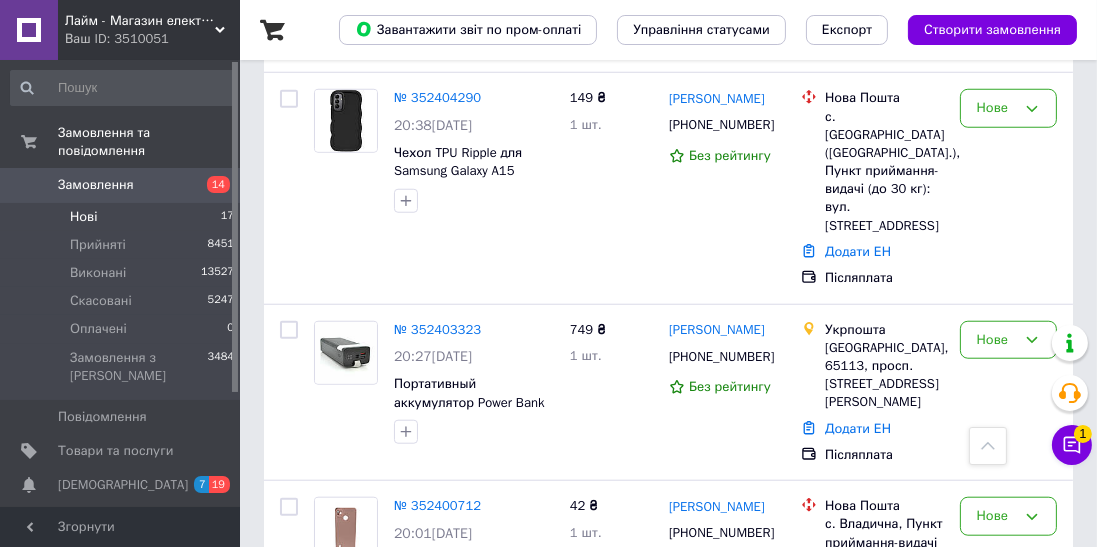 click on "Замовлення 14" at bounding box center [123, 185] 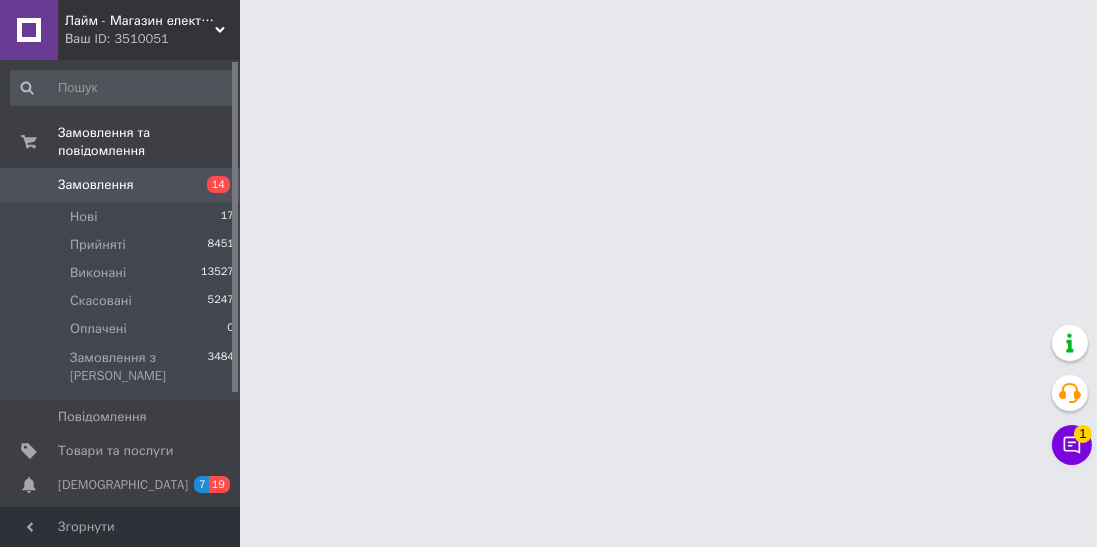 scroll, scrollTop: 0, scrollLeft: 0, axis: both 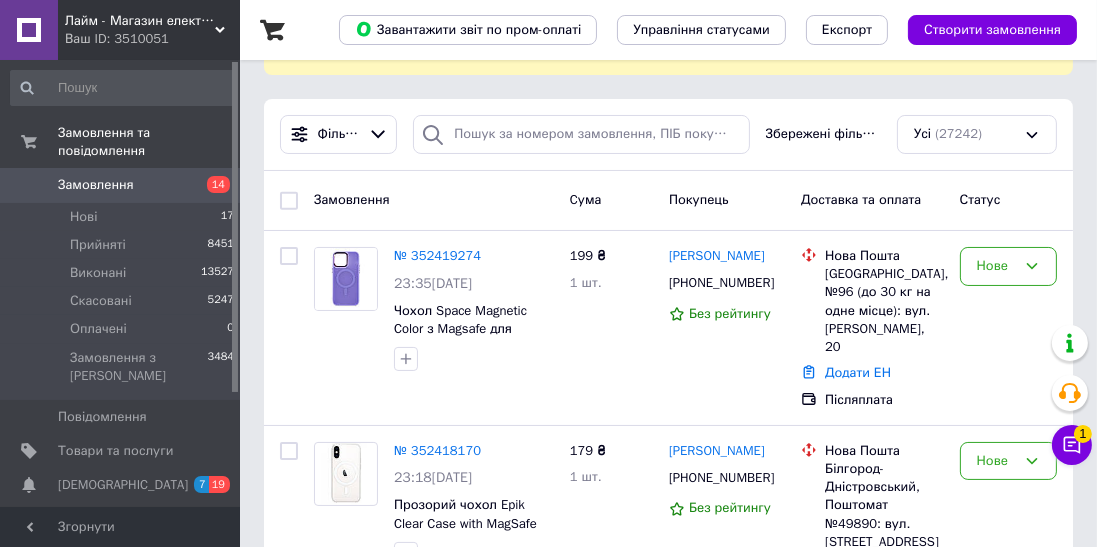 click on "№ 352419274" at bounding box center (437, 255) 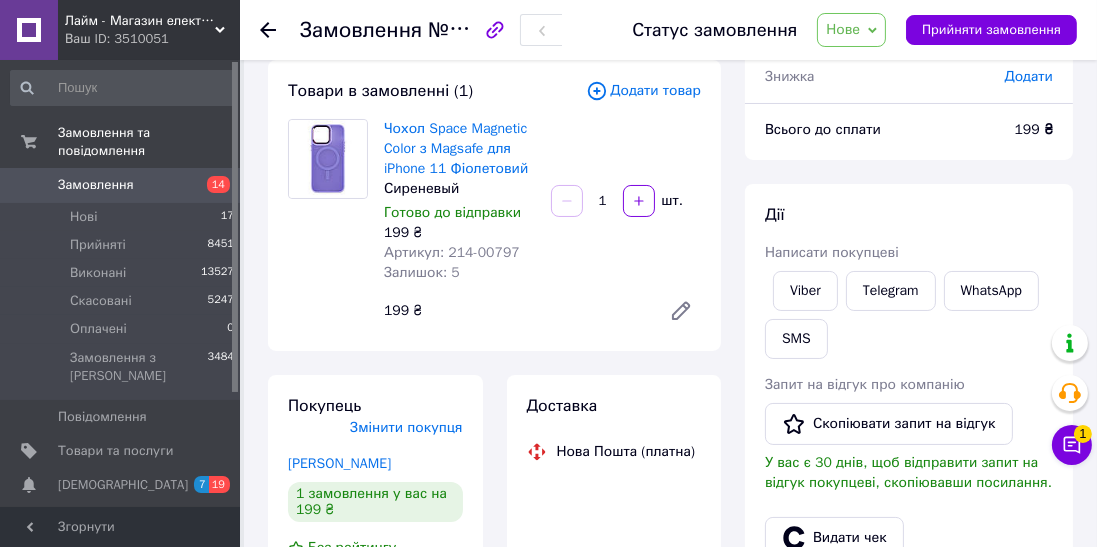 scroll, scrollTop: 109, scrollLeft: 0, axis: vertical 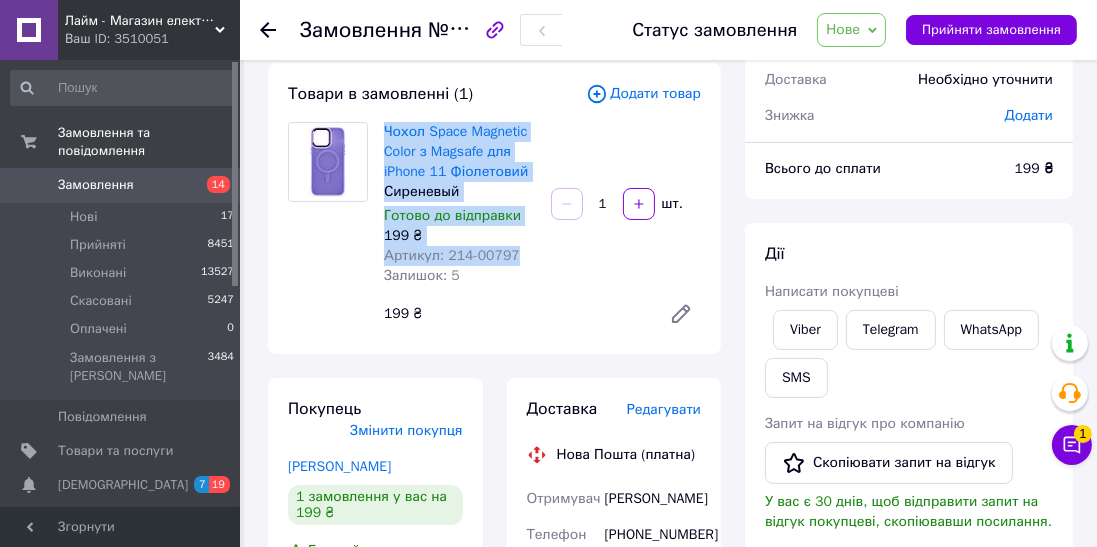 copy on "Чохол Space Magnetic Color з Magsafe для iPhone 11 Фіолетовий Сиреневый Готово до відправки 199 ₴ Артикул: 214-00797" 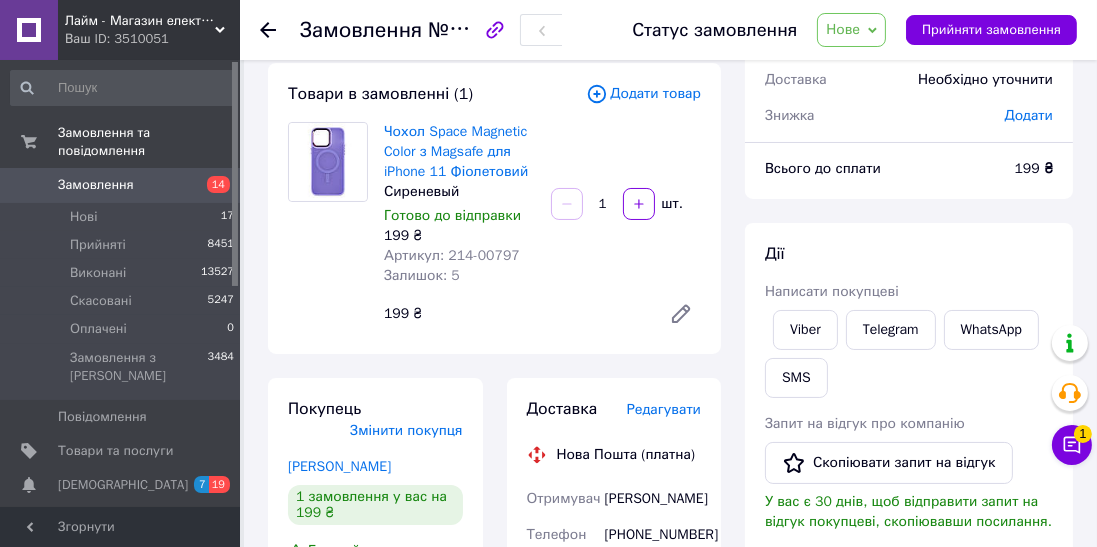 click on "Viber" at bounding box center [805, 330] 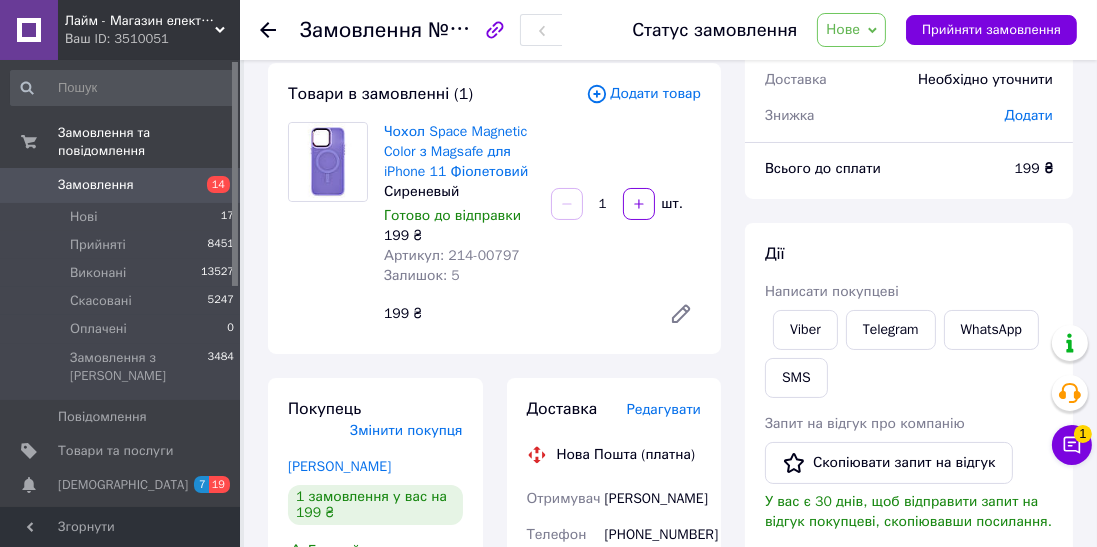 click 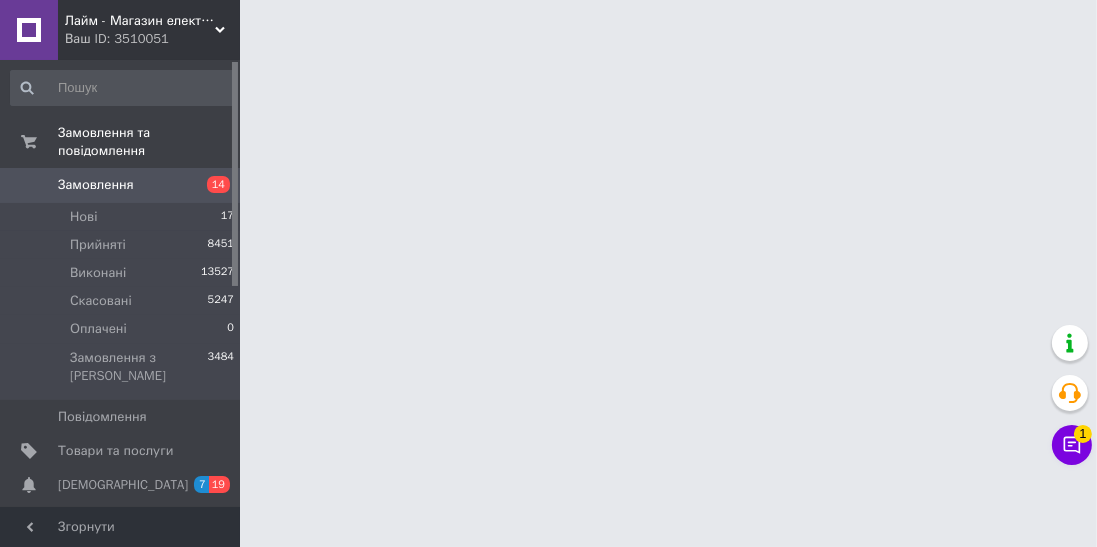 scroll, scrollTop: 0, scrollLeft: 0, axis: both 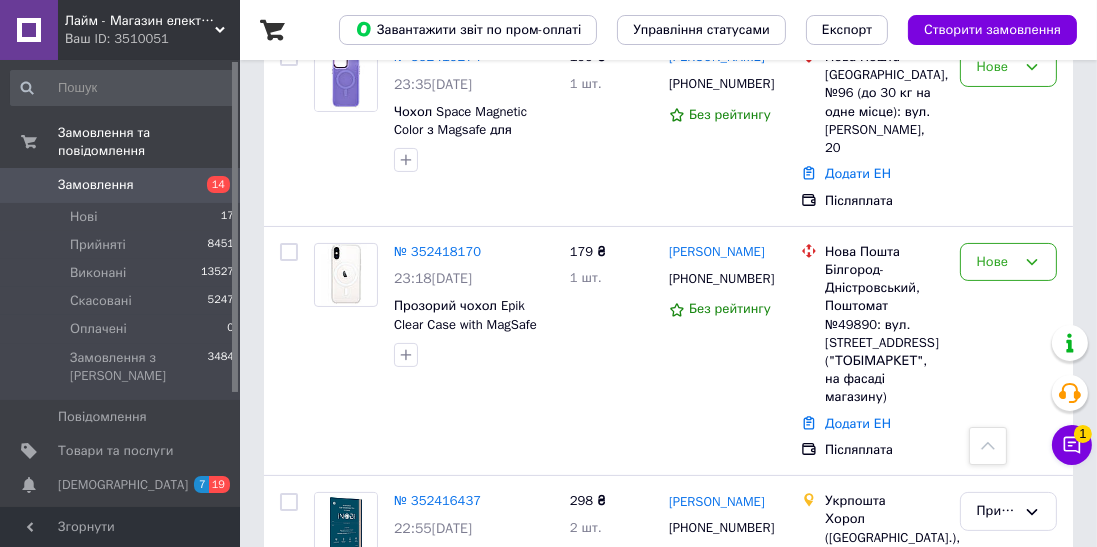 click on "№ 352418170" at bounding box center (437, 251) 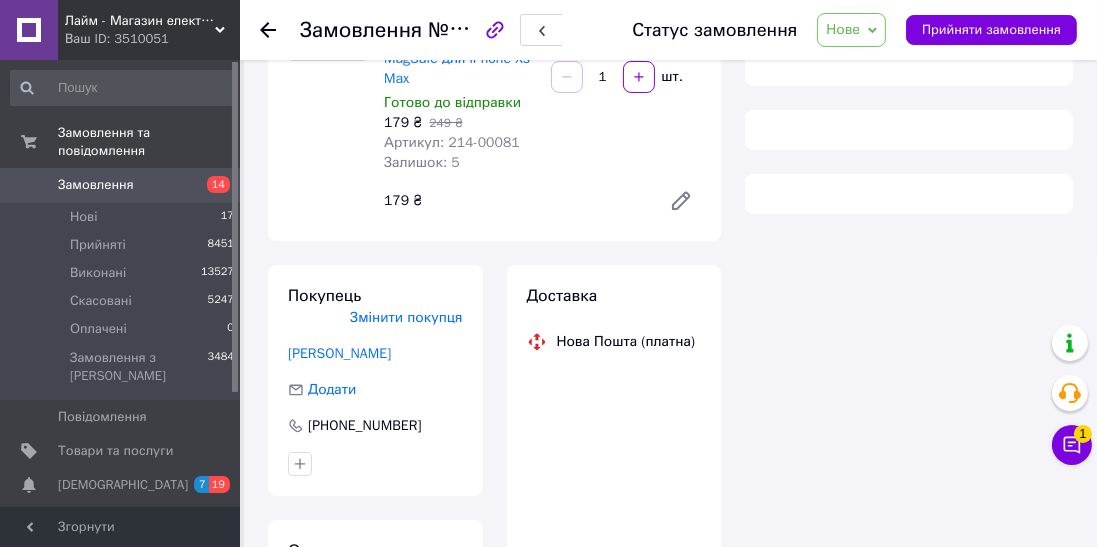 scroll, scrollTop: 0, scrollLeft: 0, axis: both 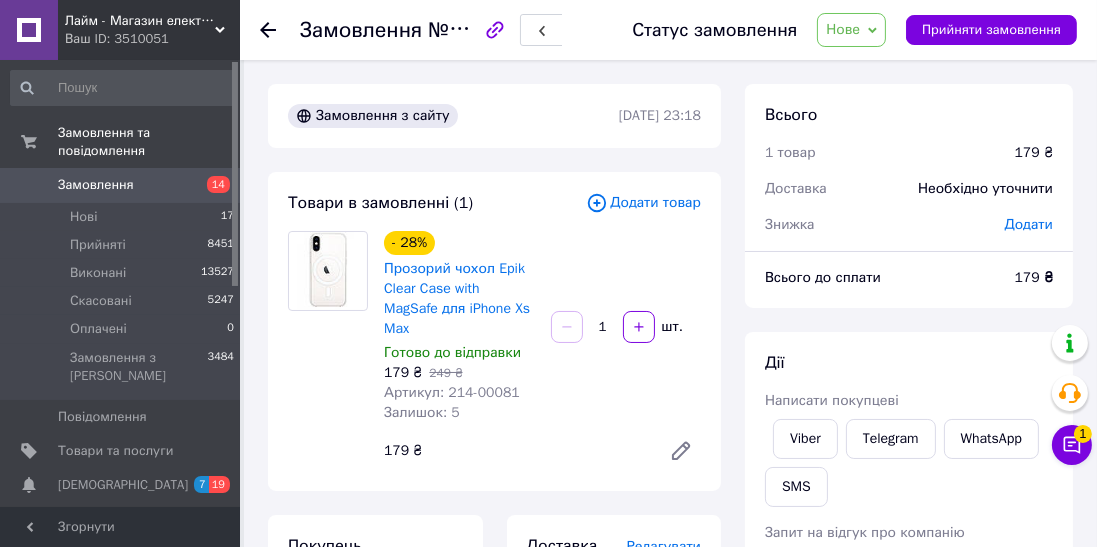 click on "Viber" at bounding box center (805, 439) 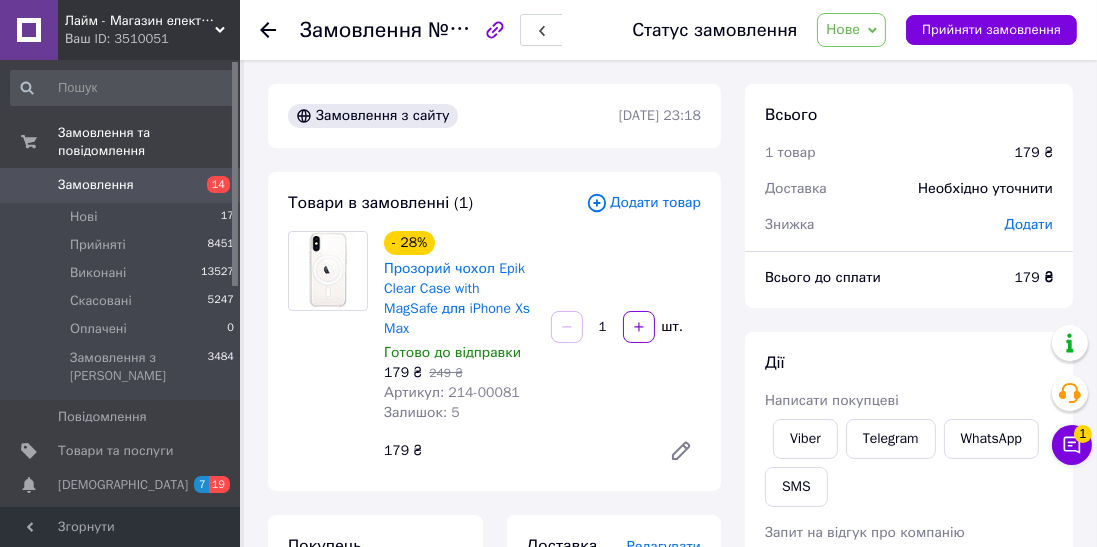 click 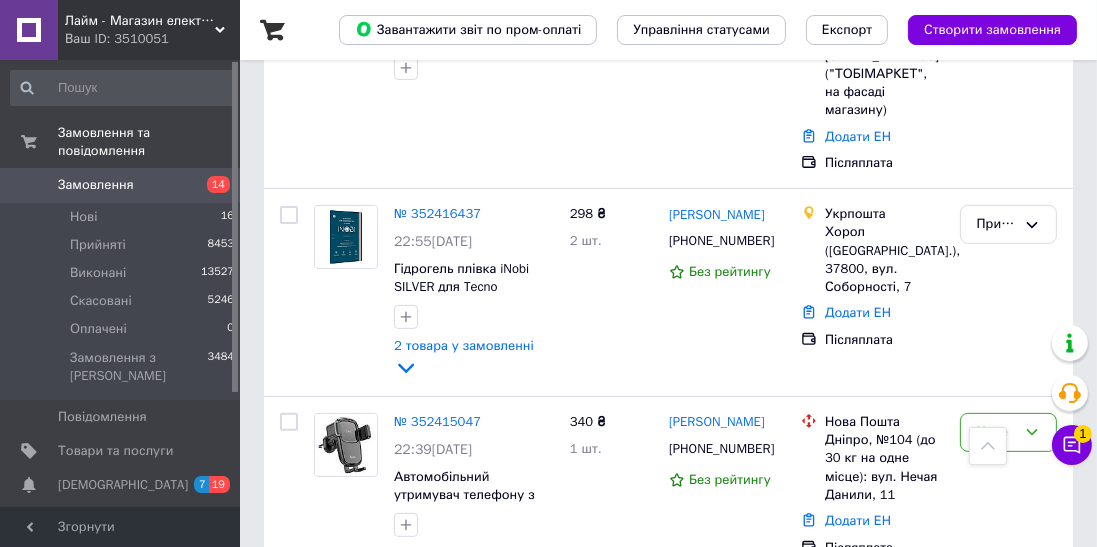 click on "№ 352415047" at bounding box center [437, 421] 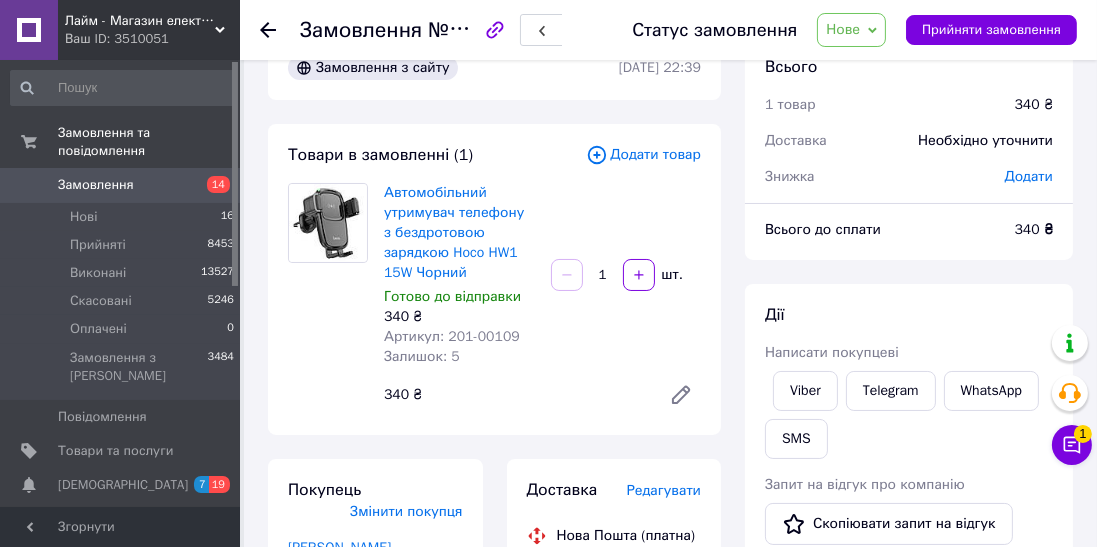 scroll, scrollTop: 47, scrollLeft: 0, axis: vertical 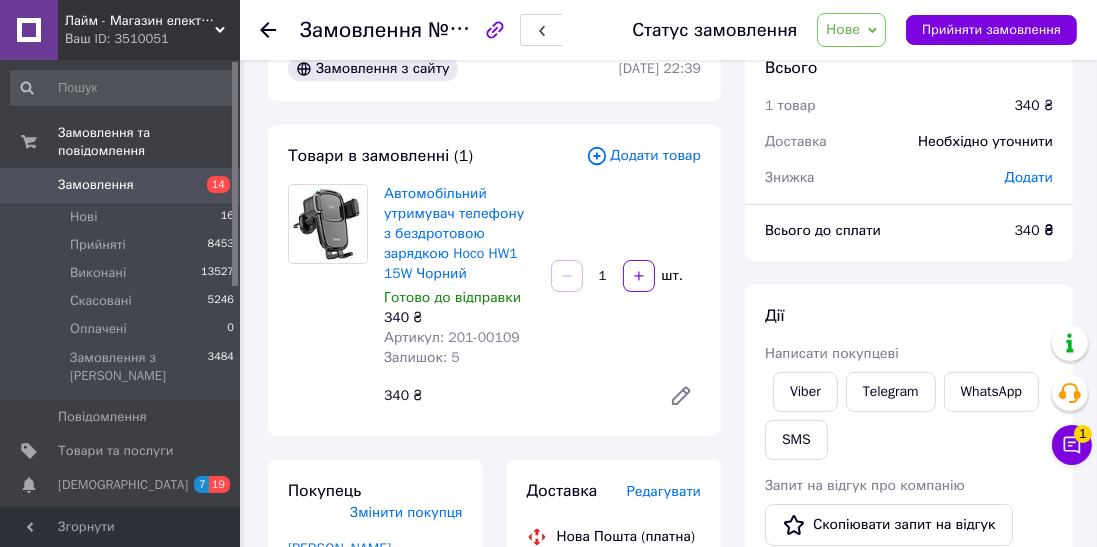 click on "Viber" at bounding box center (805, 392) 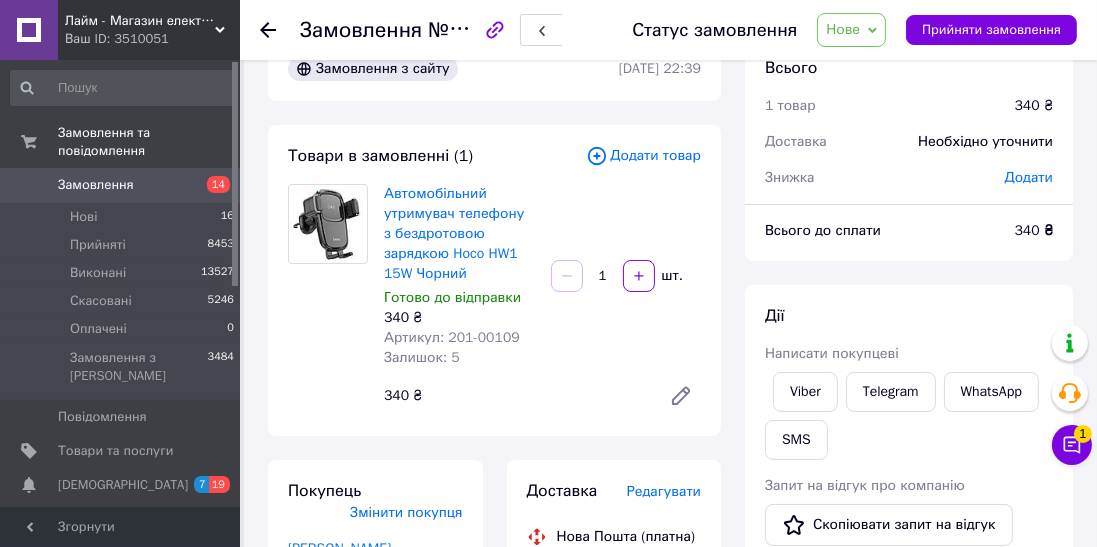 click 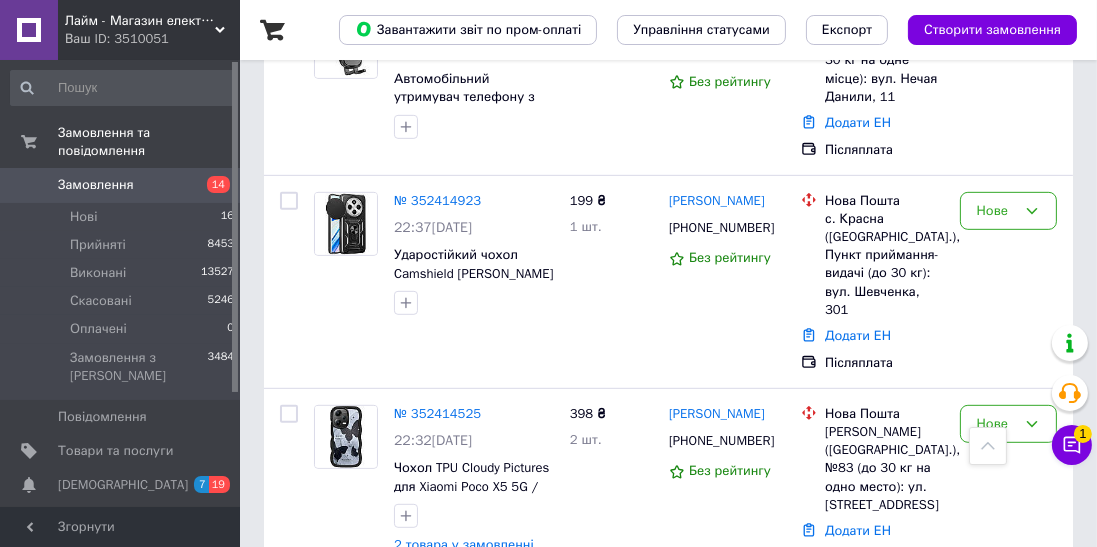 scroll, scrollTop: 1030, scrollLeft: 0, axis: vertical 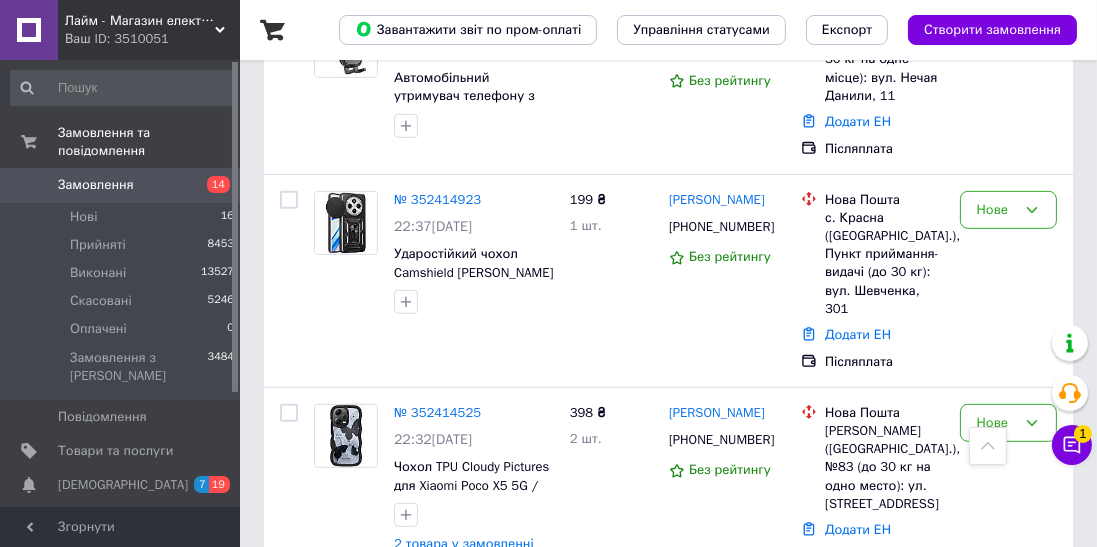 click on "№ 352415047 22:39, 12.07.2025 Автомобільний утримувач телефону з бездротовою зарядкою Hoco HW1 15W Чорний 340 ₴ 1 шт. Галина Шклярчук +380982931989 Без рейтингу Нова Пошта Дніпро, №104 (до 30 кг на одне місце): вул. Нечая Данили, 11 Додати ЕН Післяплата Нове" at bounding box center (668, 86) 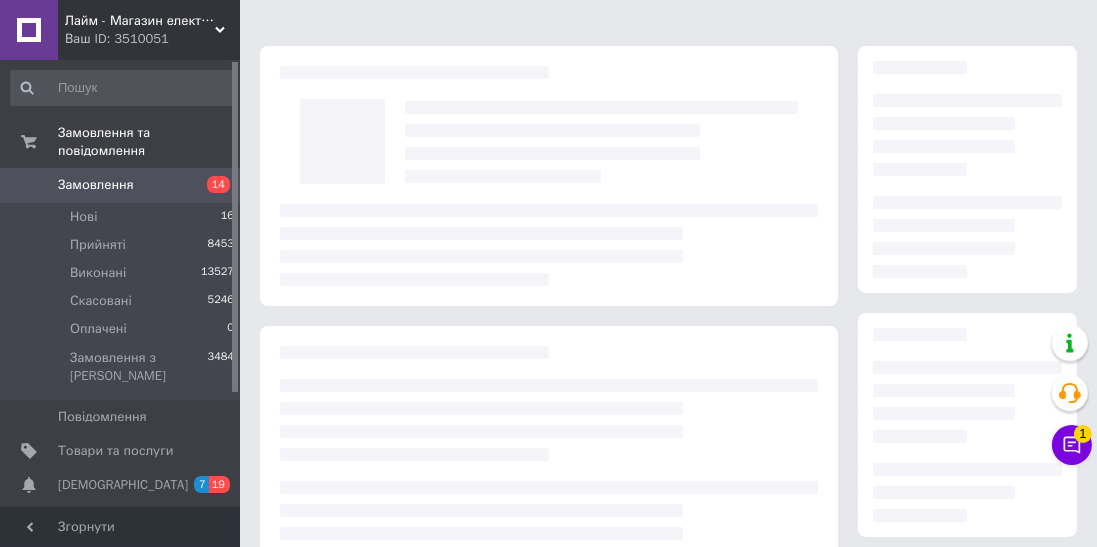 scroll, scrollTop: 0, scrollLeft: 0, axis: both 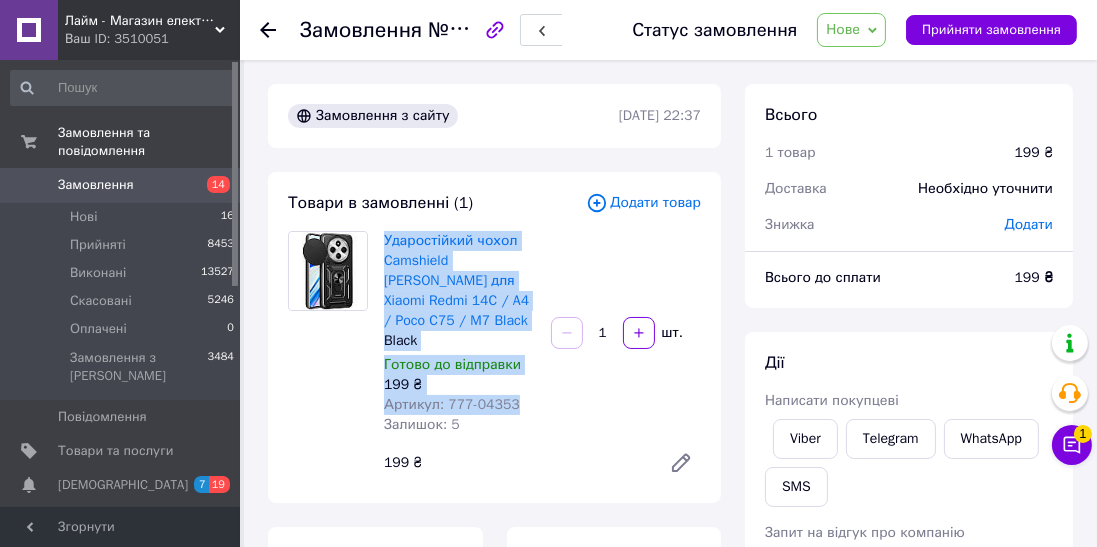 copy on "Ударостійкий чохол Camshield [PERSON_NAME] для Xiaomi Redmi 14C / A4 / Poco C75 / M7 Black Black Готово до відправки 199 ₴ Артикул: 777-04353" 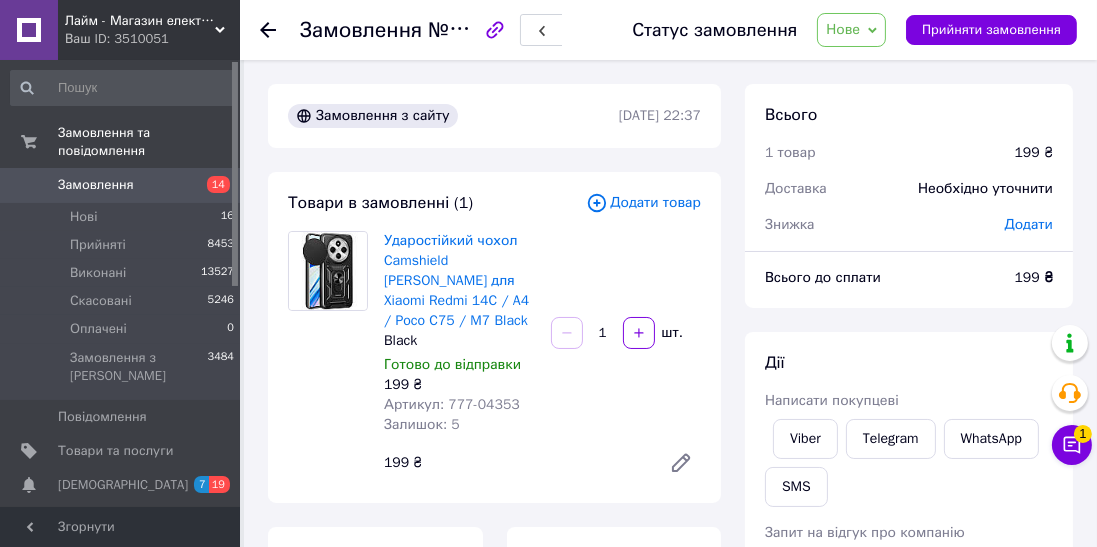 click on "Viber" at bounding box center (805, 439) 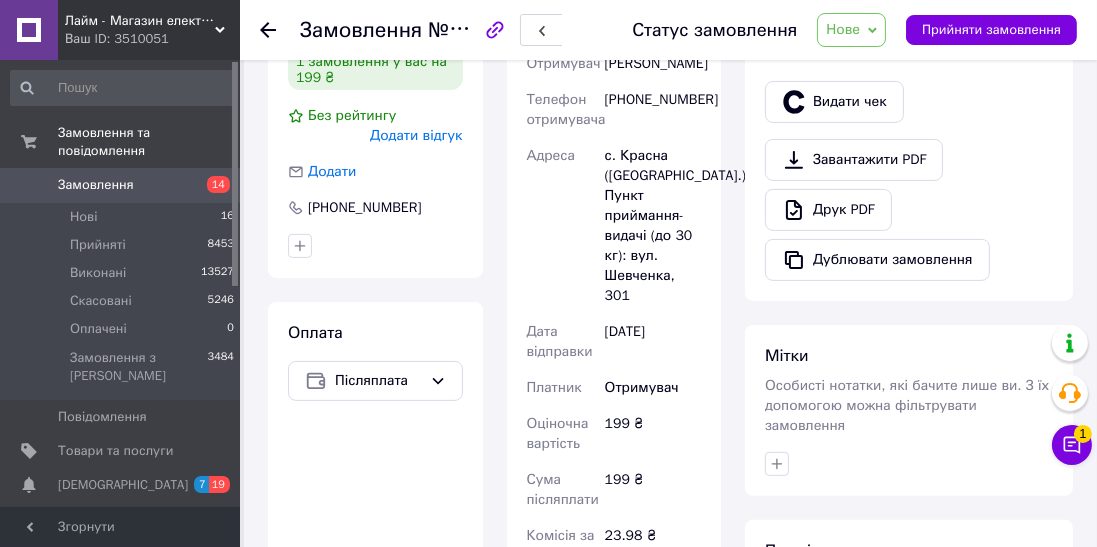 scroll, scrollTop: 684, scrollLeft: 0, axis: vertical 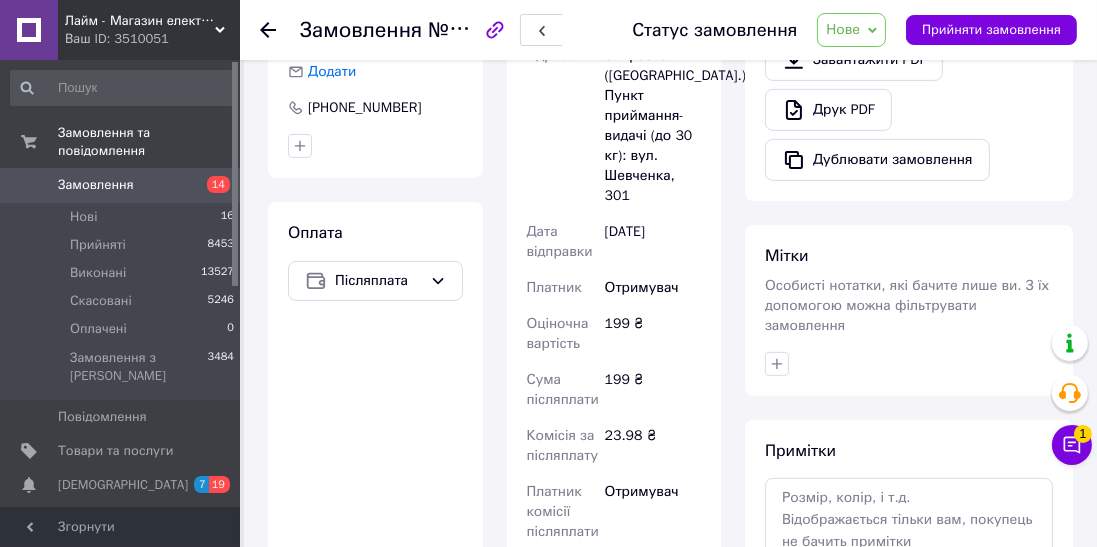 click 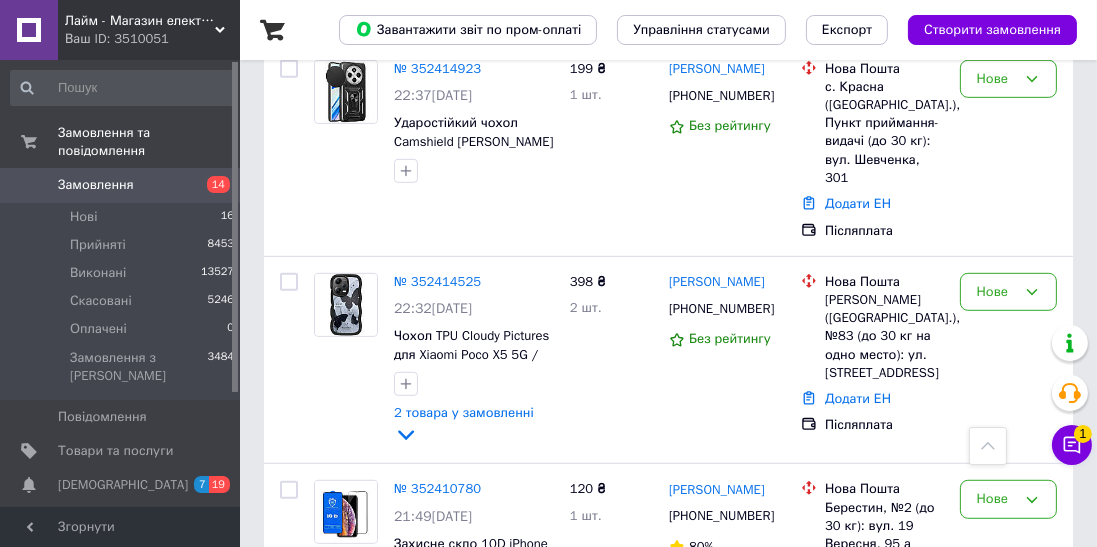scroll, scrollTop: 1152, scrollLeft: 0, axis: vertical 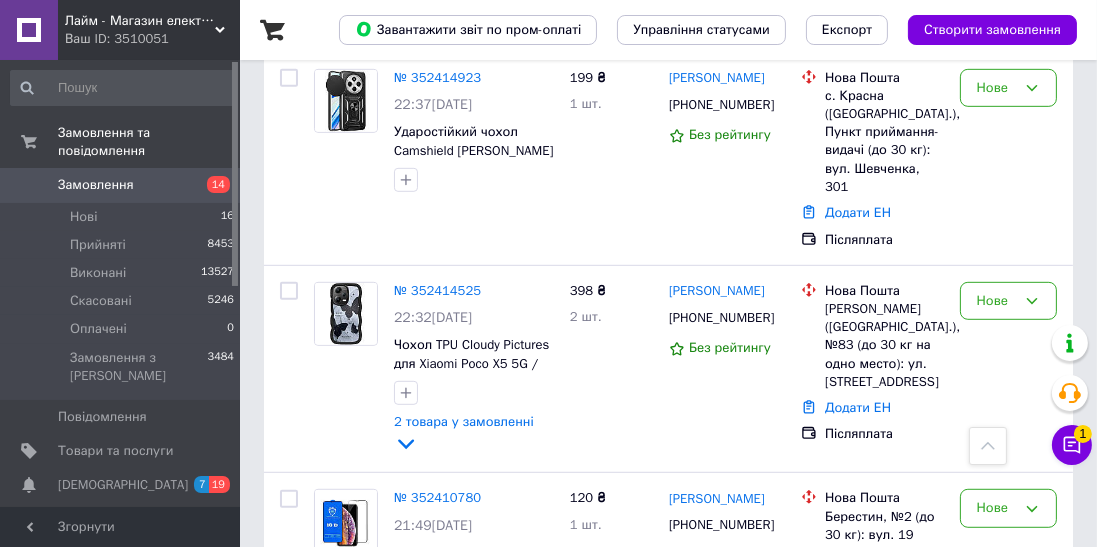 click on "№ 352414525" at bounding box center (437, 291) 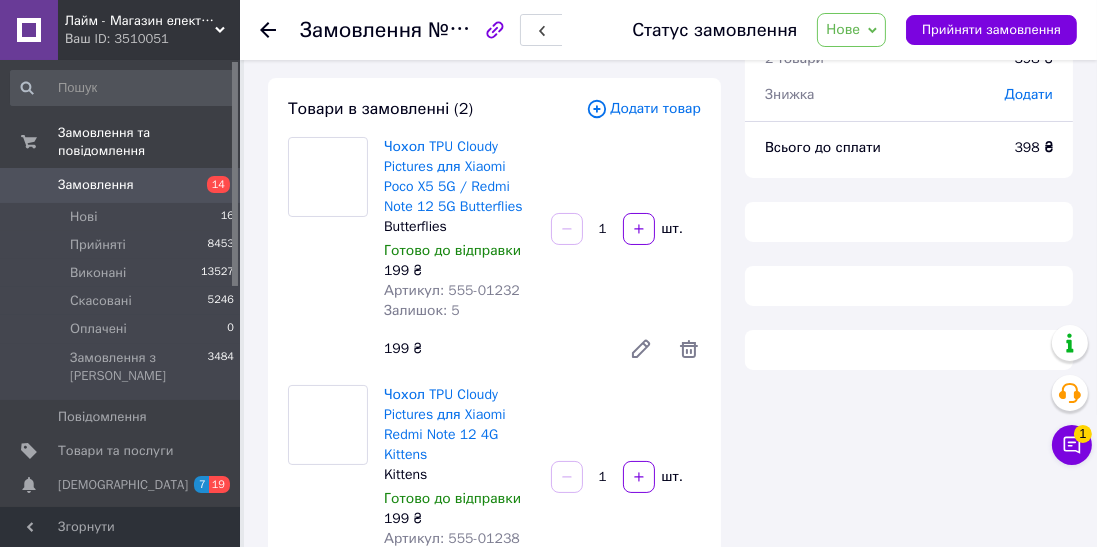 scroll, scrollTop: 0, scrollLeft: 0, axis: both 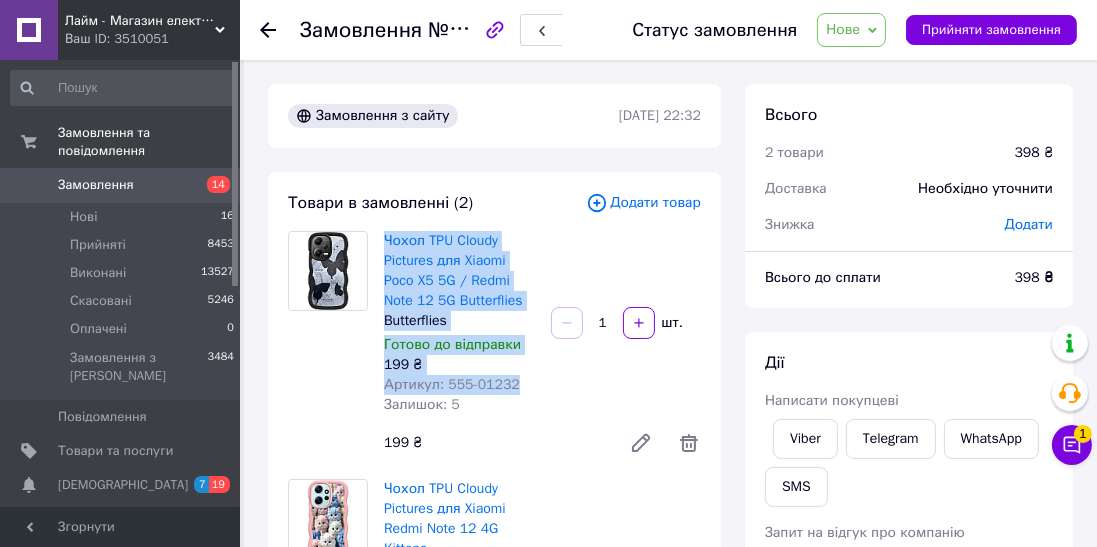 copy on "Чохол TPU Cloudy Pictures для Xiaomi Poco X5 5G / Redmi Note 12 5G Butterflies Butterflies Готово до відправки 199 ₴ Артикул: 555-01232" 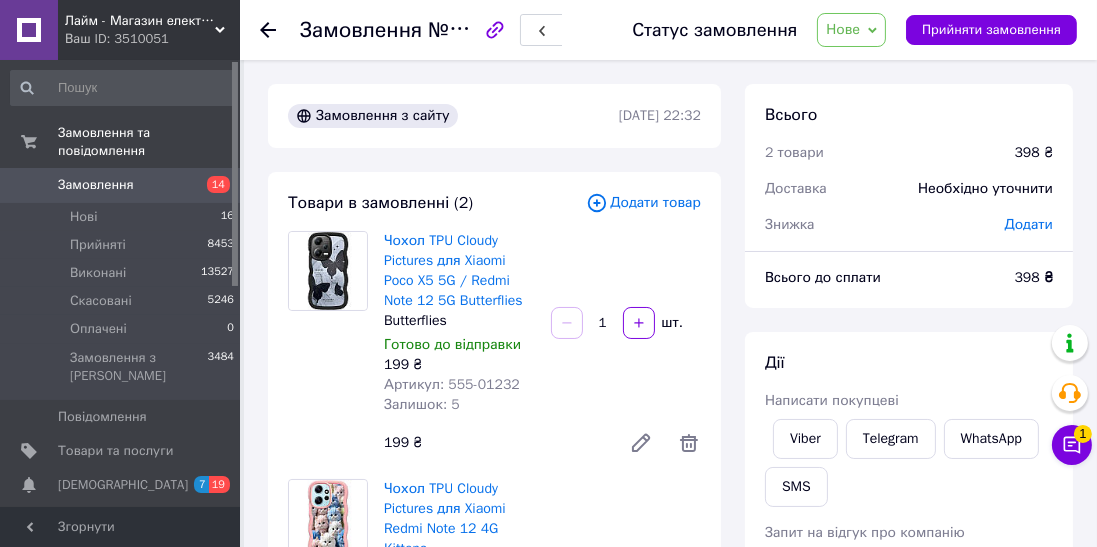 click on "Viber" at bounding box center (805, 439) 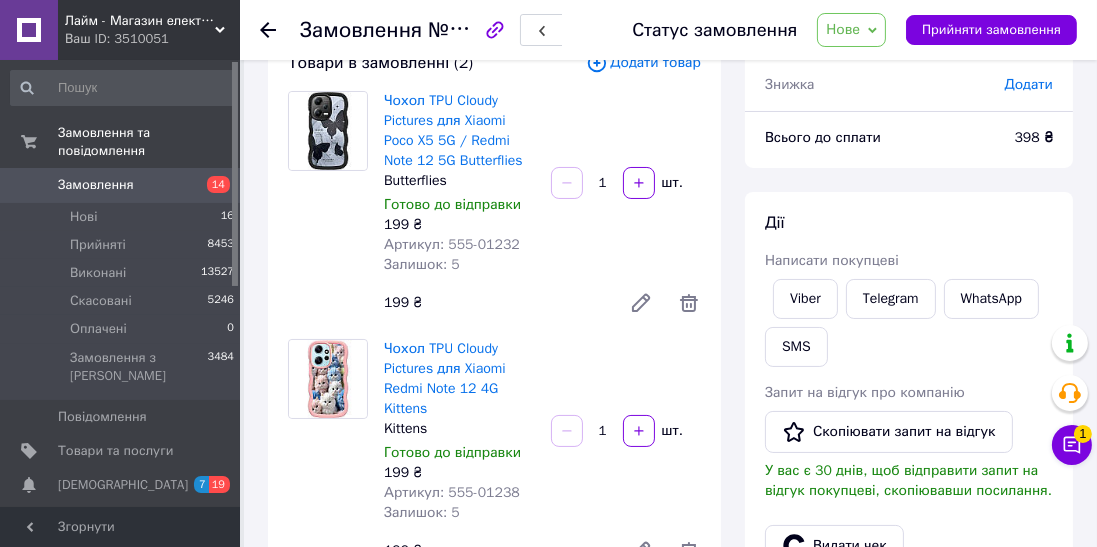 scroll, scrollTop: 194, scrollLeft: 0, axis: vertical 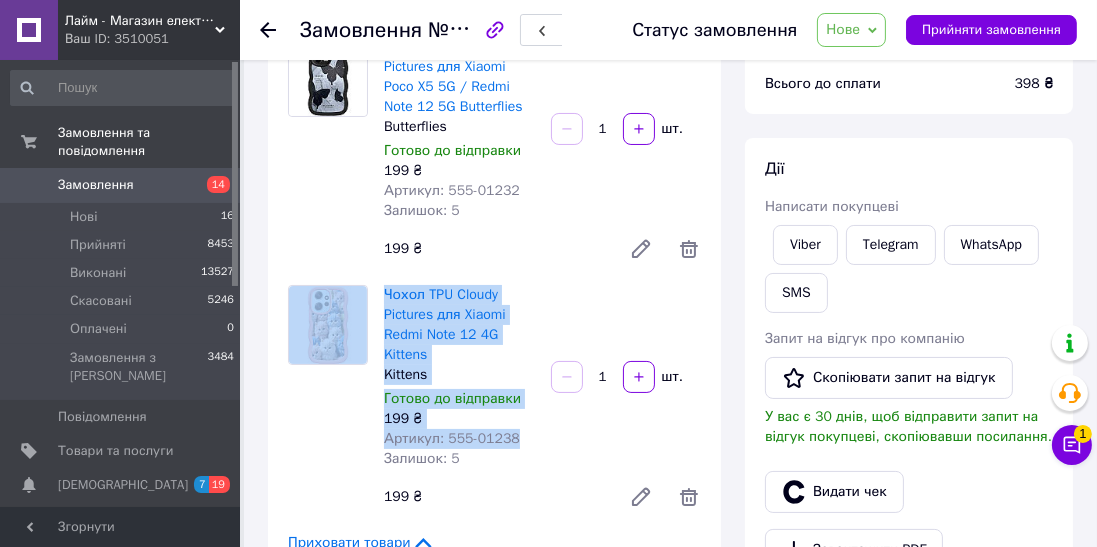 copy on "Чохол TPU Cloudy Pictures для Xiaomi Redmi Note 12 4G Kittens Kittens Готово до відправки 199 ₴ Артикул: 555-01238" 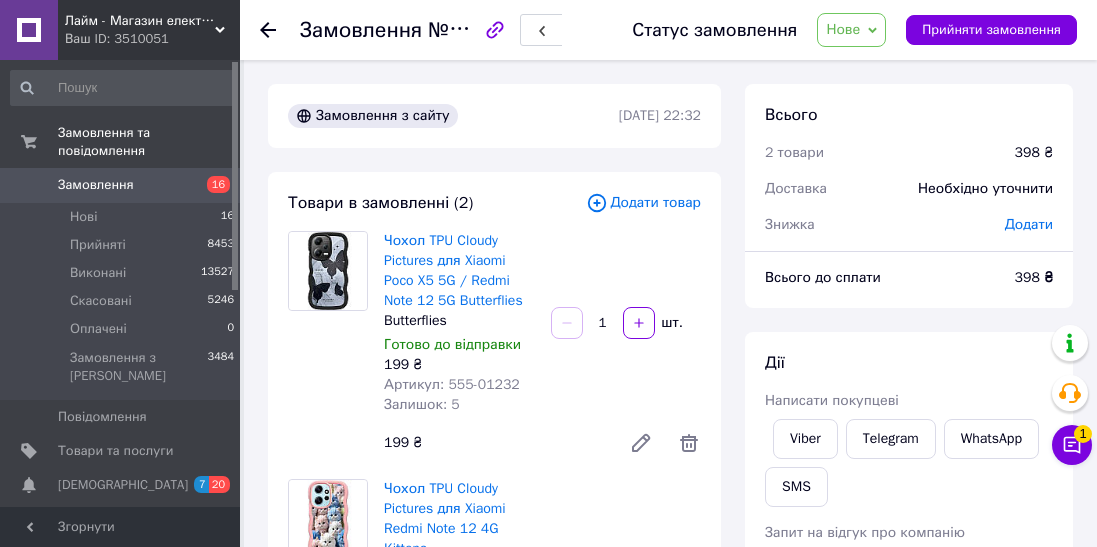 scroll, scrollTop: 0, scrollLeft: 0, axis: both 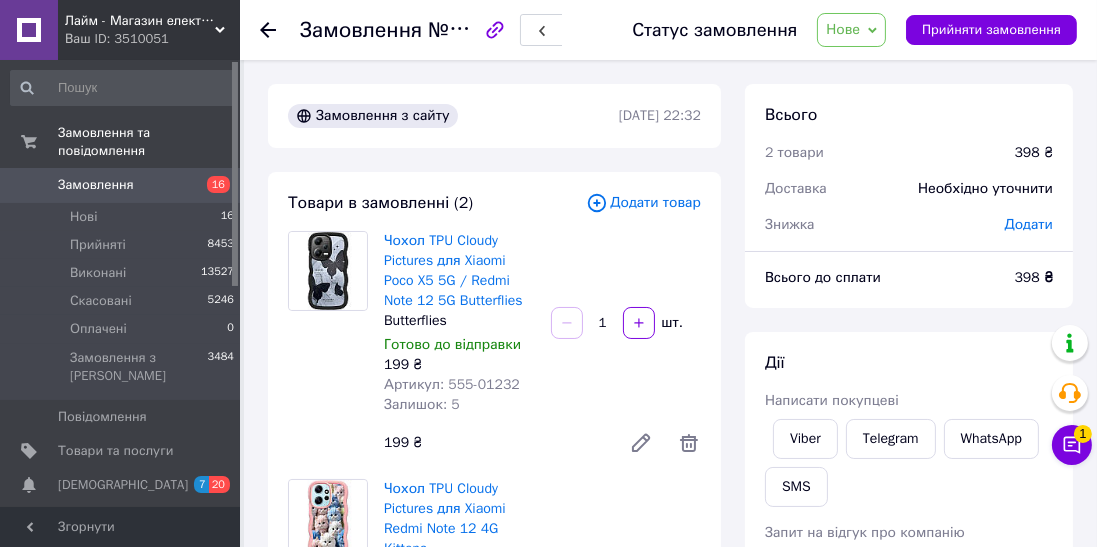 click on "Нові 16" at bounding box center [123, 217] 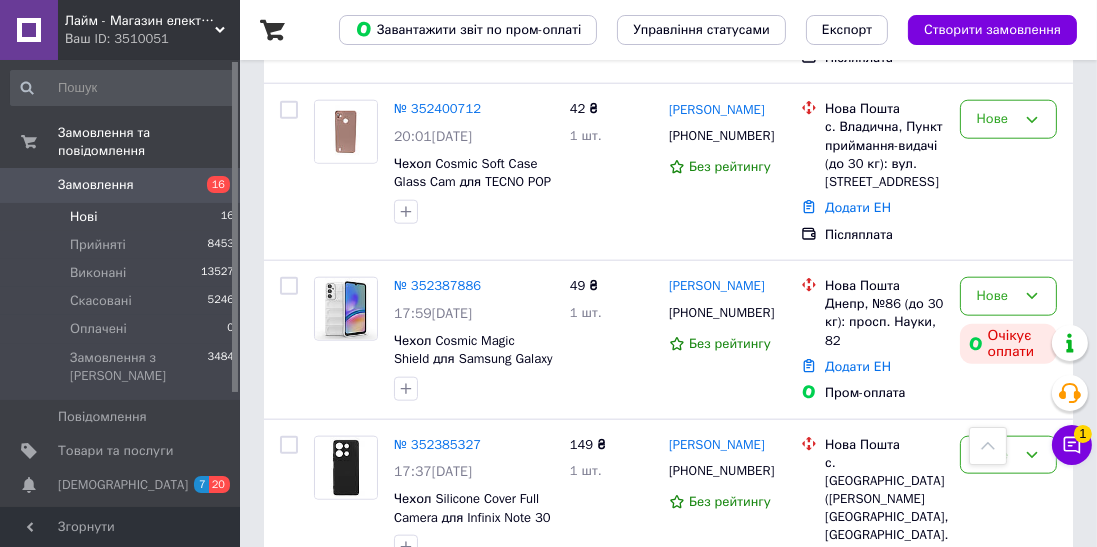 scroll, scrollTop: 2162, scrollLeft: 0, axis: vertical 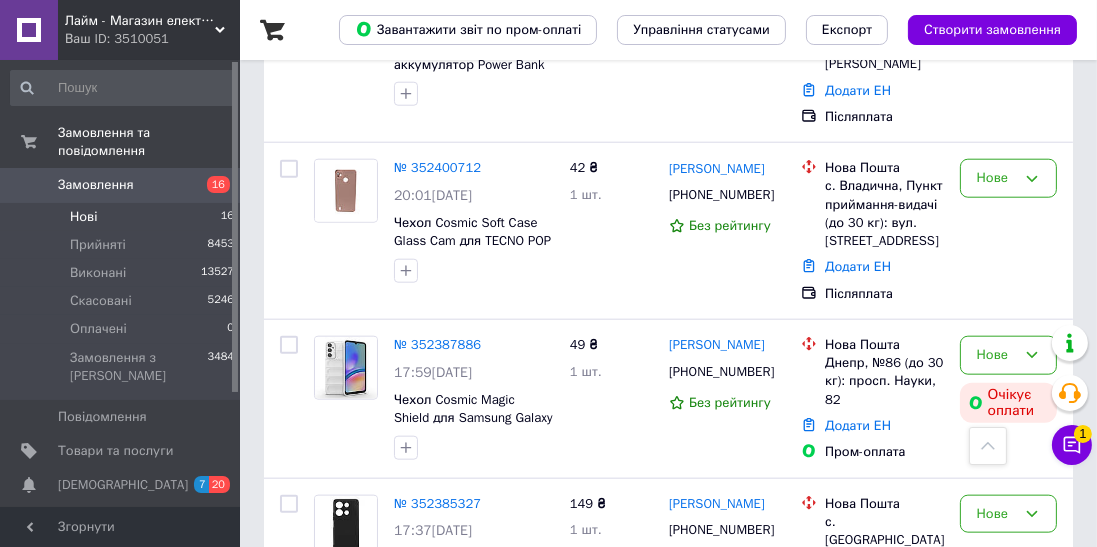 click on "Нове" at bounding box center [996, 355] 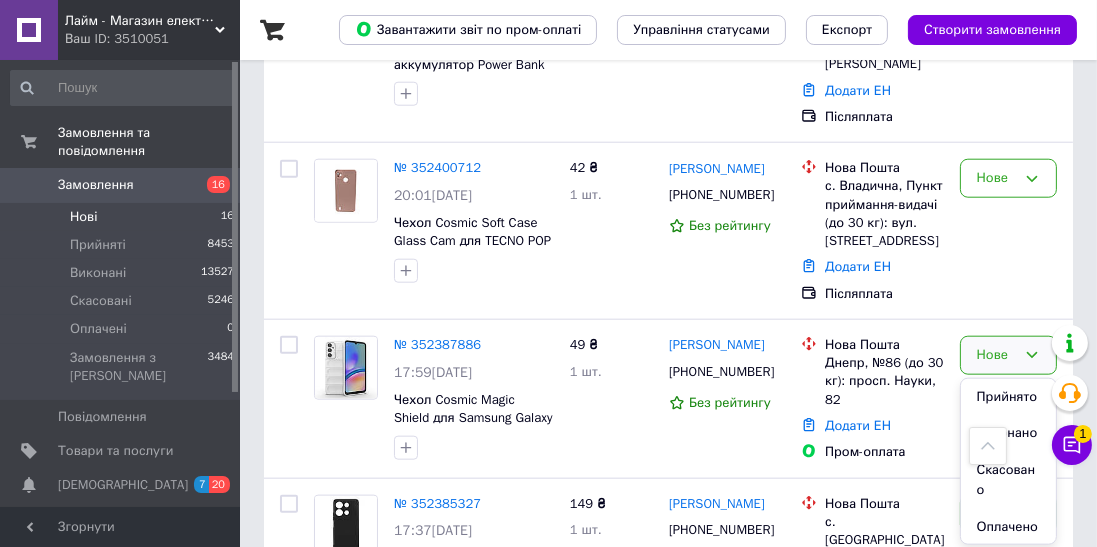 click on "Скасовано" at bounding box center (1008, 480) 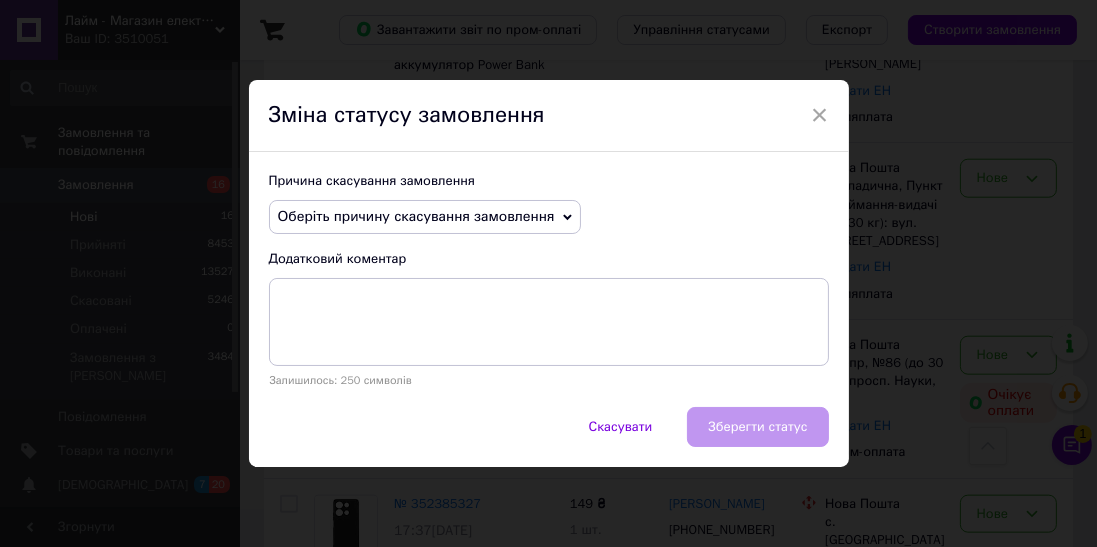 click on "× Зміна статусу замовлення Причина скасування замовлення Оберіть причину скасування замовлення Немає в наявності Немає різновиду товару Оплата не надійшла На прохання покупця Замовлення-дублікат Не виходить додзвонитися Інше Додатковий коментар Залишилось: 250 символів Скасувати   Зберегти статус" at bounding box center [548, 273] 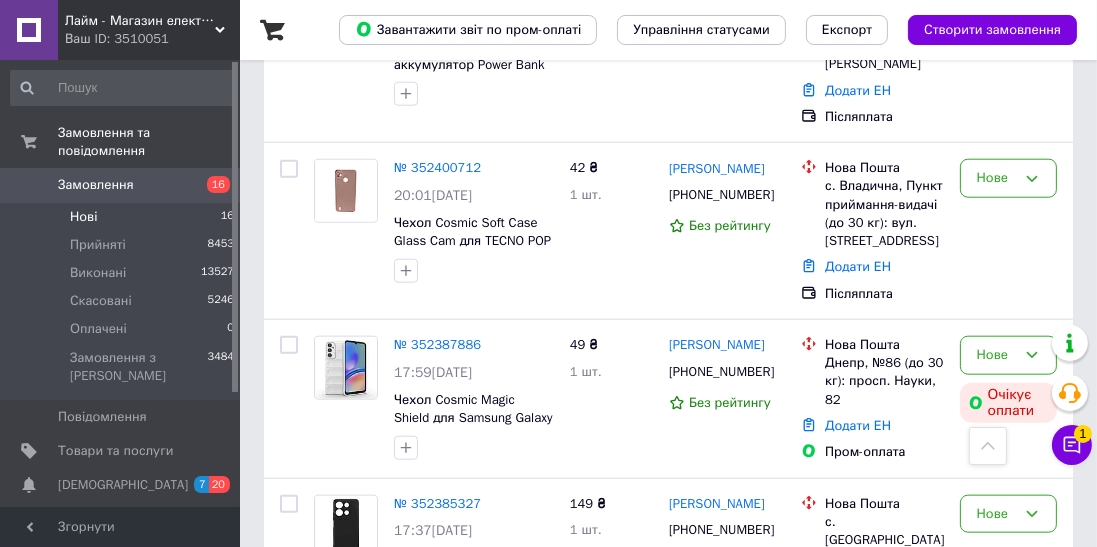 click on "Нове" at bounding box center [996, 355] 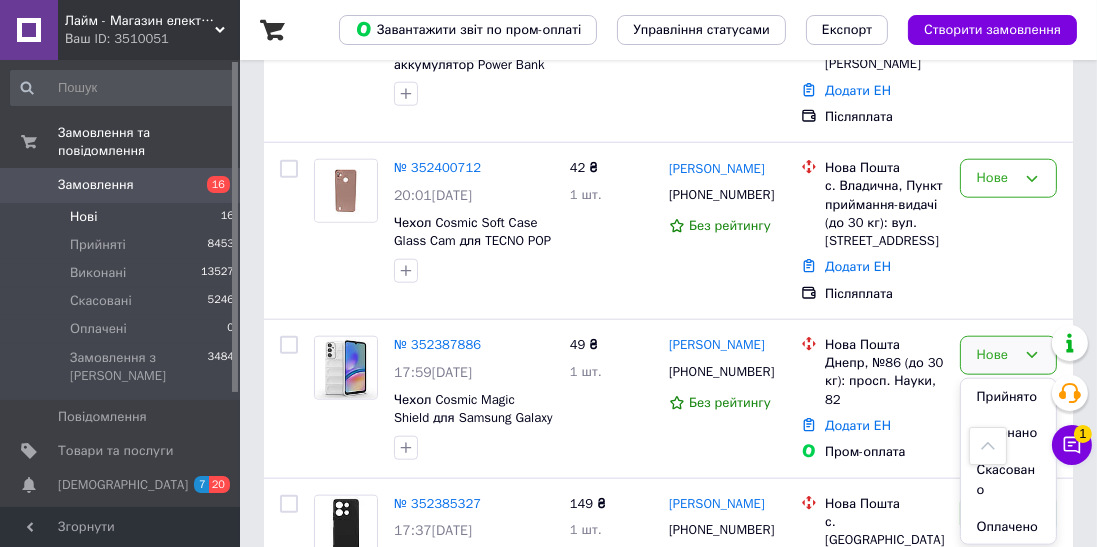 click on "Скасовано" at bounding box center [1008, 480] 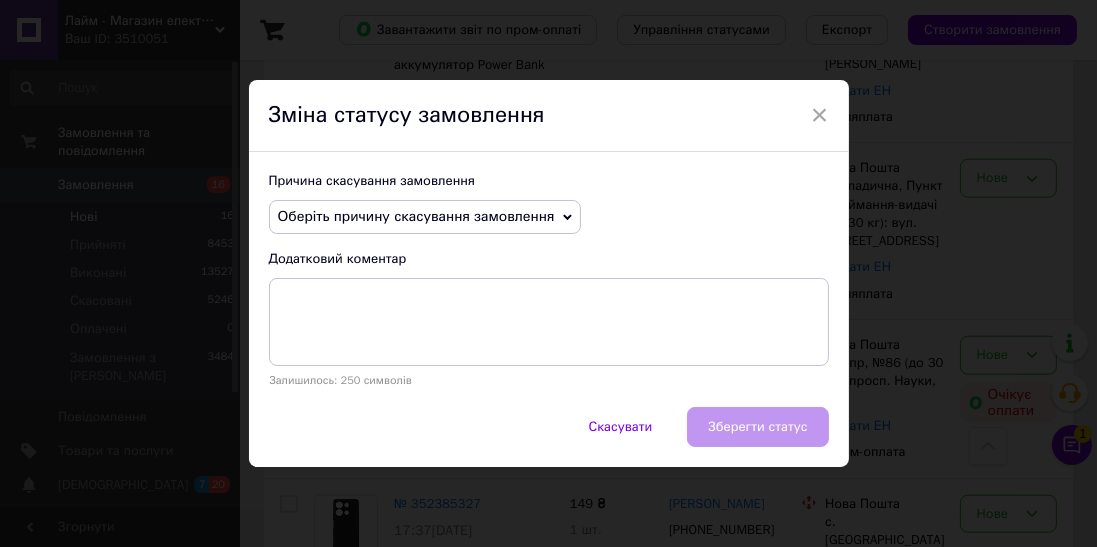 click on "Оберіть причину скасування замовлення" at bounding box center (425, 217) 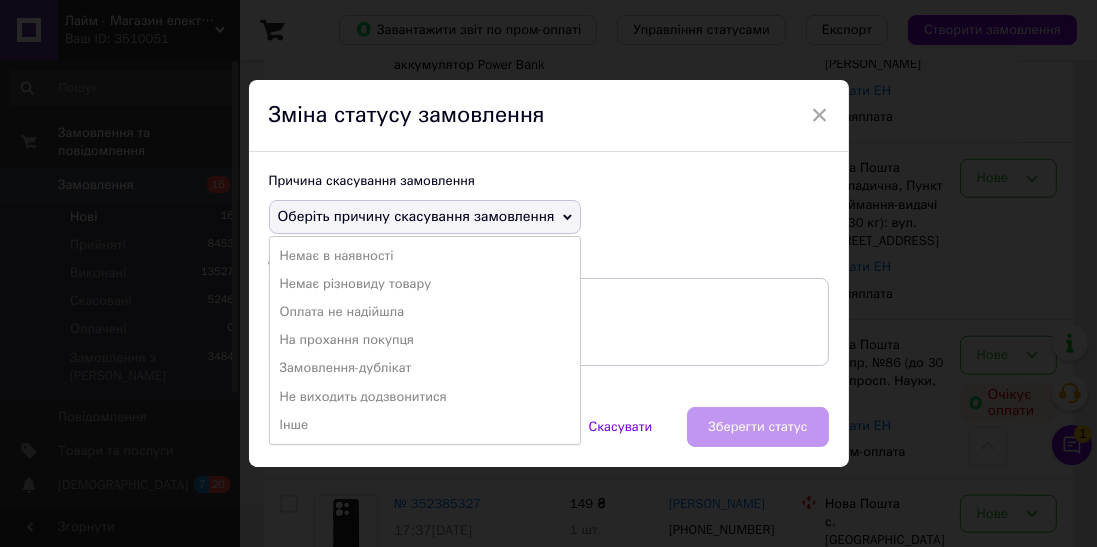 click on "На прохання покупця" at bounding box center [425, 340] 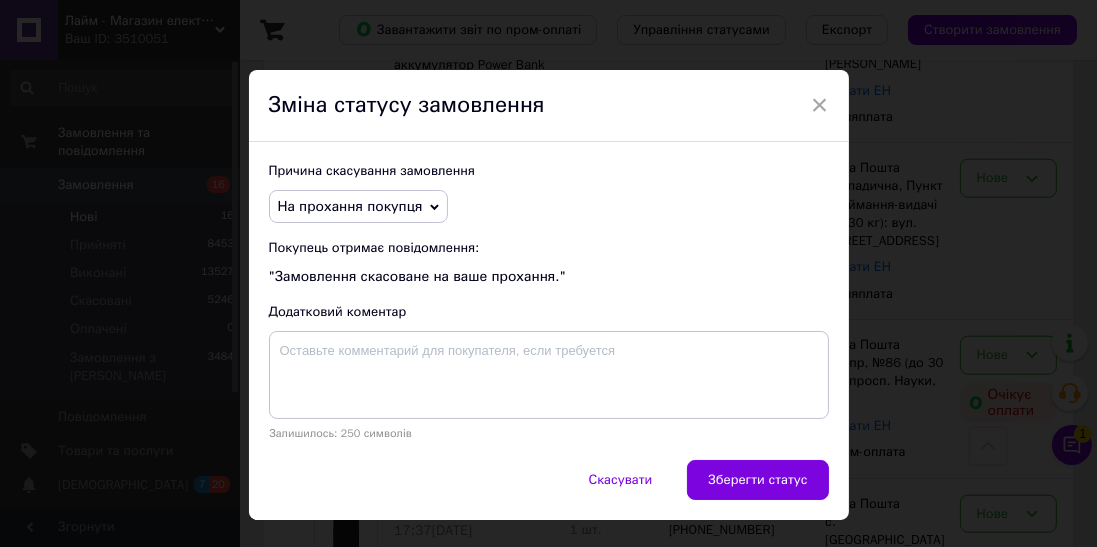 click on "Зберегти статус" at bounding box center (757, 480) 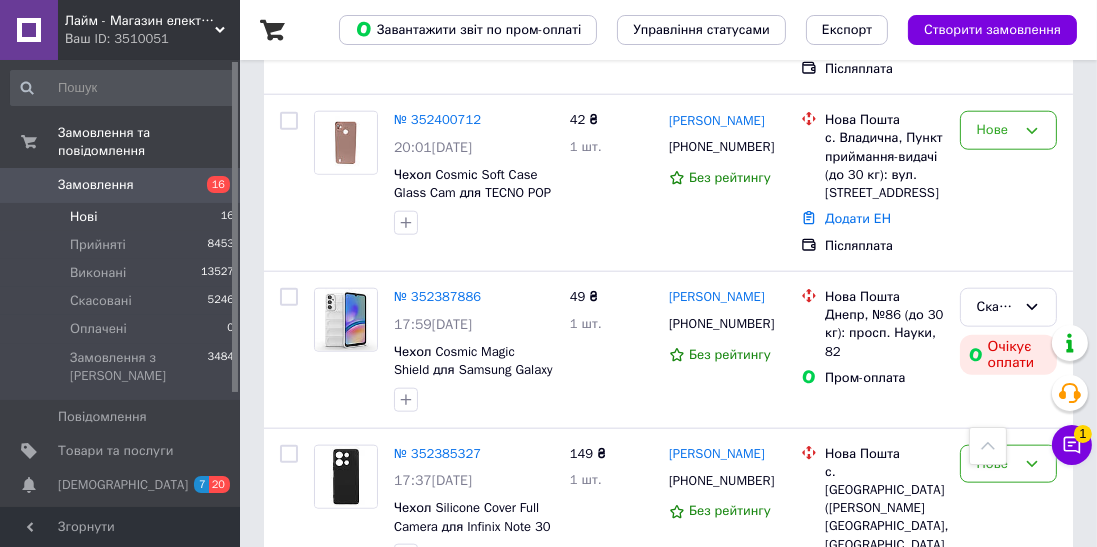 scroll, scrollTop: 2209, scrollLeft: 0, axis: vertical 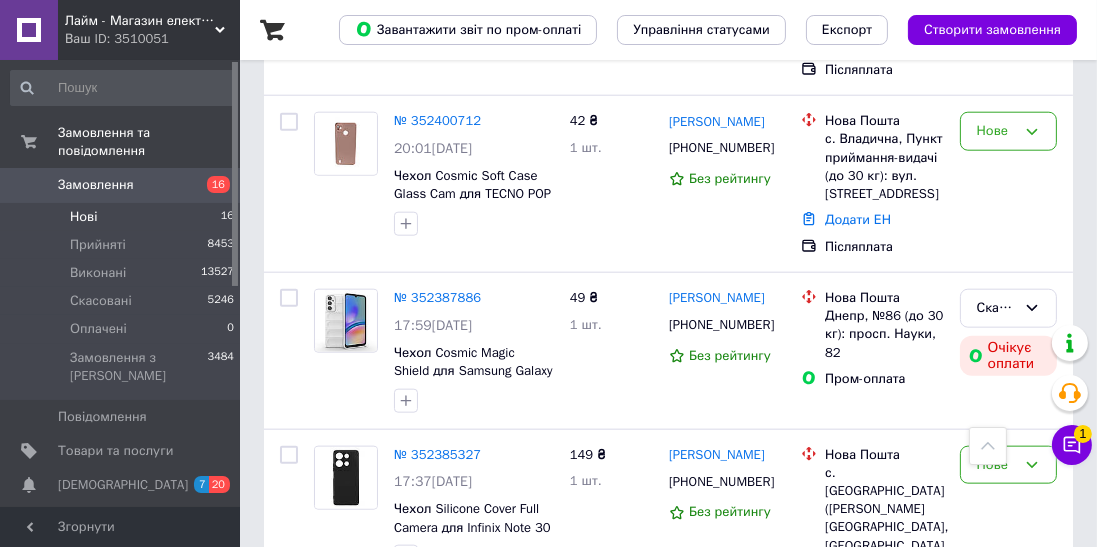 click on "№ 352385327" at bounding box center (437, 454) 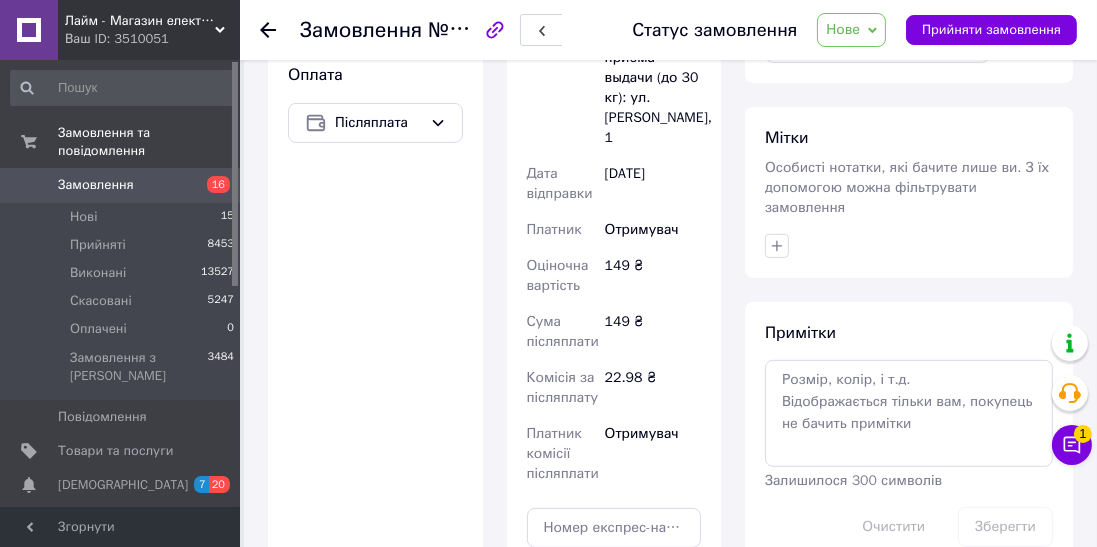 scroll, scrollTop: 1123, scrollLeft: 0, axis: vertical 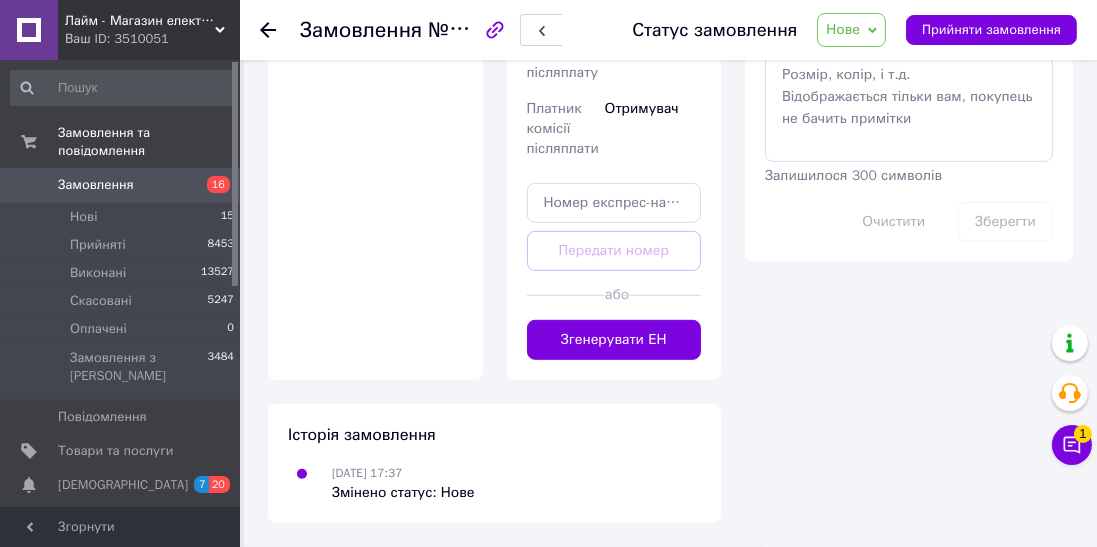 click 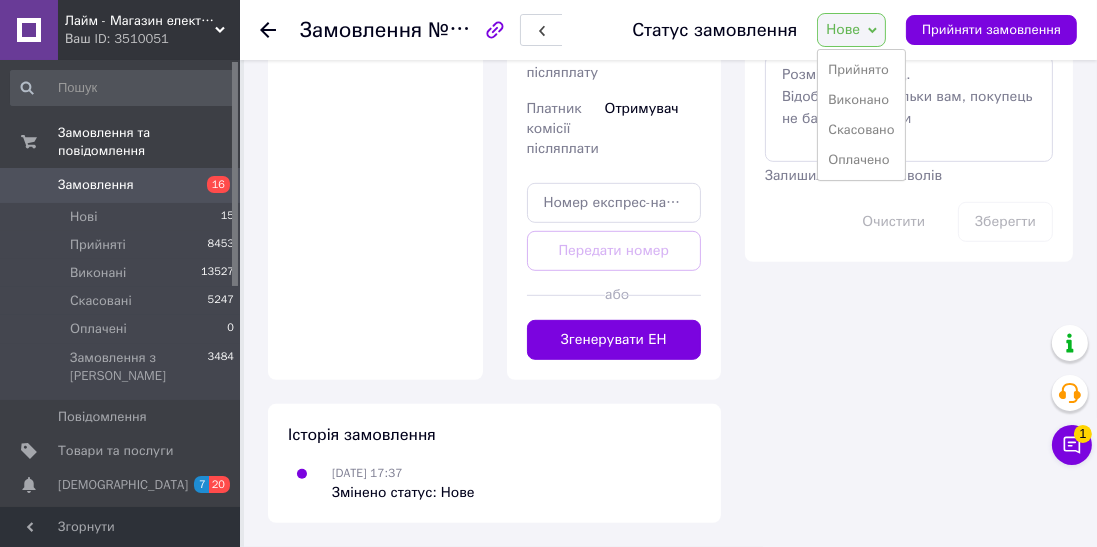 click on "Прийнято" at bounding box center (861, 70) 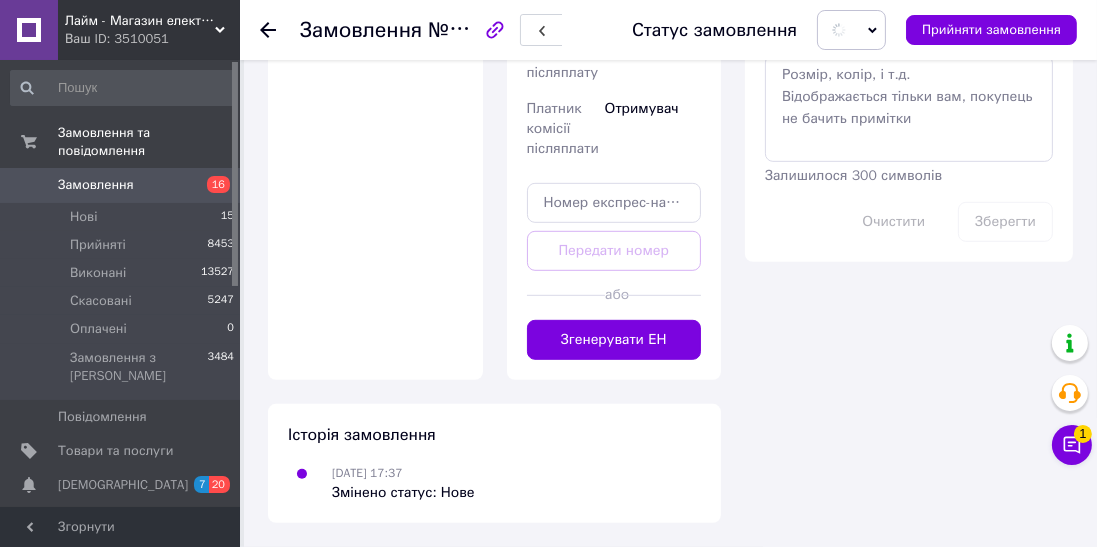 click on "Згенерувати ЕН" at bounding box center [614, 340] 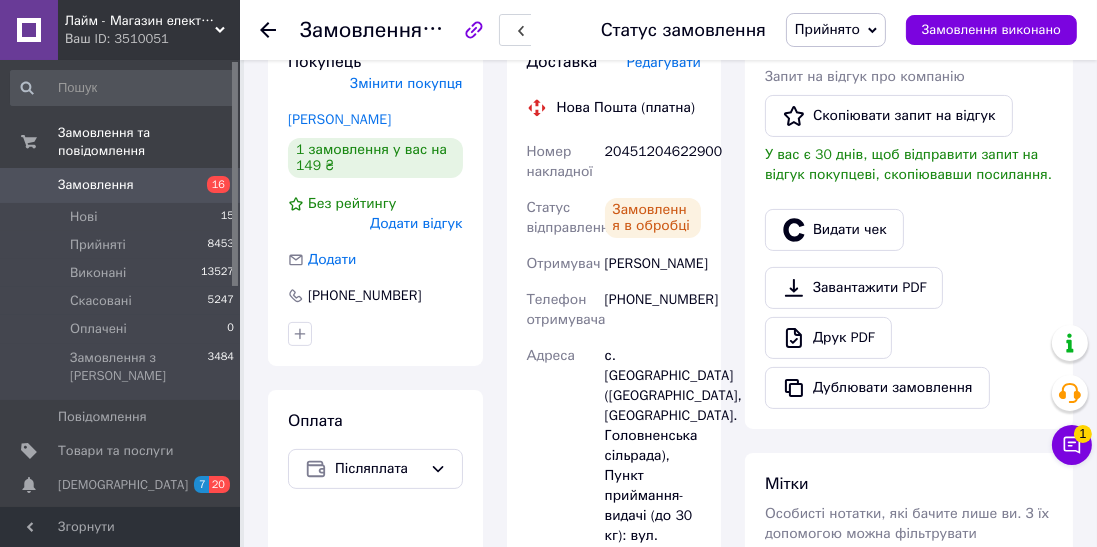 scroll, scrollTop: 434, scrollLeft: 0, axis: vertical 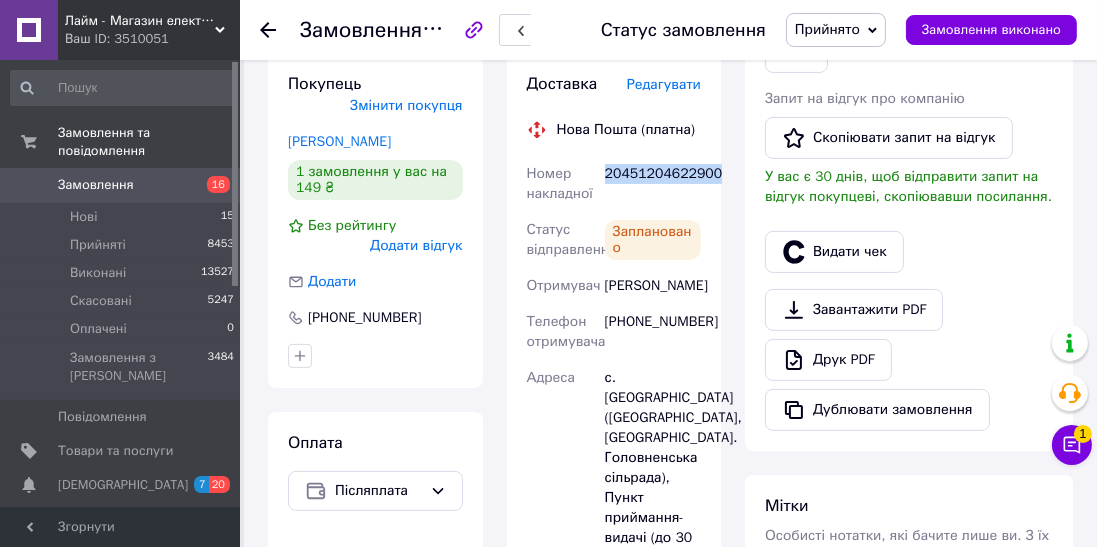 copy on "20451204622900" 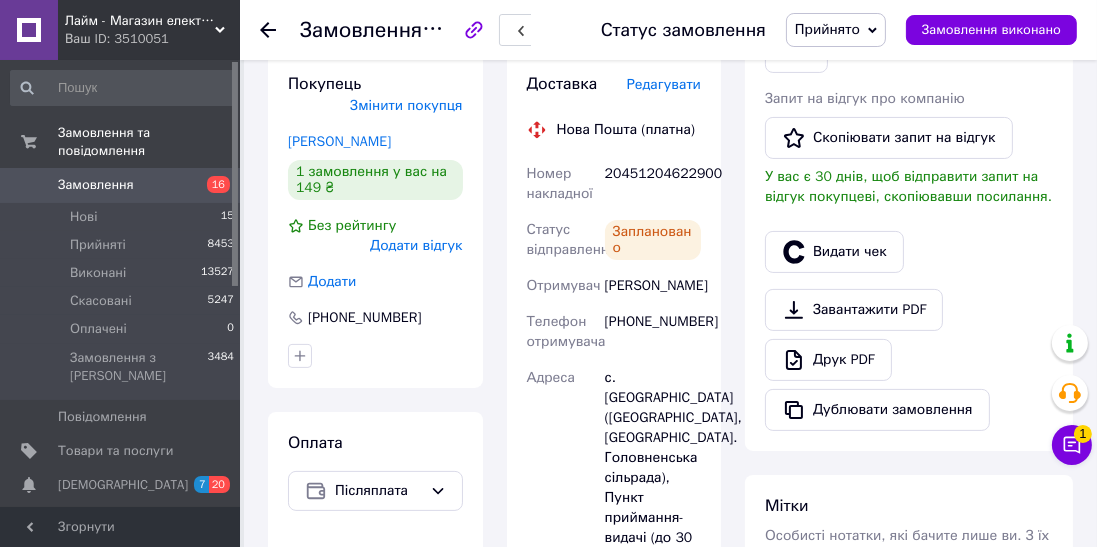 click 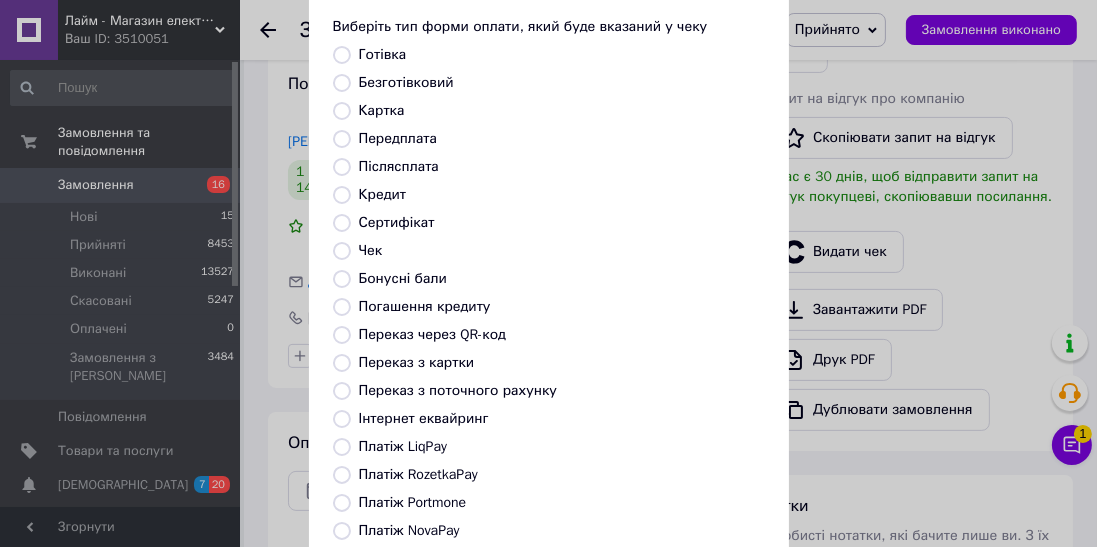 scroll, scrollTop: 310, scrollLeft: 0, axis: vertical 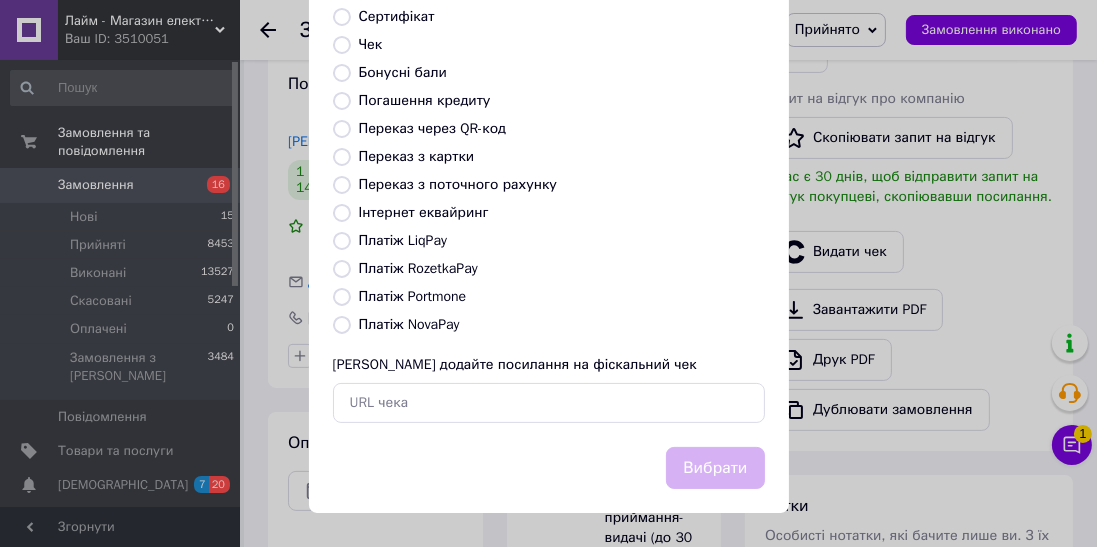 click on "[PERSON_NAME] додайте посилання на фіскальний чек" at bounding box center [549, 365] 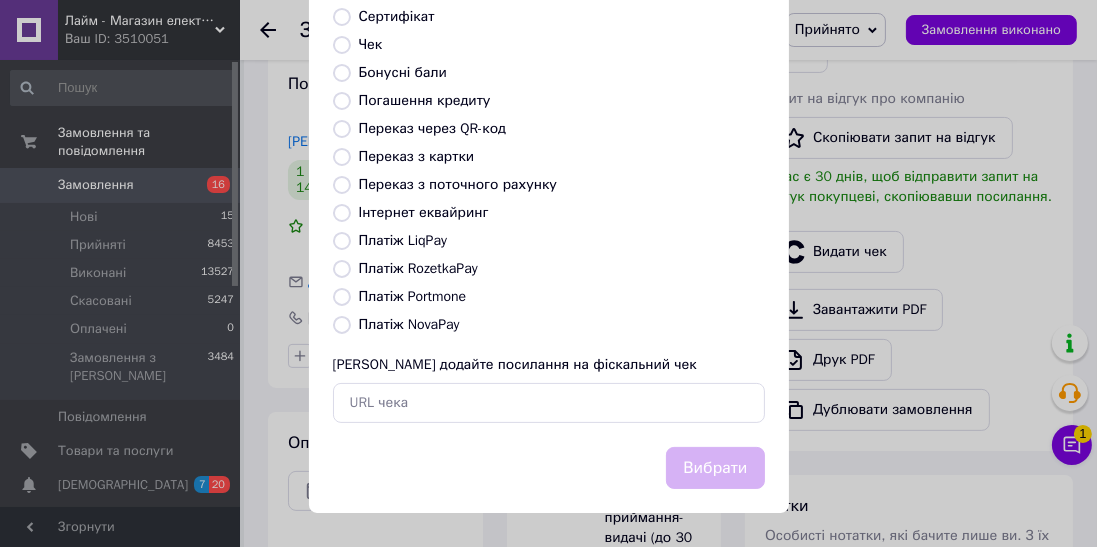 radio on "true" 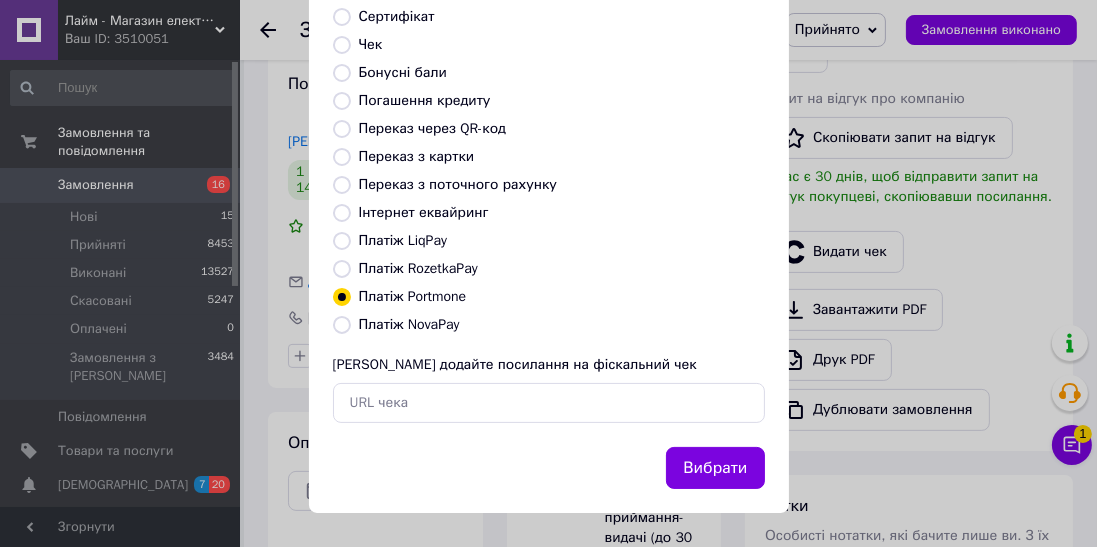 click on "Платіж NovaPay" at bounding box center [409, 324] 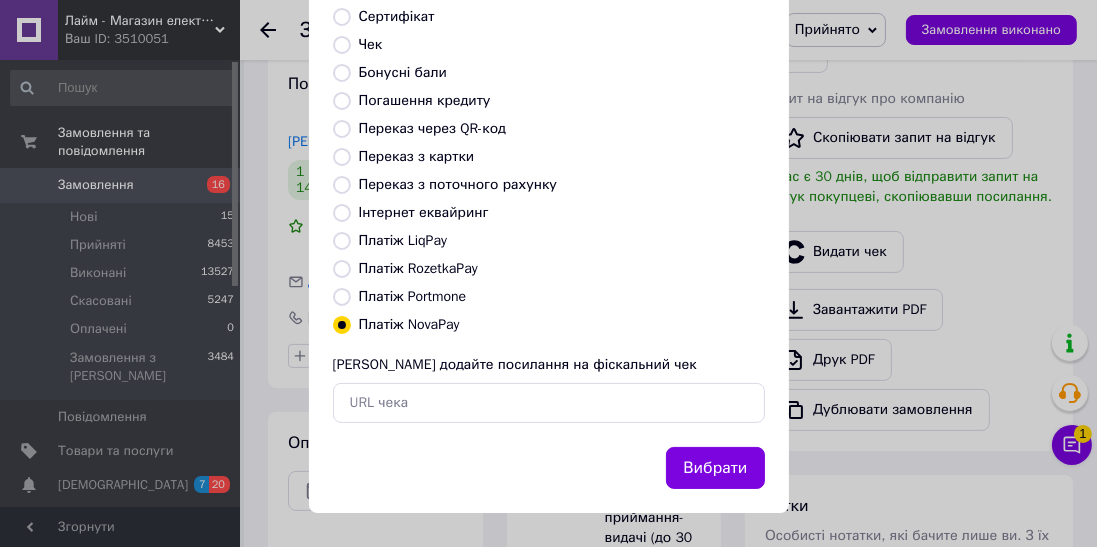 click on "Платіж NovaPay" at bounding box center [409, 324] 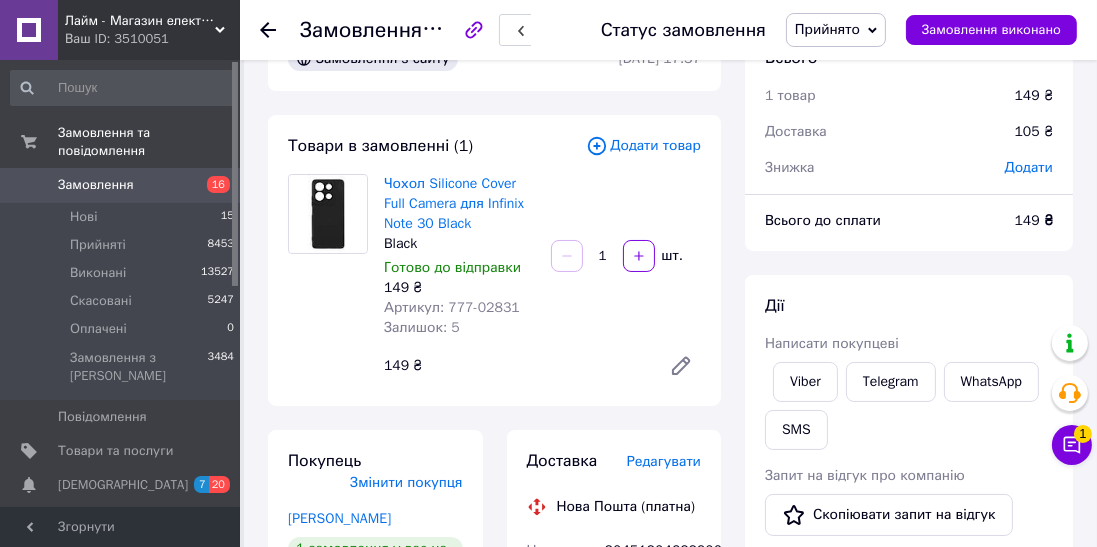 scroll, scrollTop: 57, scrollLeft: 0, axis: vertical 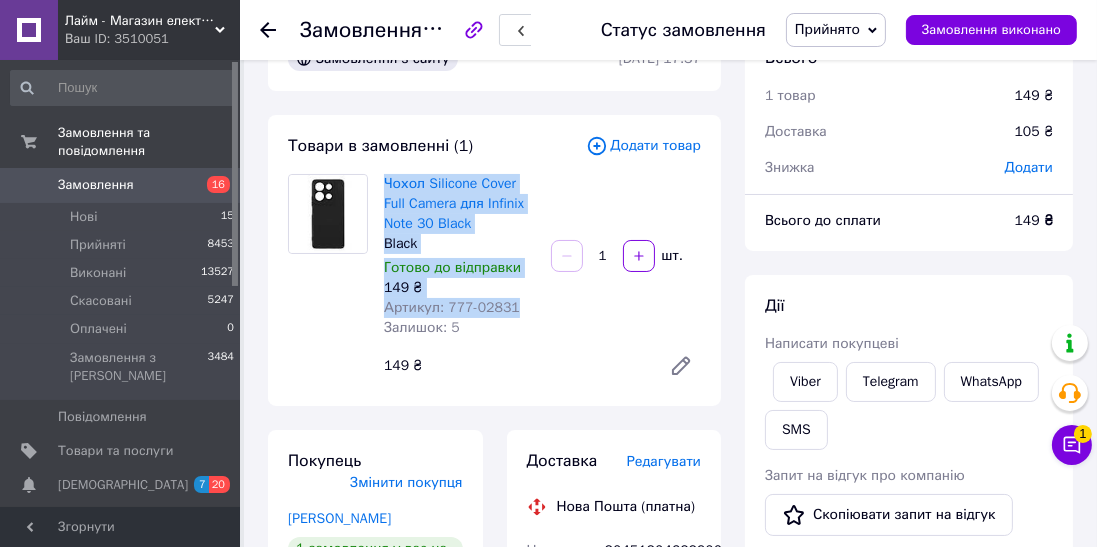 copy on "Чохол Silicone Cover Full Camera для Infinix Note 30 Black Black Готово до відправки 149 ₴ Артикул: 777-02831" 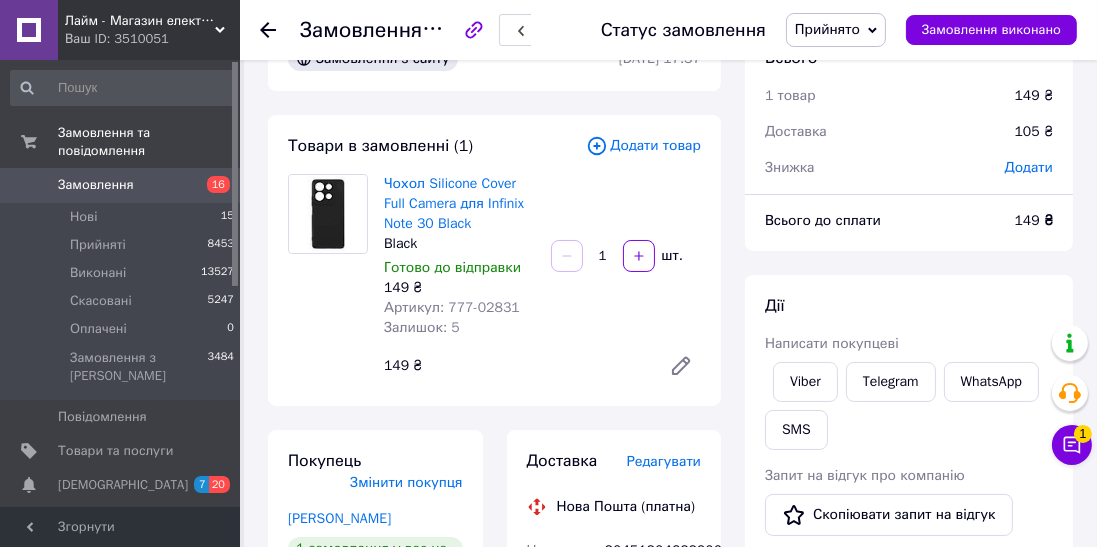 click 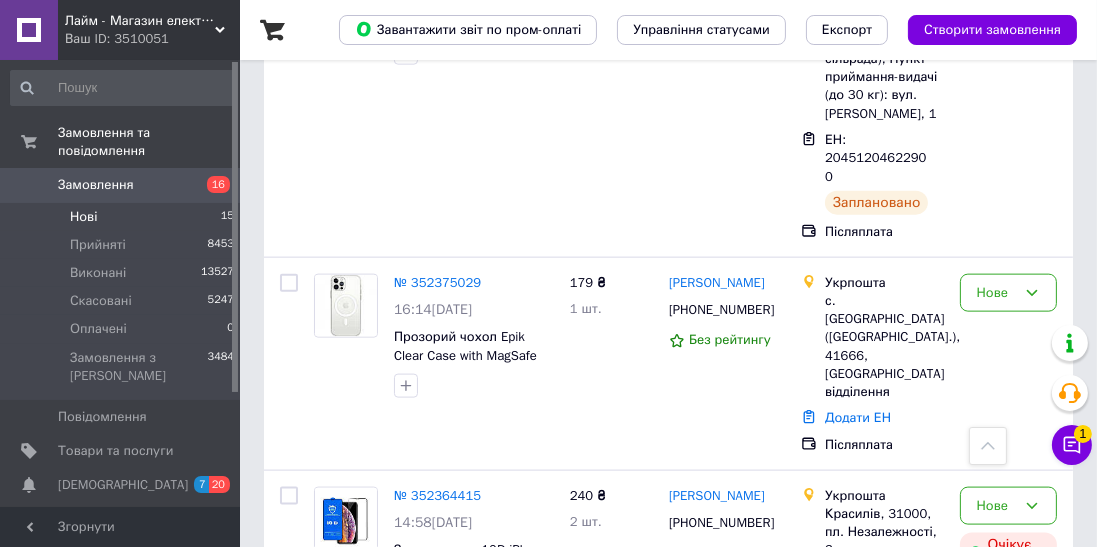 scroll, scrollTop: 2696, scrollLeft: 0, axis: vertical 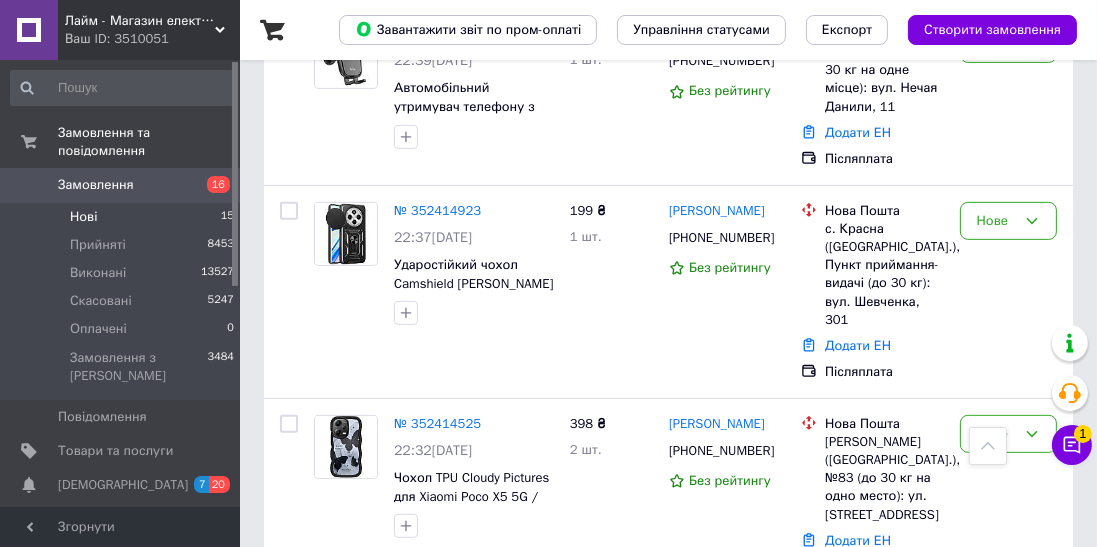 click on "№ 352414923" at bounding box center [437, 210] 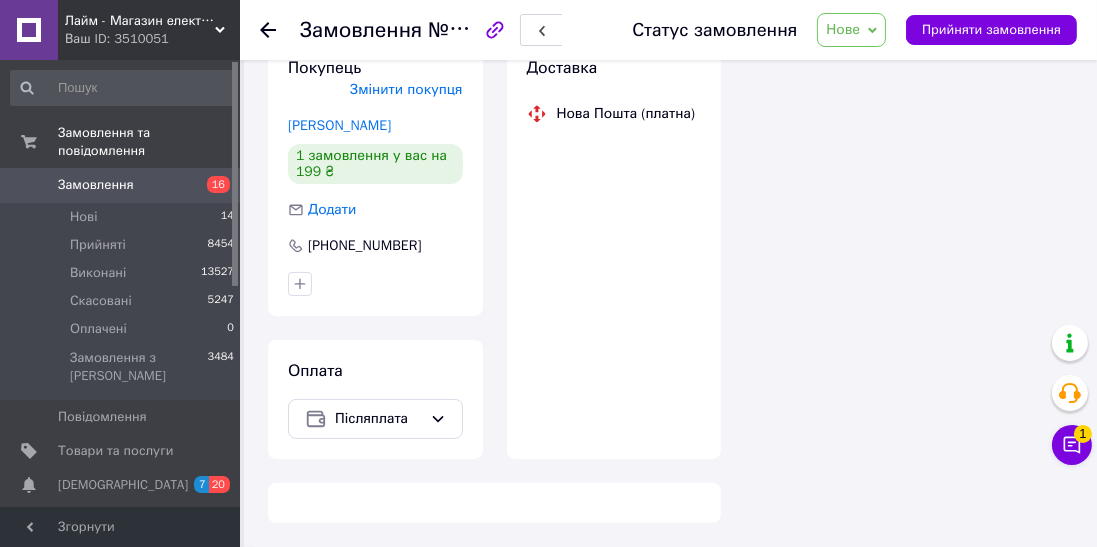 click on "Нове" at bounding box center [851, 30] 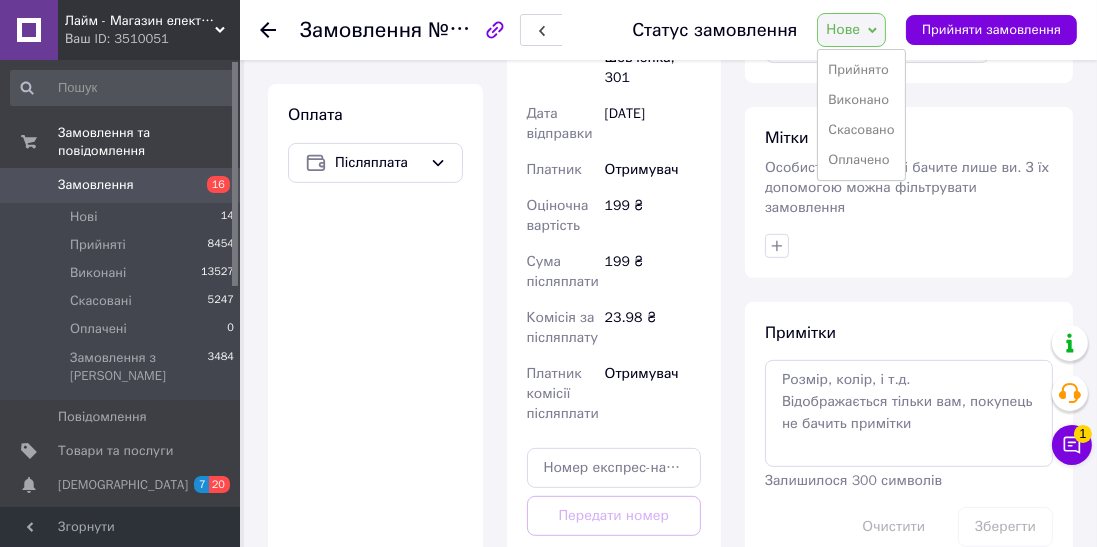 click on "Прийнято" at bounding box center (861, 70) 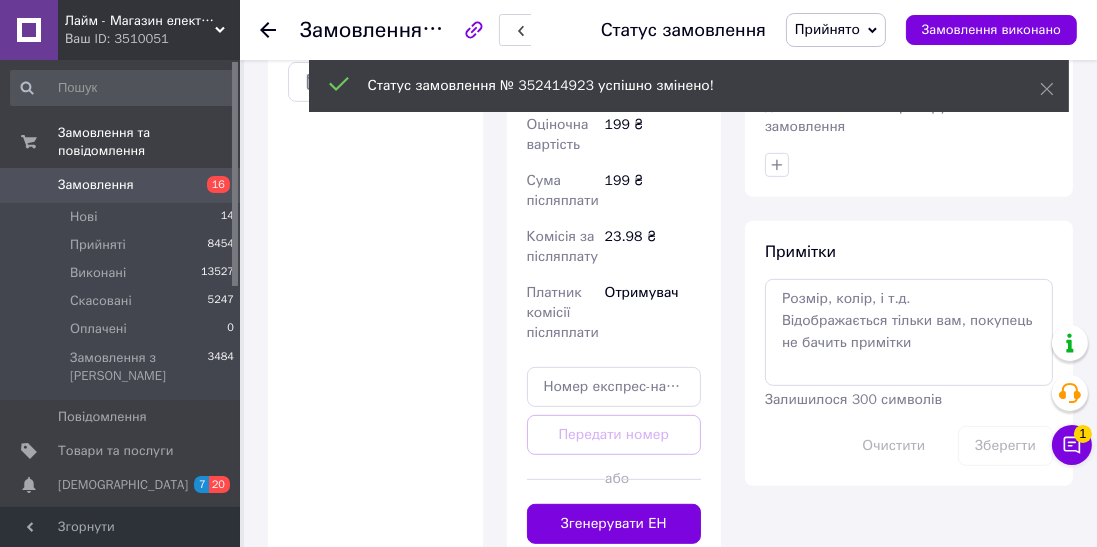 click on "Згенерувати ЕН" at bounding box center (614, 524) 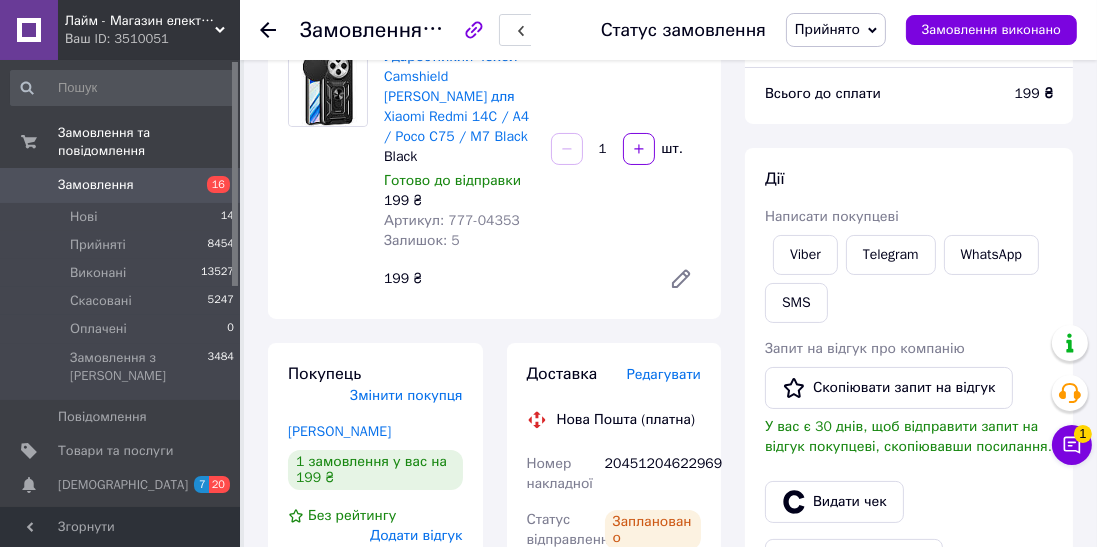 scroll, scrollTop: 187, scrollLeft: 0, axis: vertical 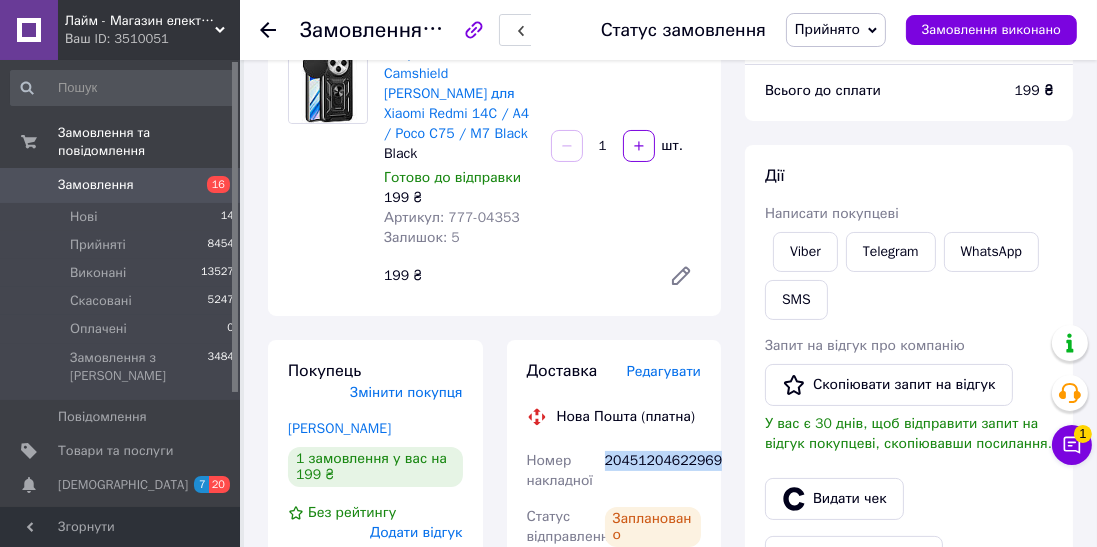 copy on "20451204622969" 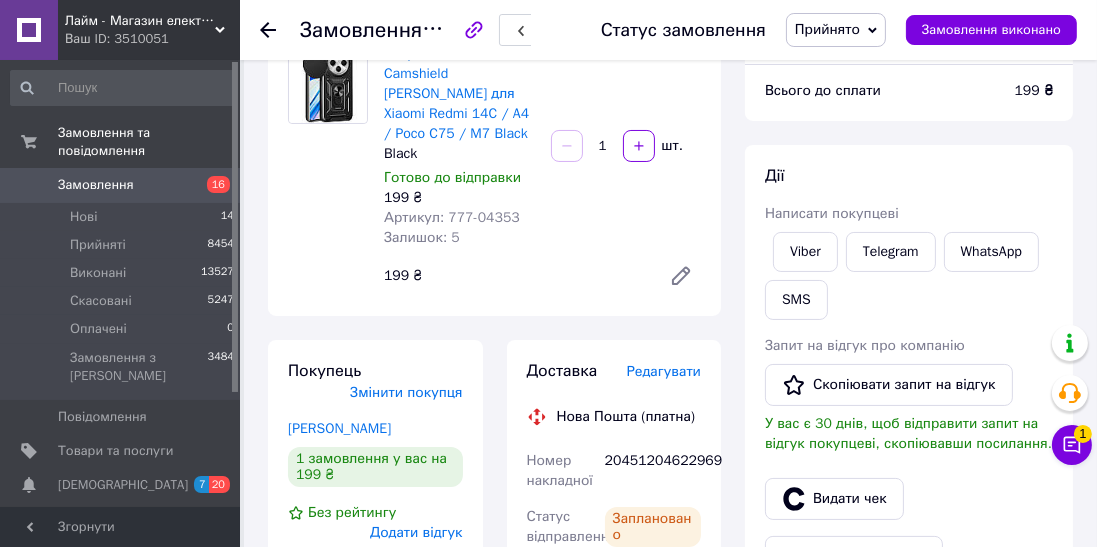 click 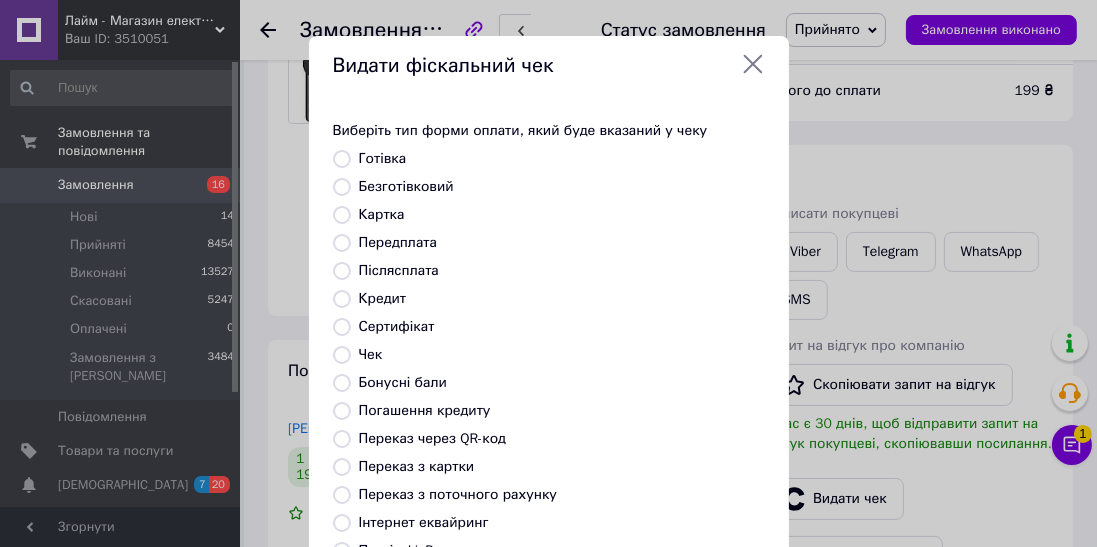 scroll, scrollTop: 214, scrollLeft: 0, axis: vertical 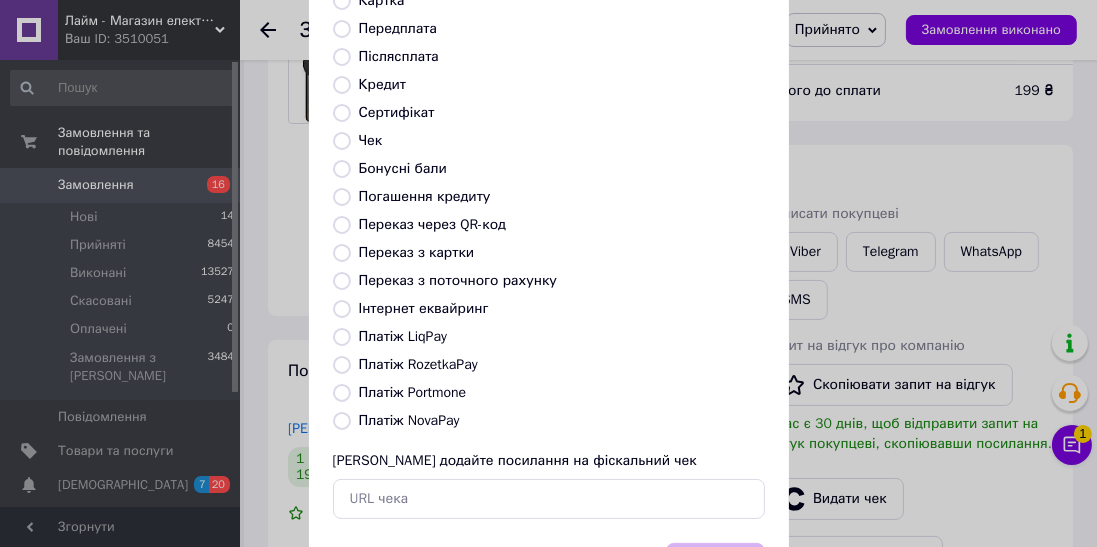 click on "Платіж Portmone" at bounding box center [413, 392] 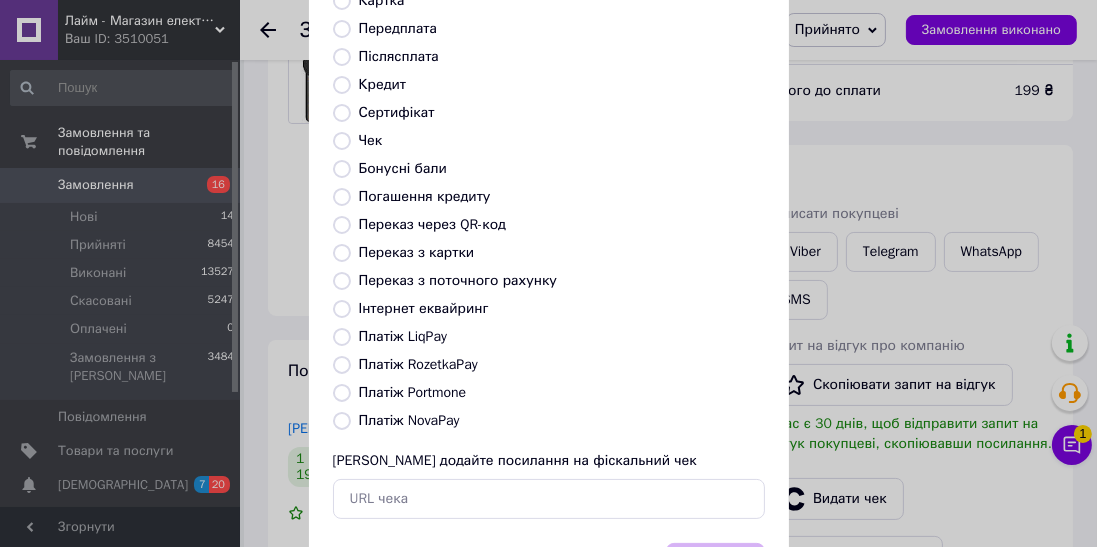 radio on "true" 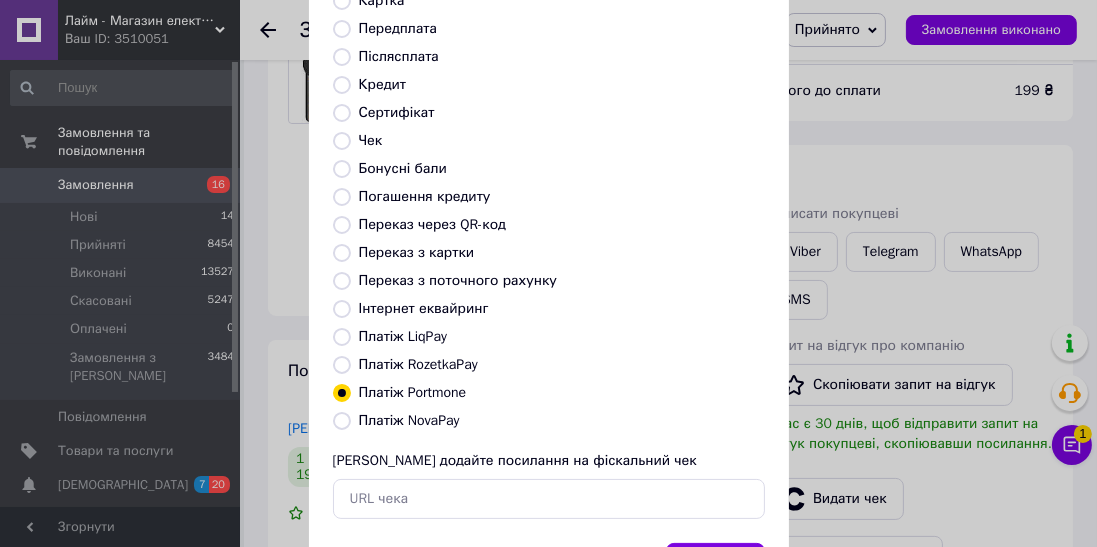 click on "Платіж NovaPay" at bounding box center (409, 420) 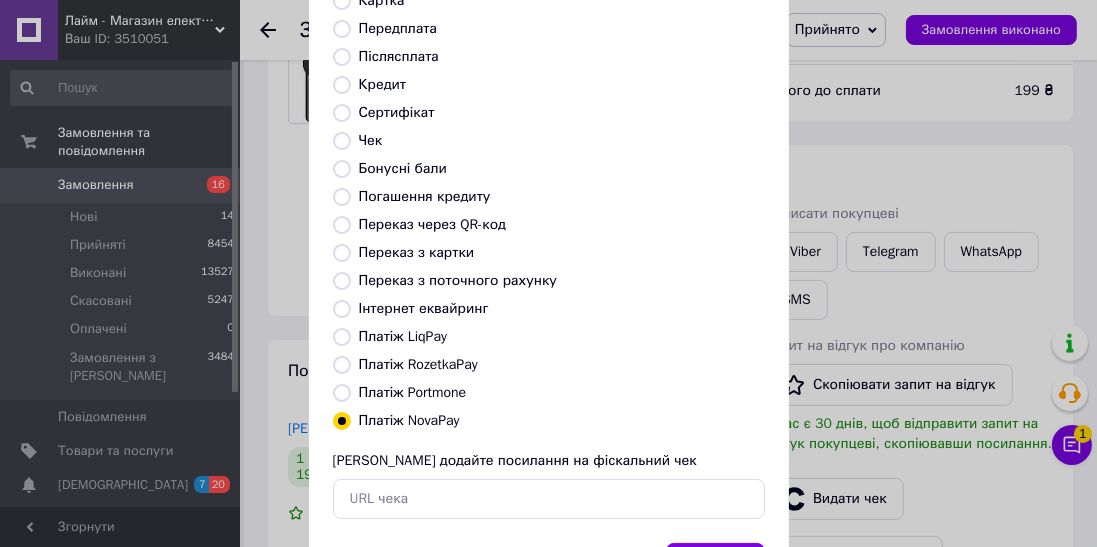 click on "Вибрати" at bounding box center (715, 564) 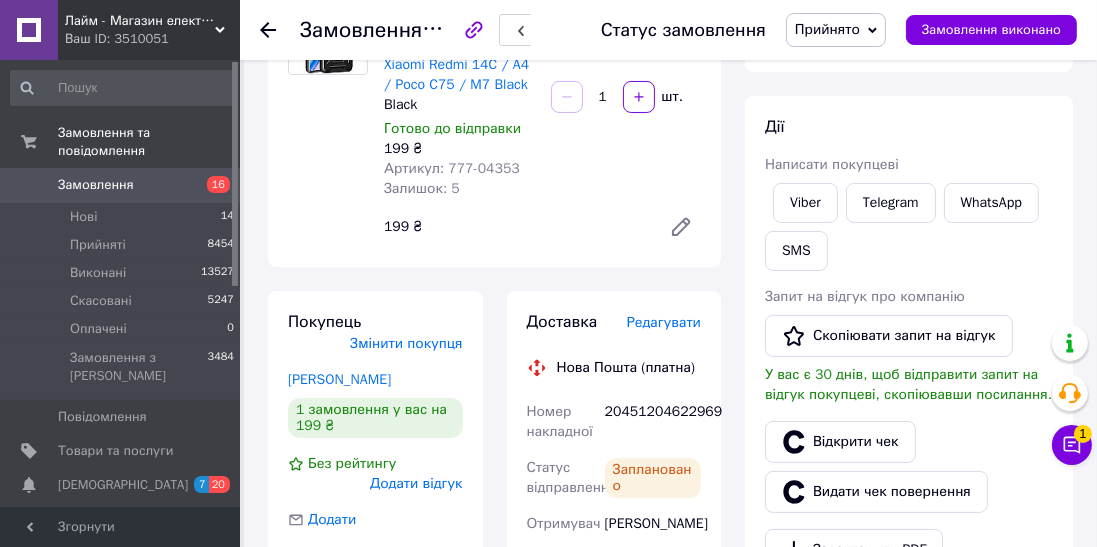 scroll, scrollTop: 124, scrollLeft: 0, axis: vertical 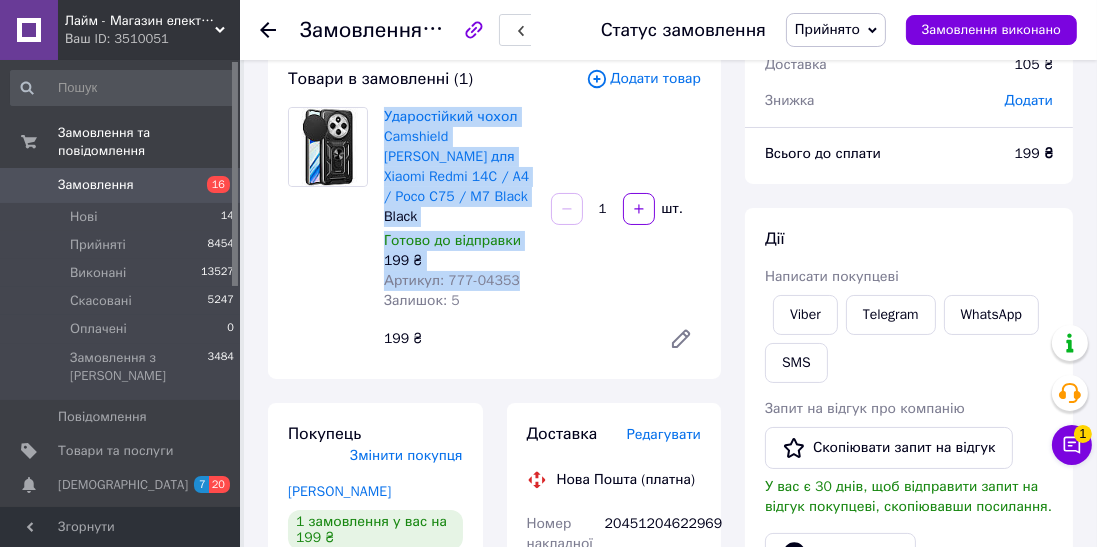 copy on "Ударостійкий чохол Camshield [PERSON_NAME] для Xiaomi Redmi 14C / A4 / Poco C75 / M7 Black Black Готово до відправки 199 ₴ Артикул: 777-04353" 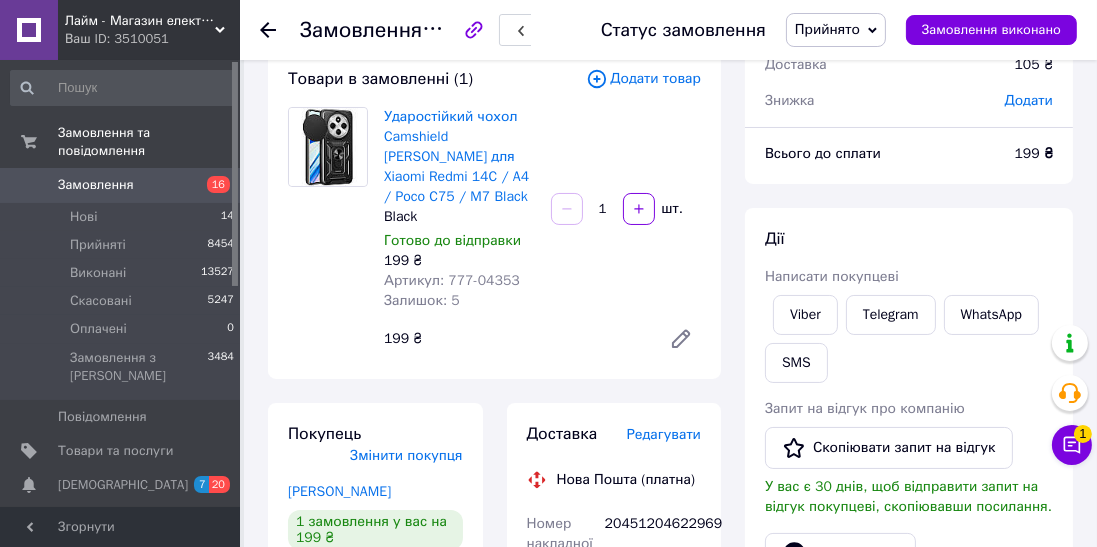 click at bounding box center (280, 30) 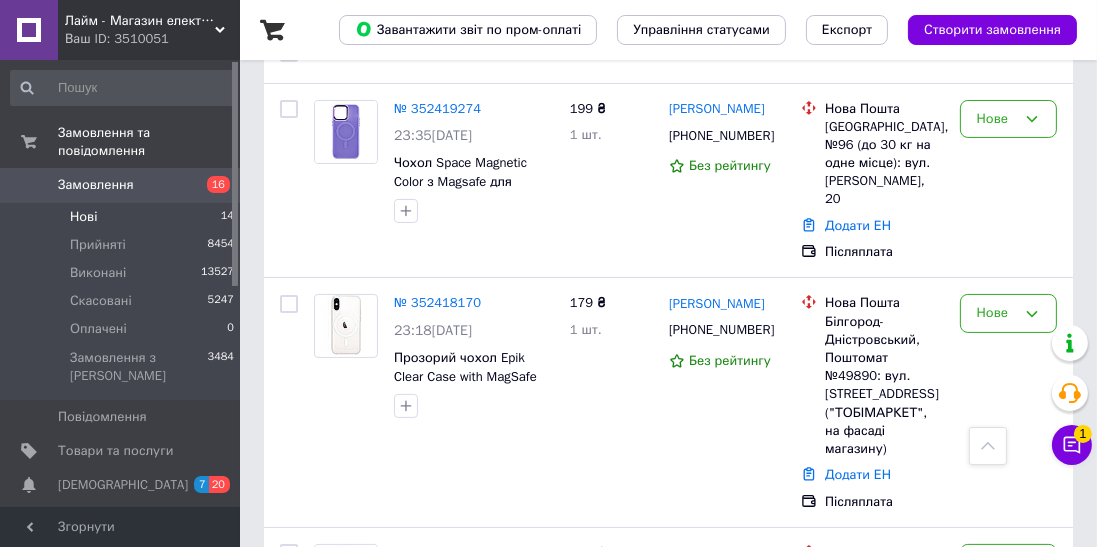 scroll, scrollTop: 366, scrollLeft: 0, axis: vertical 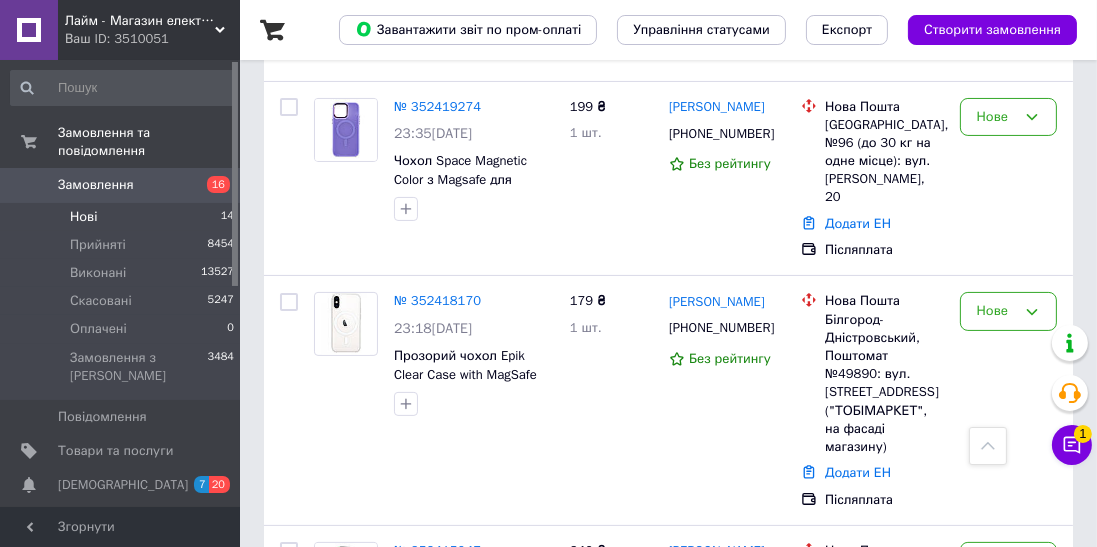 click on "№ 352418170" at bounding box center (437, 300) 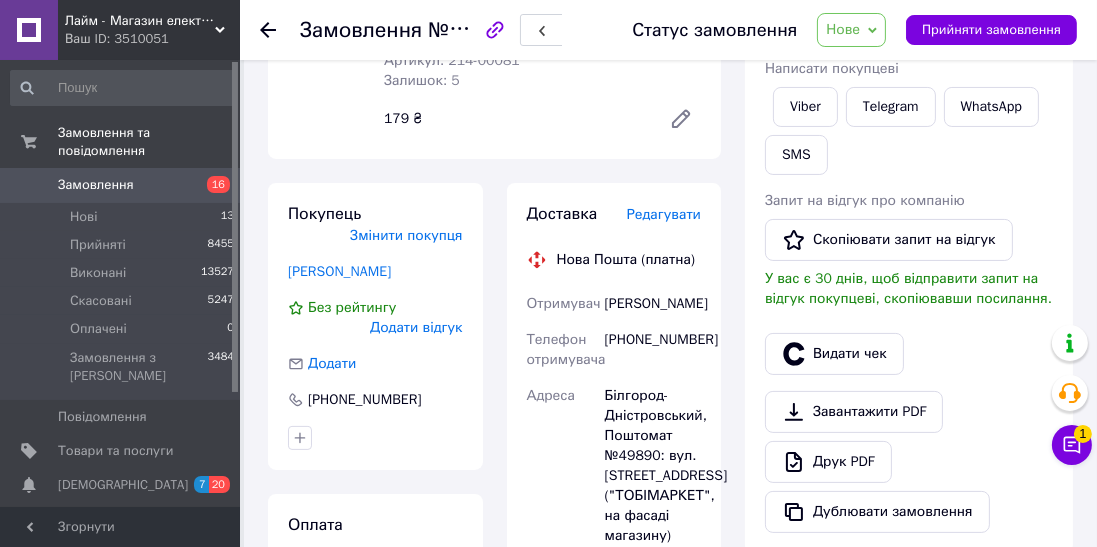 scroll, scrollTop: 475, scrollLeft: 0, axis: vertical 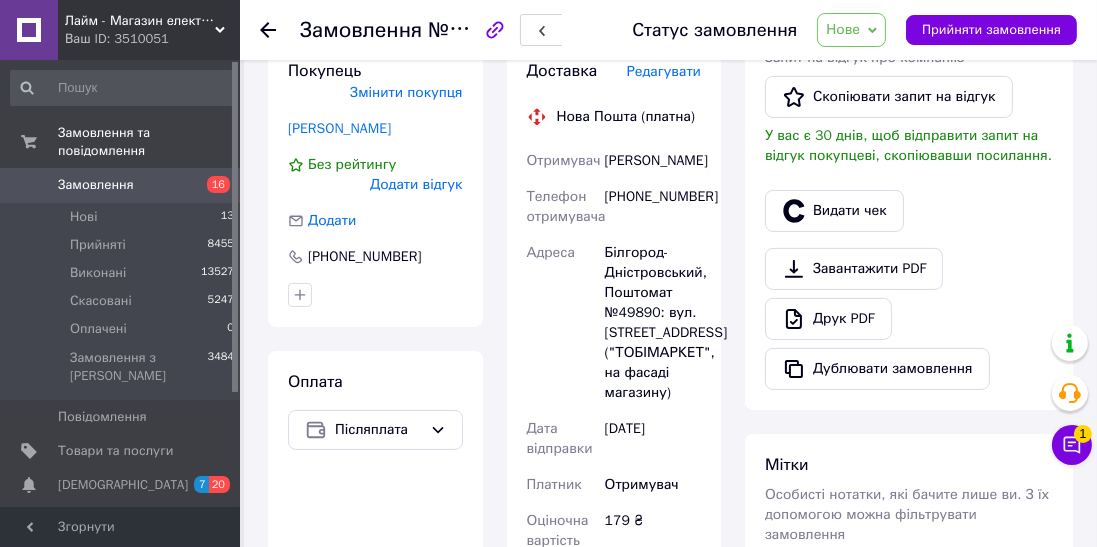 click on "Нове" at bounding box center (843, 29) 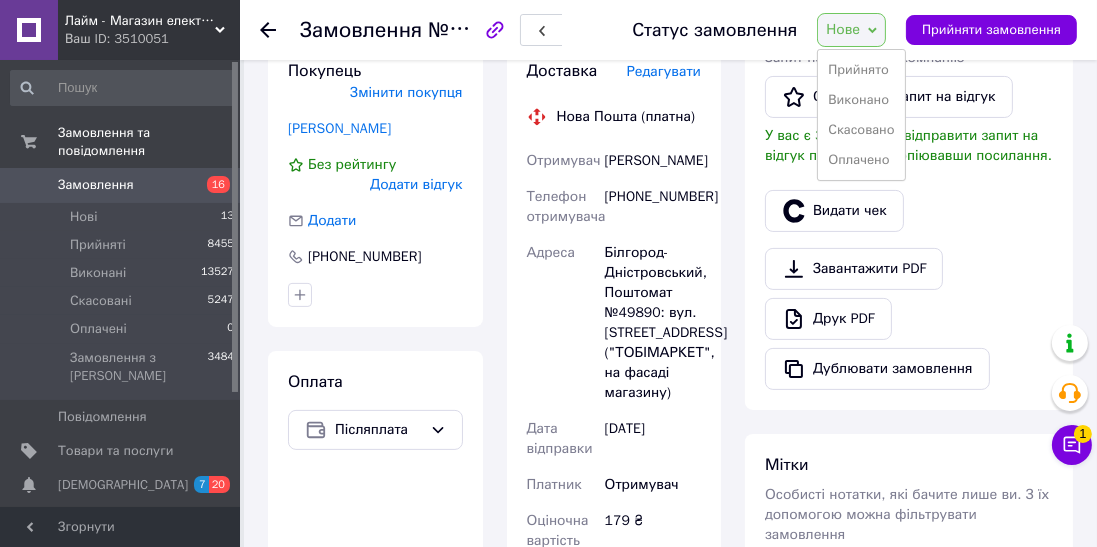 click on "Прийнято" at bounding box center (861, 70) 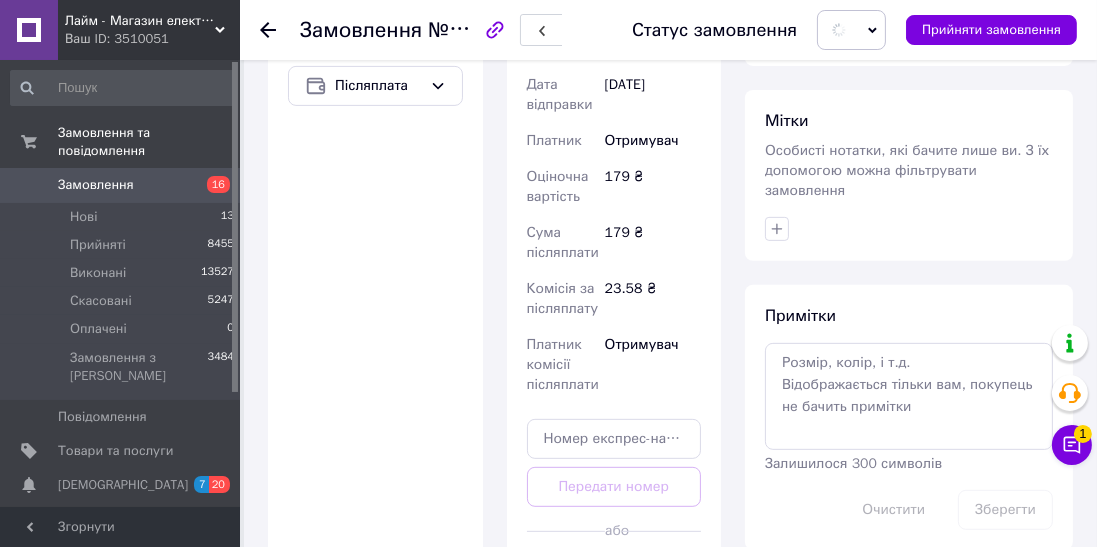 scroll, scrollTop: 955, scrollLeft: 0, axis: vertical 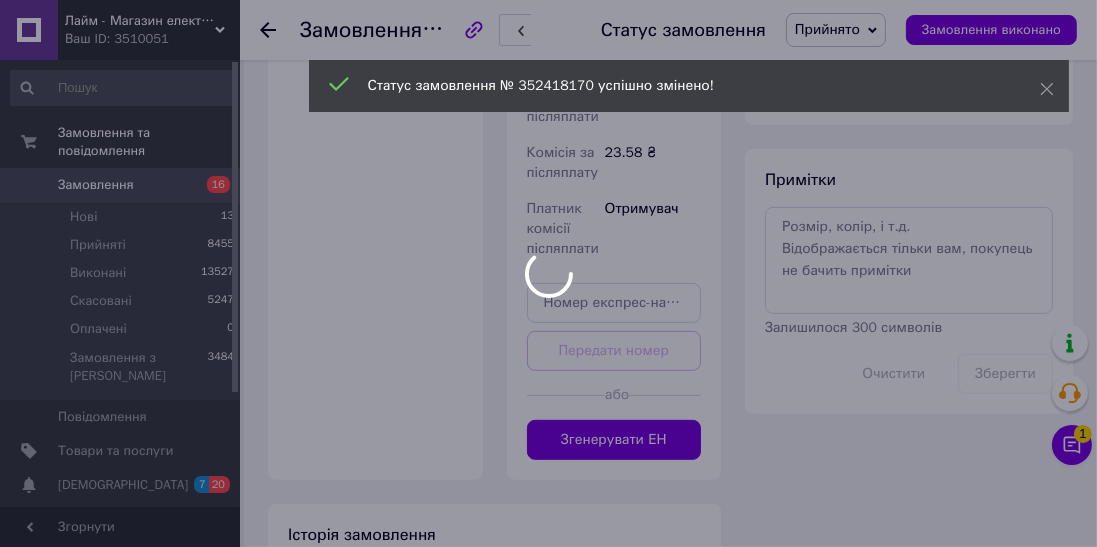click at bounding box center (548, 273) 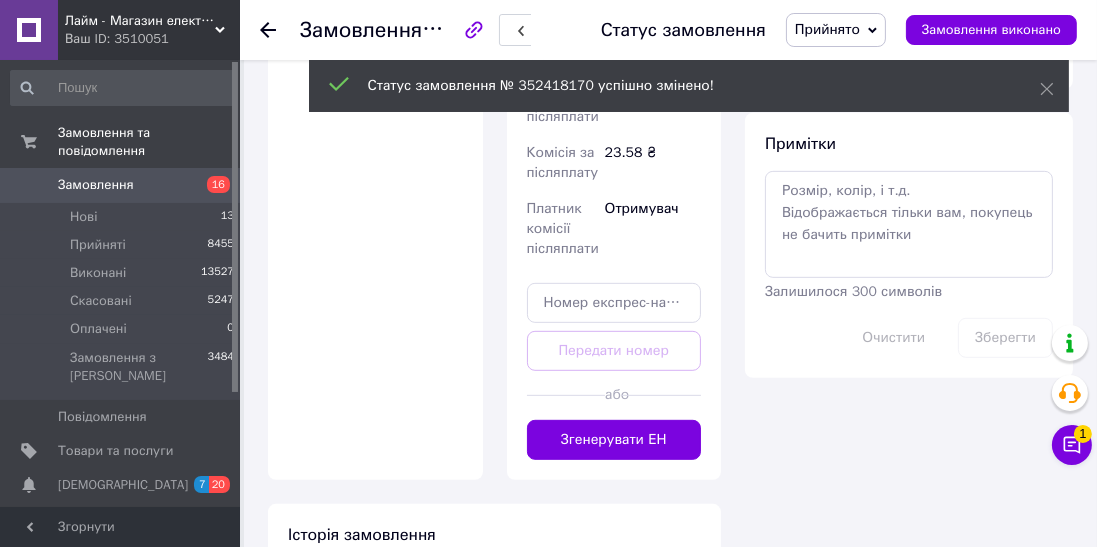 click on "Згенерувати ЕН" at bounding box center [614, 440] 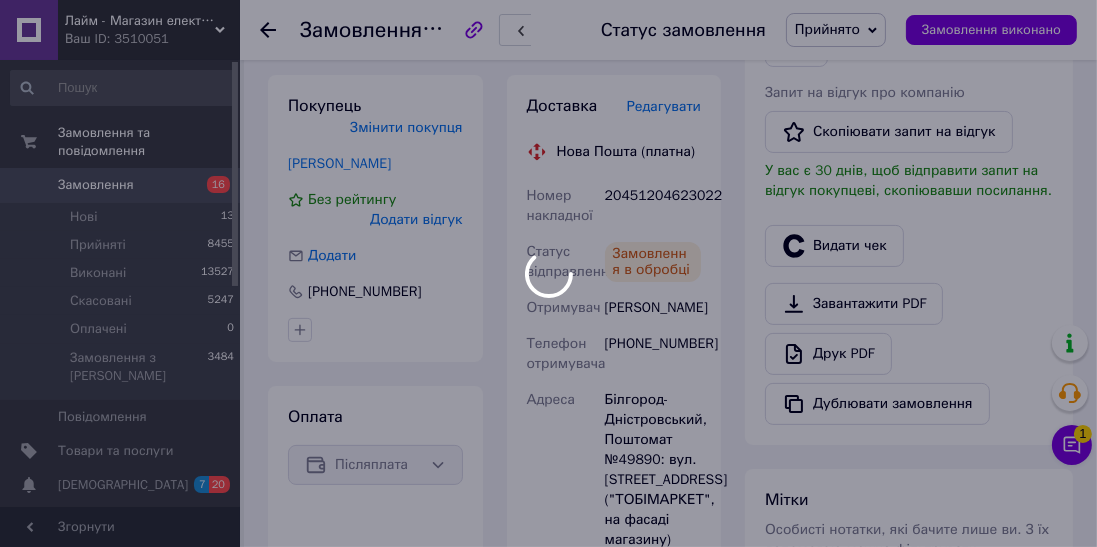 scroll, scrollTop: 413, scrollLeft: 0, axis: vertical 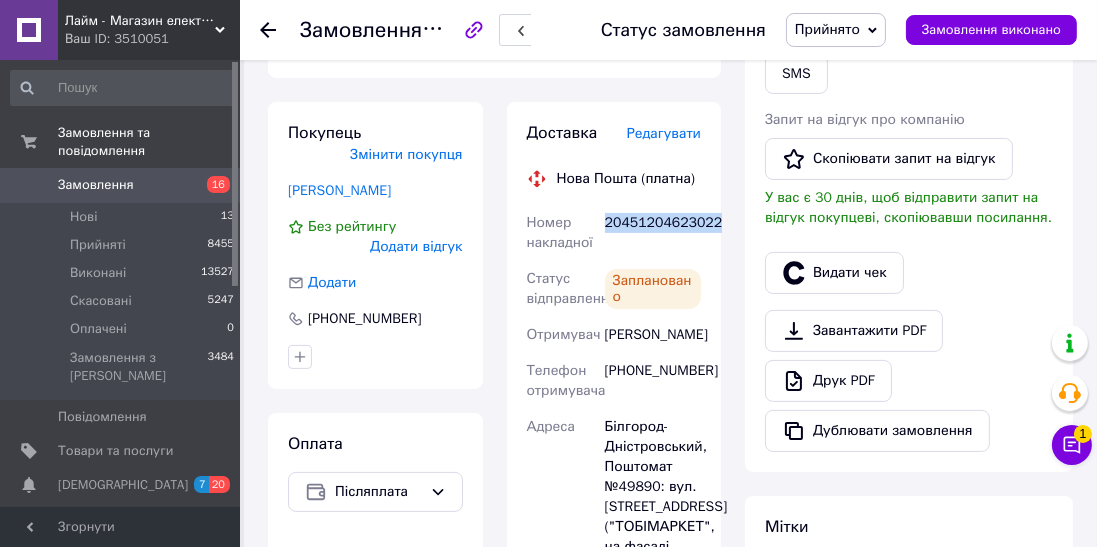 copy on "20451204623022" 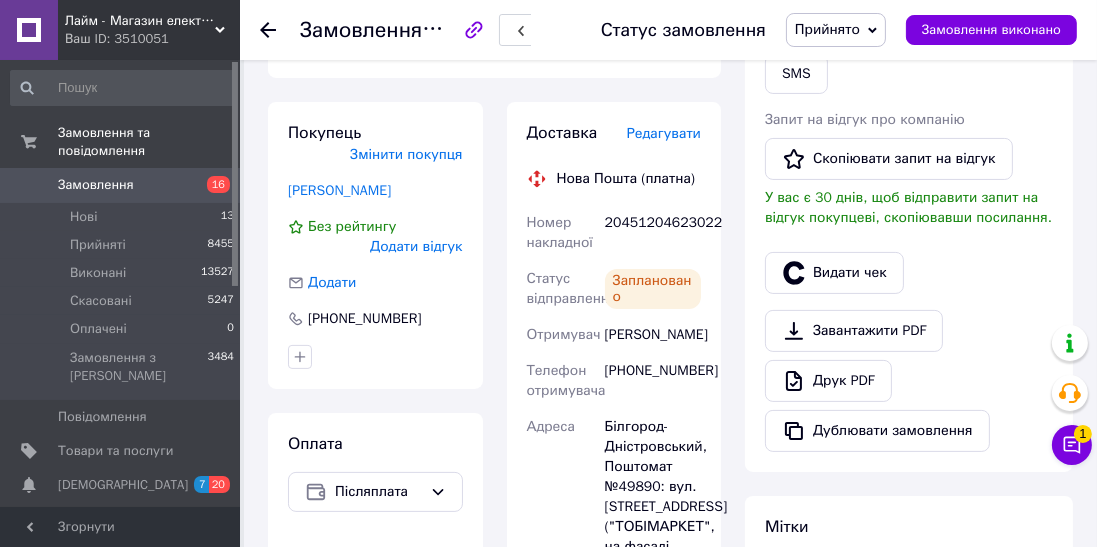 click 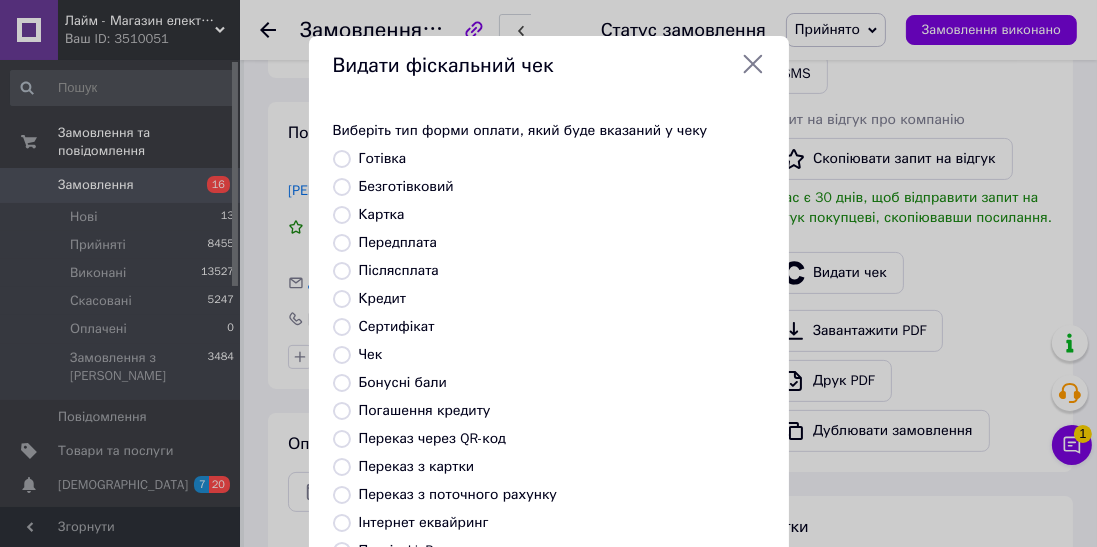 scroll, scrollTop: 310, scrollLeft: 0, axis: vertical 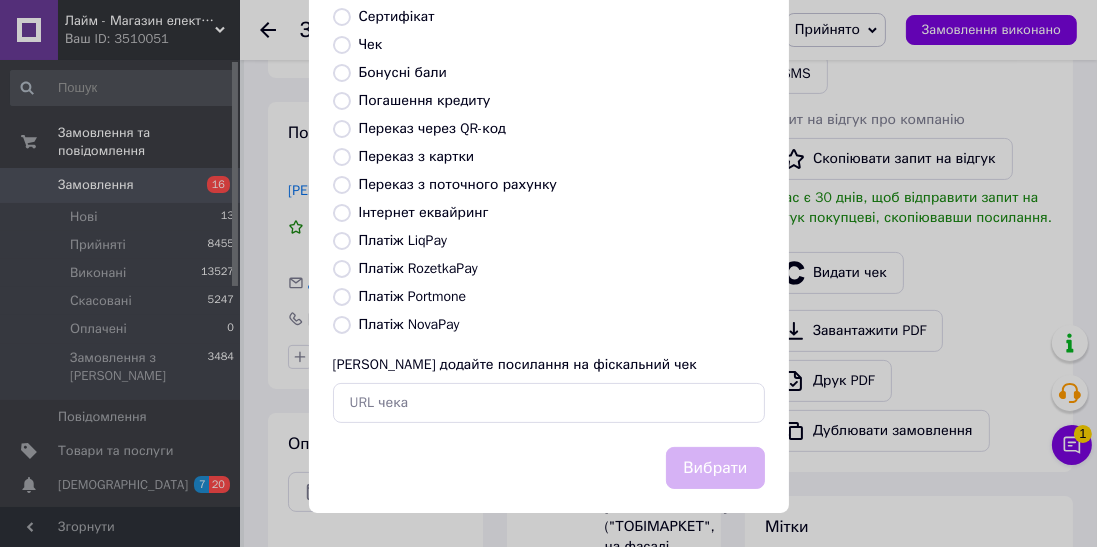 click on "Платіж Portmone" at bounding box center (413, 296) 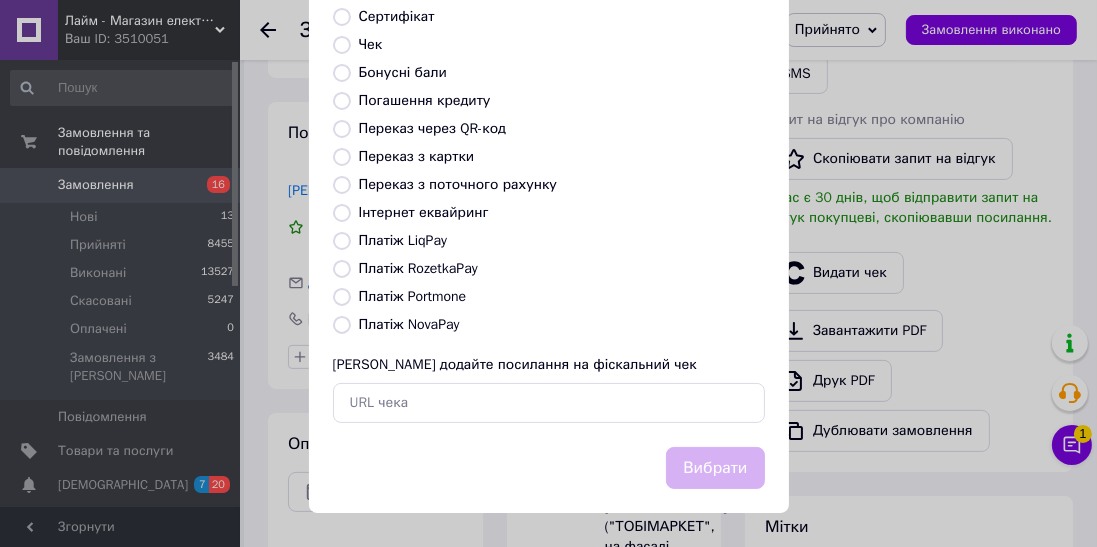 radio on "true" 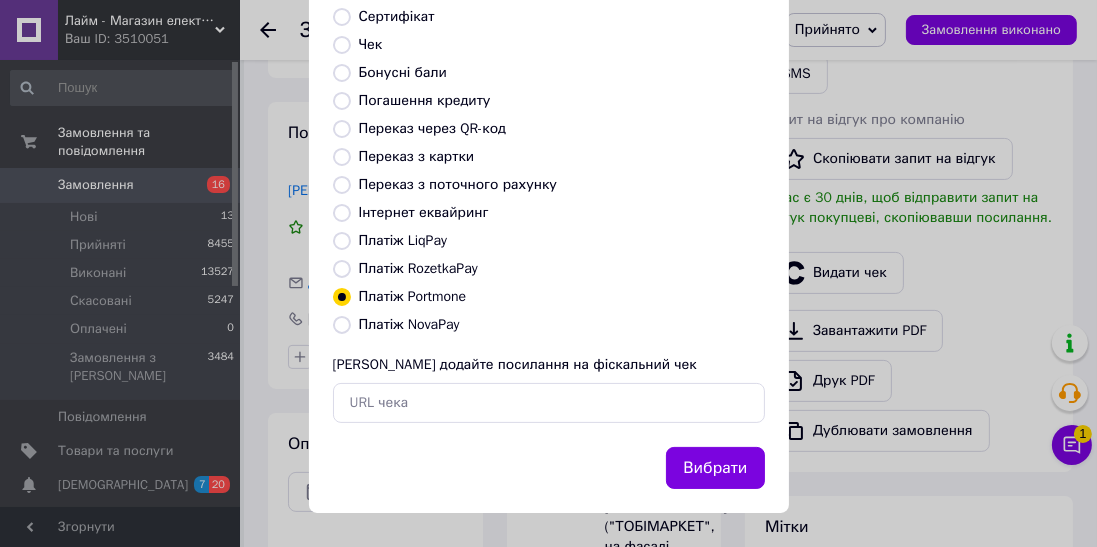 click on "Платіж NovaPay" at bounding box center [409, 324] 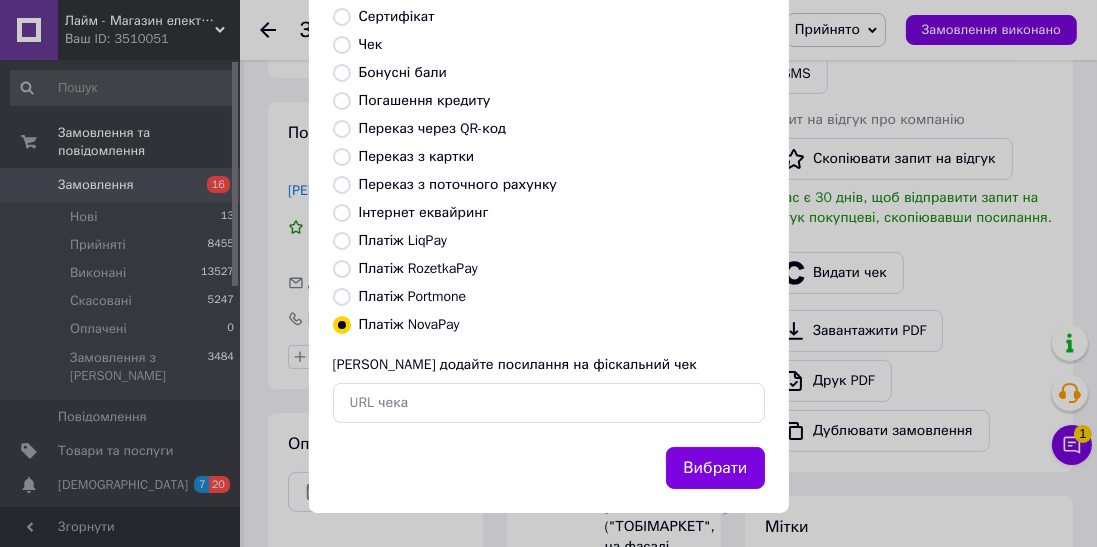 click on "Вибрати" at bounding box center [715, 468] 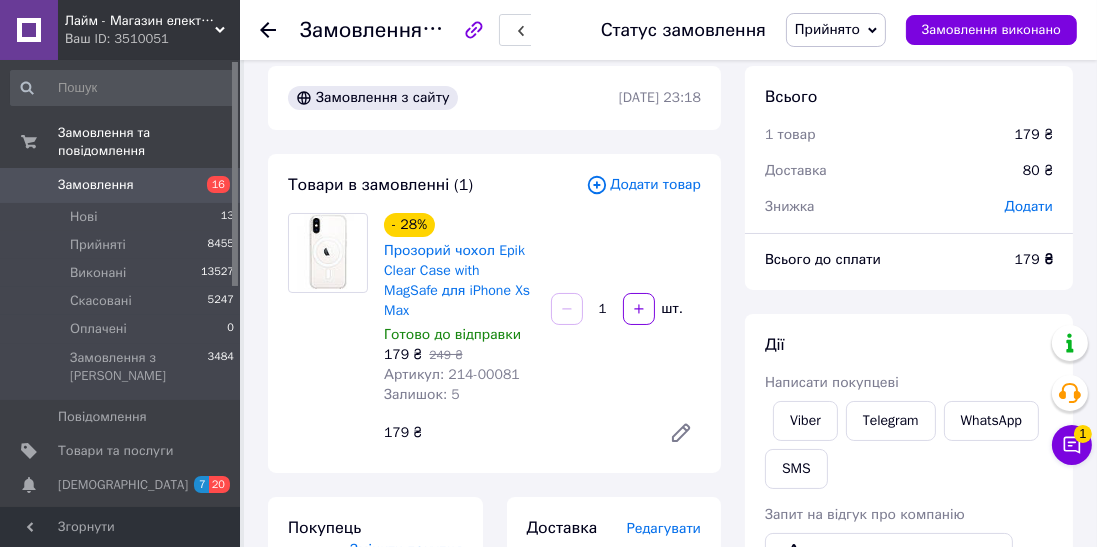 scroll, scrollTop: 0, scrollLeft: 0, axis: both 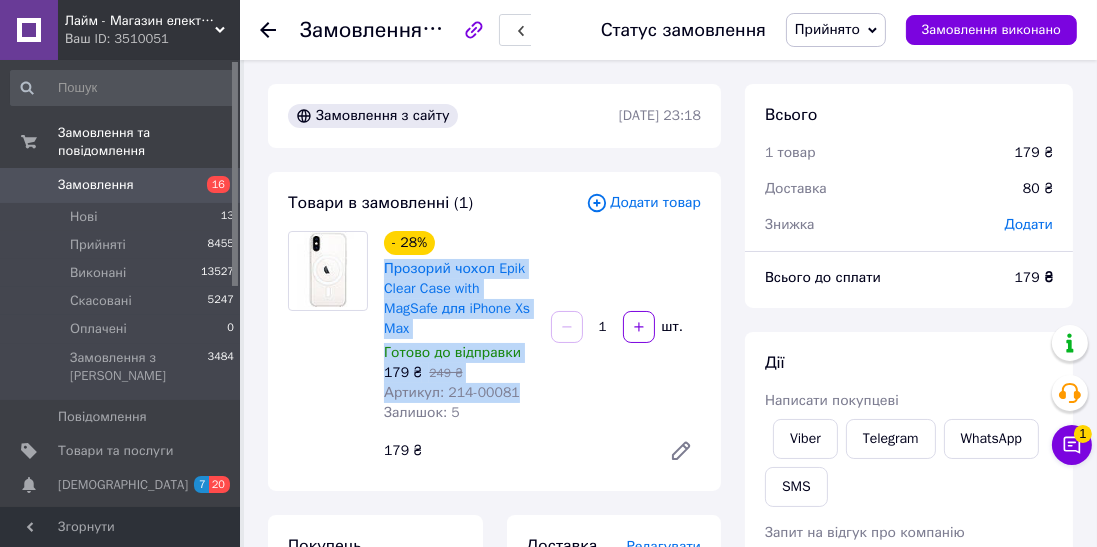 copy on "Прозорий чохол Epik Clear Case with MagSafe для iPhone Xs Max Готово до відправки 179 ₴   249 ₴ Артикул: 214-00081" 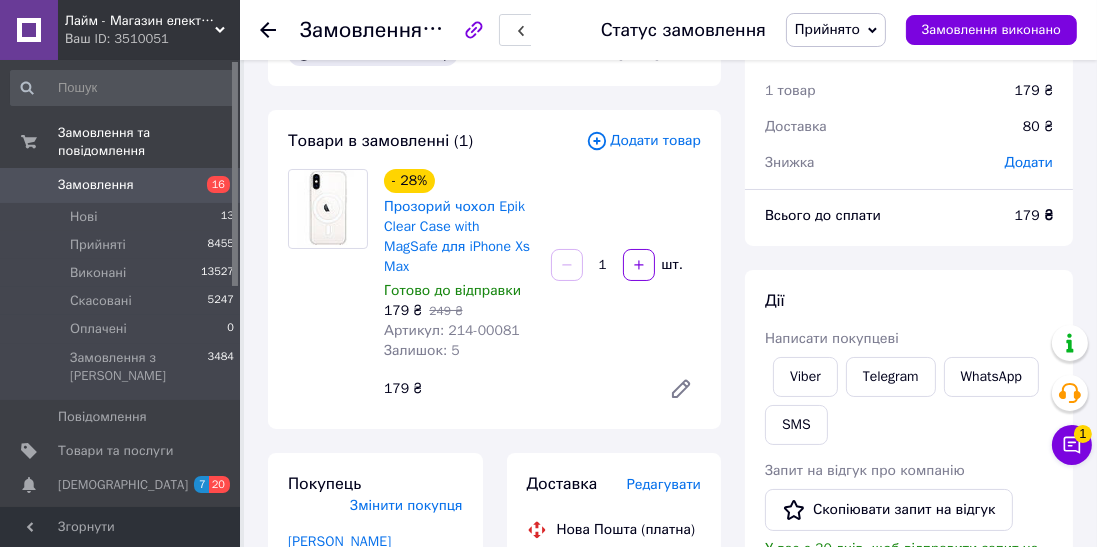 scroll, scrollTop: 64, scrollLeft: 0, axis: vertical 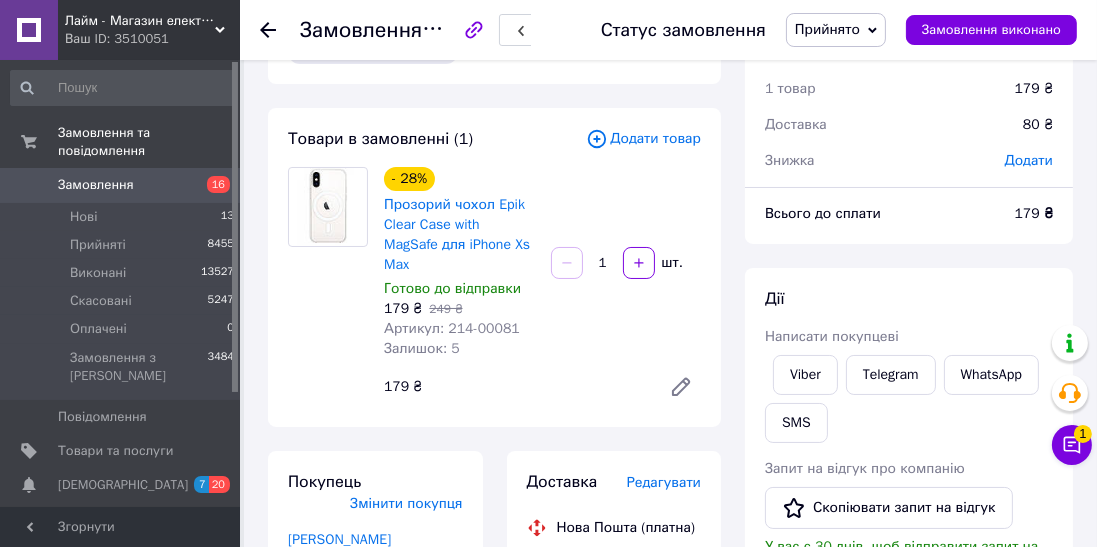 click 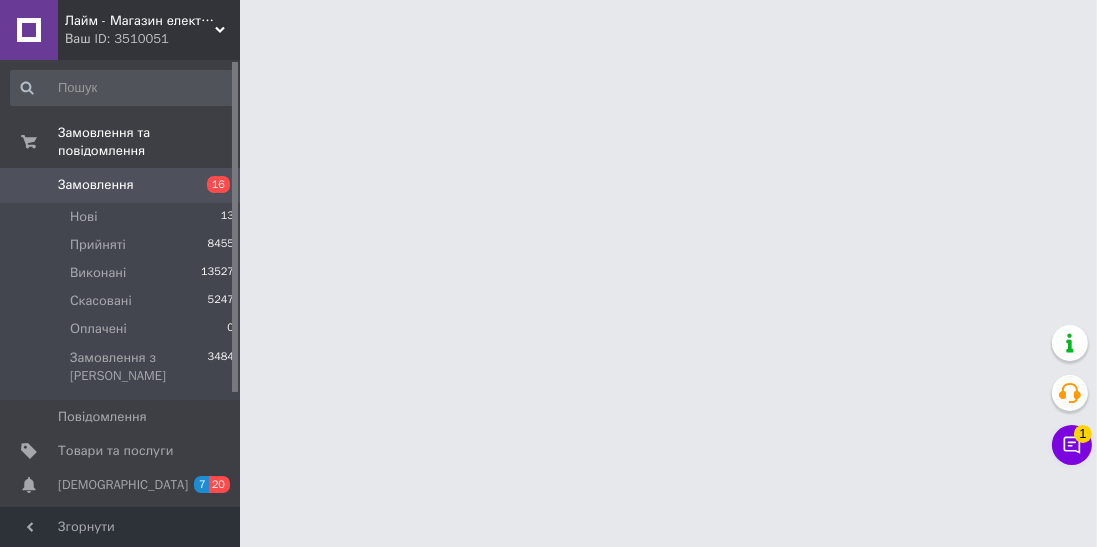 scroll, scrollTop: 0, scrollLeft: 0, axis: both 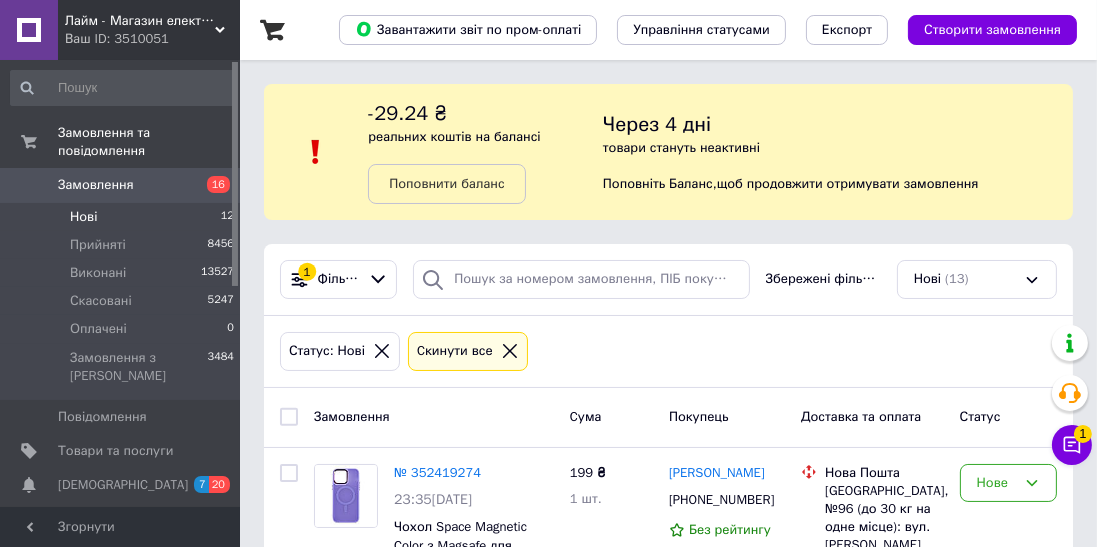 click on "Нові 12" at bounding box center (123, 217) 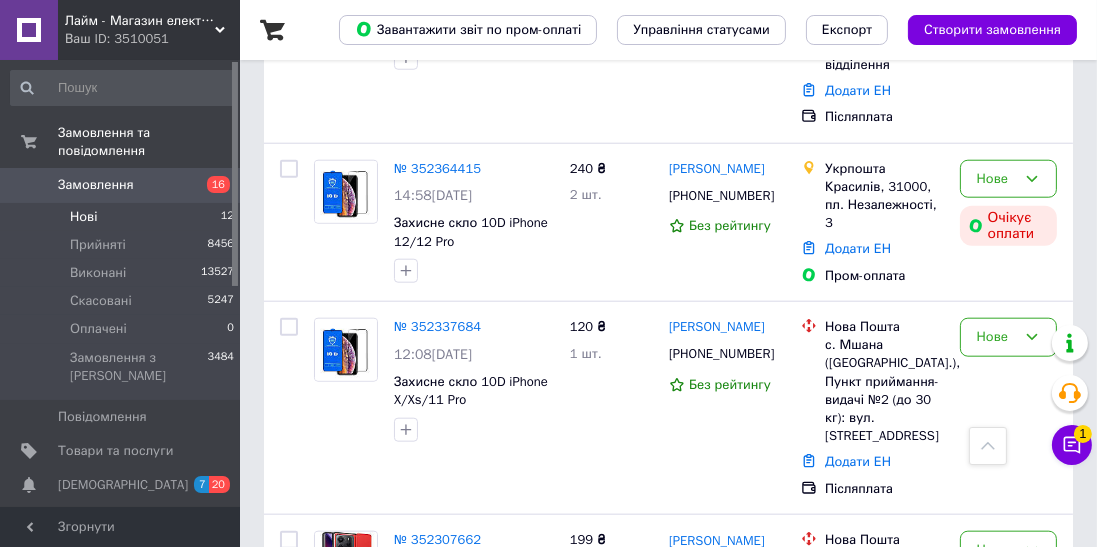 click on "№ 352307662" at bounding box center [437, 539] 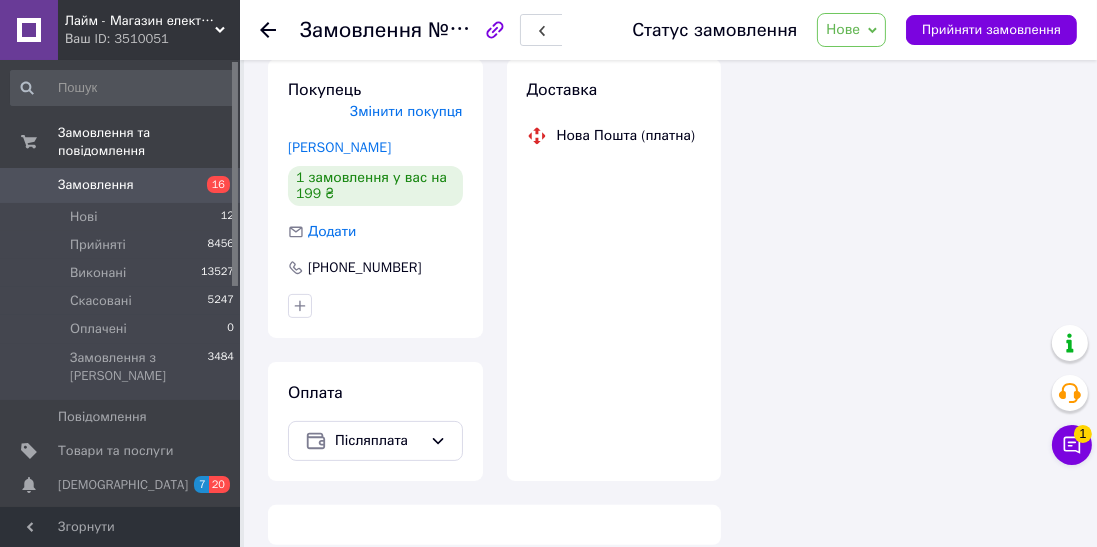 click on "Нове" at bounding box center (851, 30) 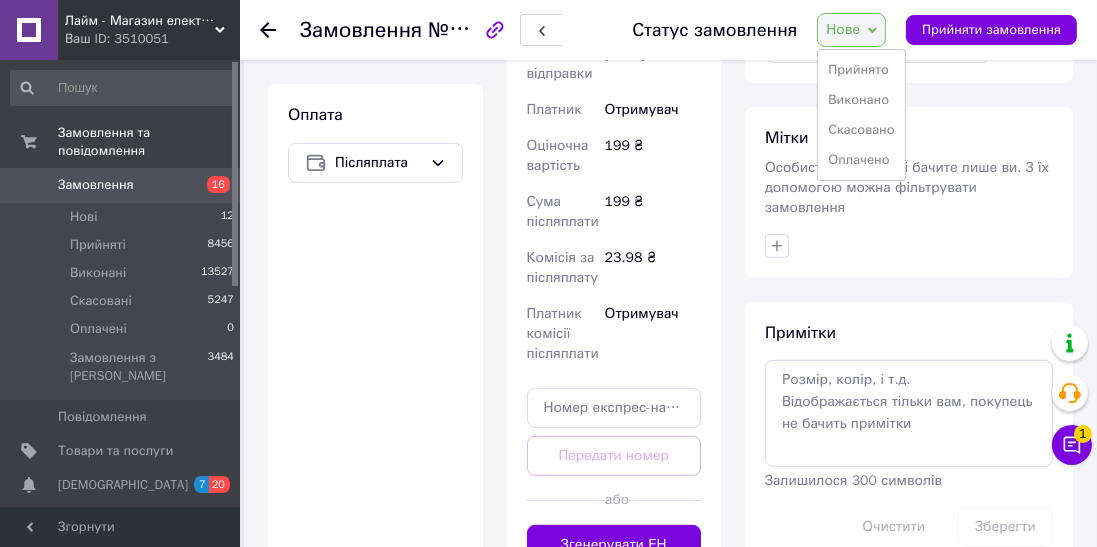 scroll, scrollTop: 1003, scrollLeft: 0, axis: vertical 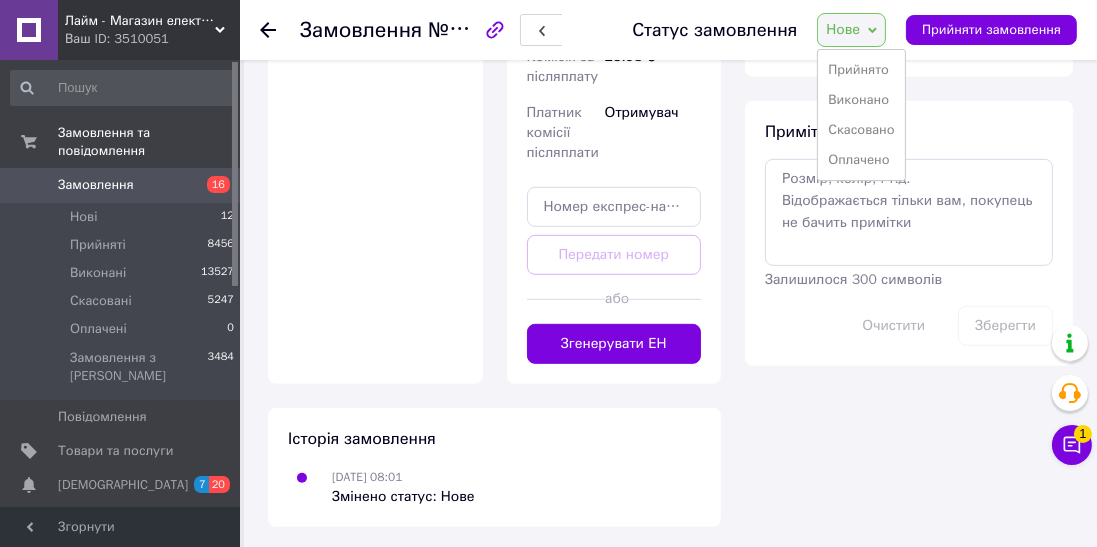click on "Прийнято" at bounding box center [861, 70] 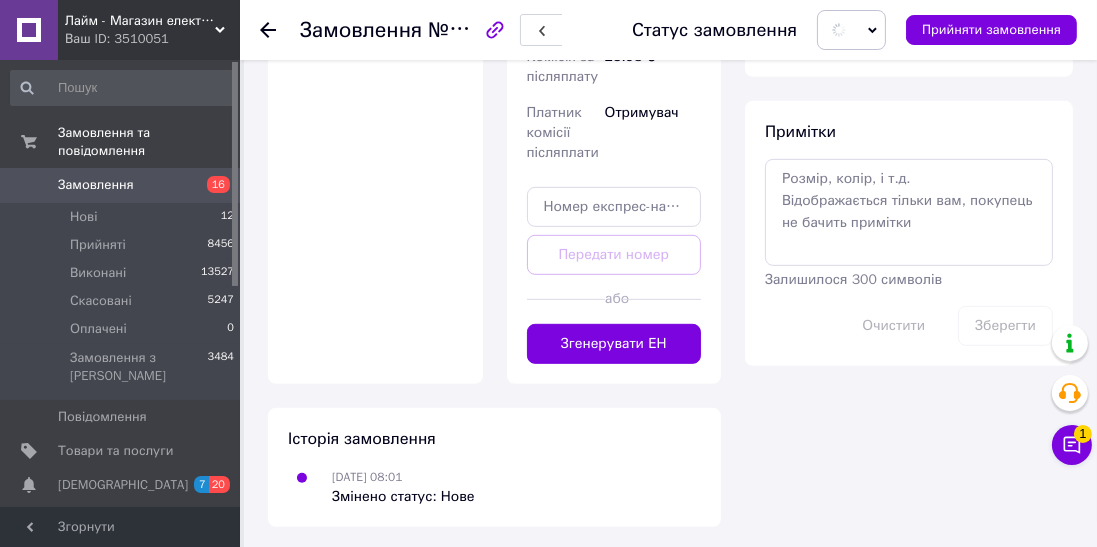 click on "Згенерувати ЕН" at bounding box center (614, 344) 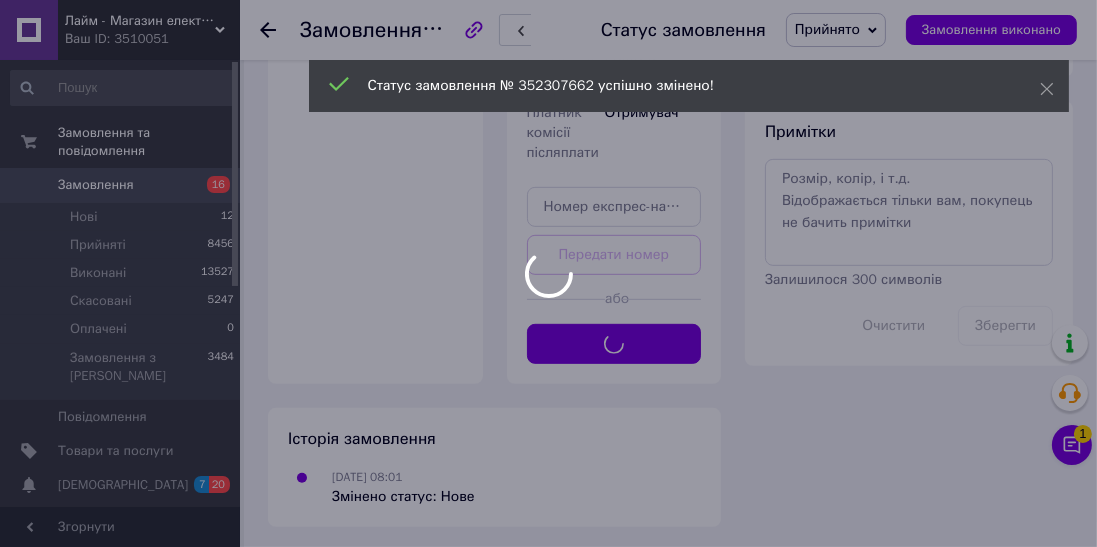 click on "Доставка Редагувати Нова Пошта (платна) Отримувач [PERSON_NAME] Телефон отримувача [PHONE_NUMBER] [GEOGRAPHIC_DATA], №79 (до 30 кг на одне місце): вул. [GEOGRAPHIC_DATA], 66 Дата відправки [DATE] Платник Отримувач Оціночна вартість 199 ₴ Сума післяплати 199 ₴ Комісія за післяплату 23.98 ₴ Платник комісії післяплати Отримувач Передати номер або Згенерувати ЕН" at bounding box center (614, -46) 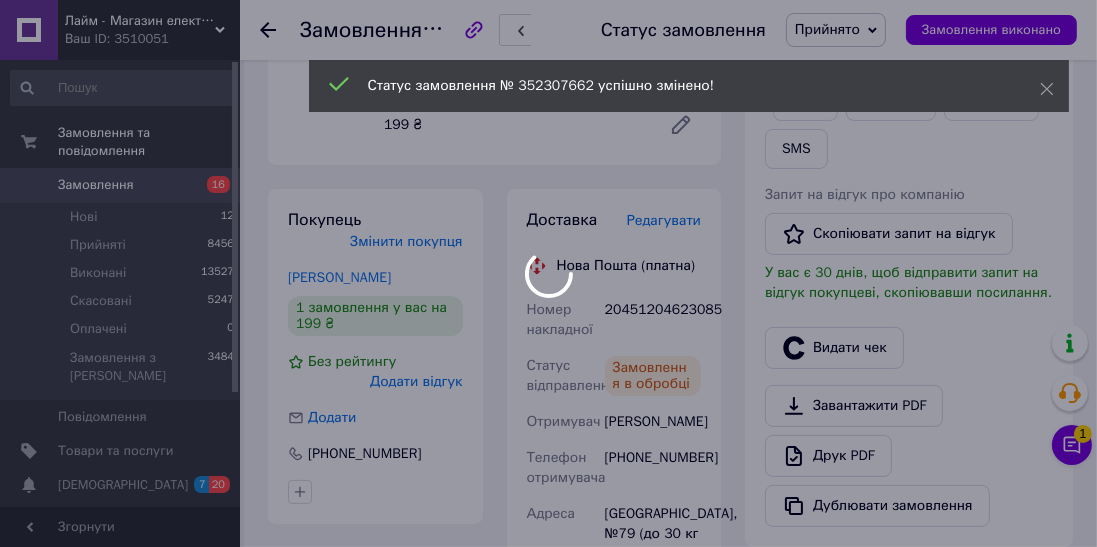 scroll, scrollTop: 339, scrollLeft: 0, axis: vertical 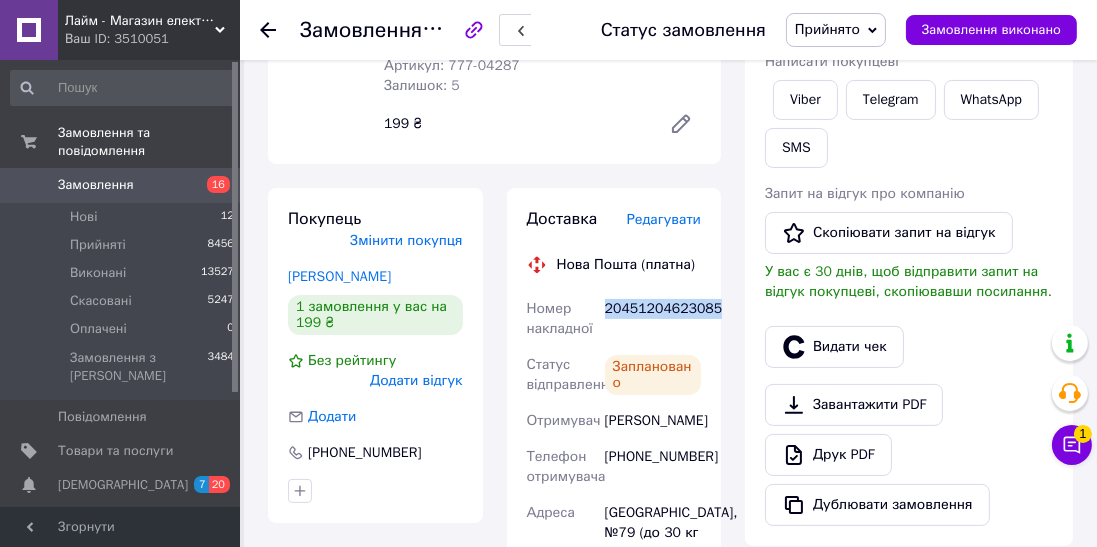 copy on "20451204623085" 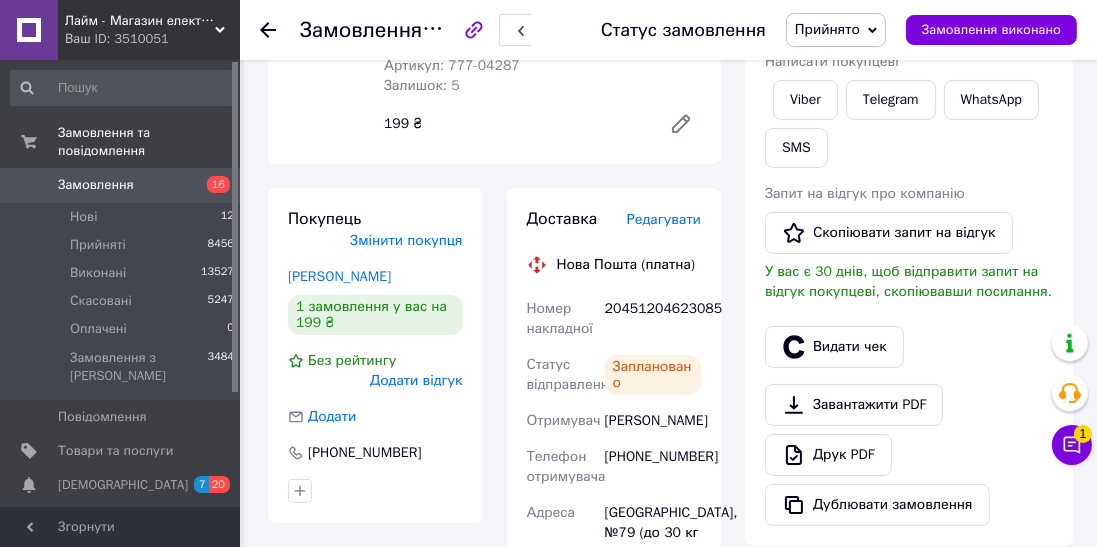 click 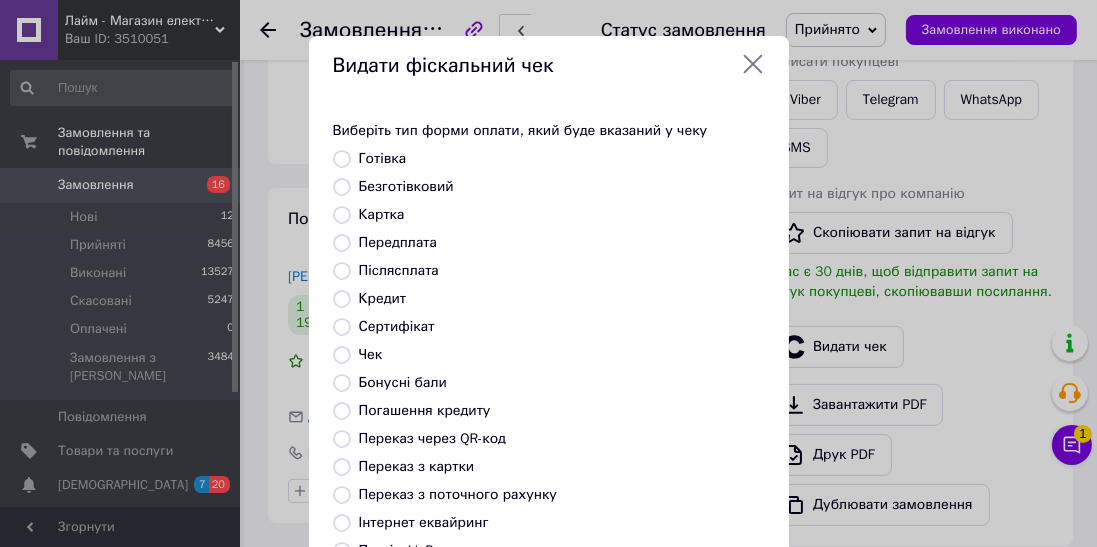 scroll, scrollTop: 214, scrollLeft: 0, axis: vertical 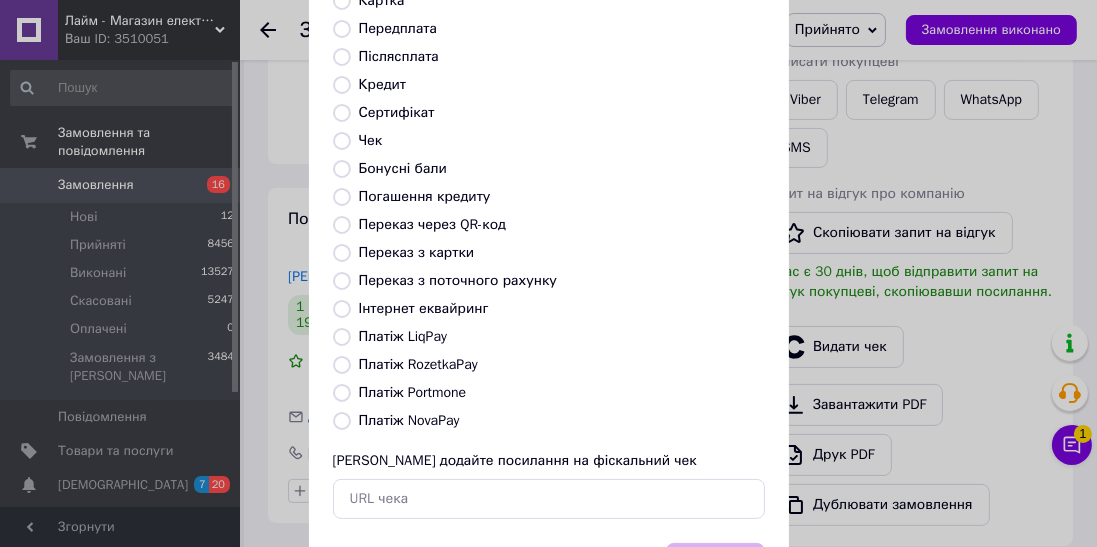click on "Платіж NovaPay" at bounding box center (409, 420) 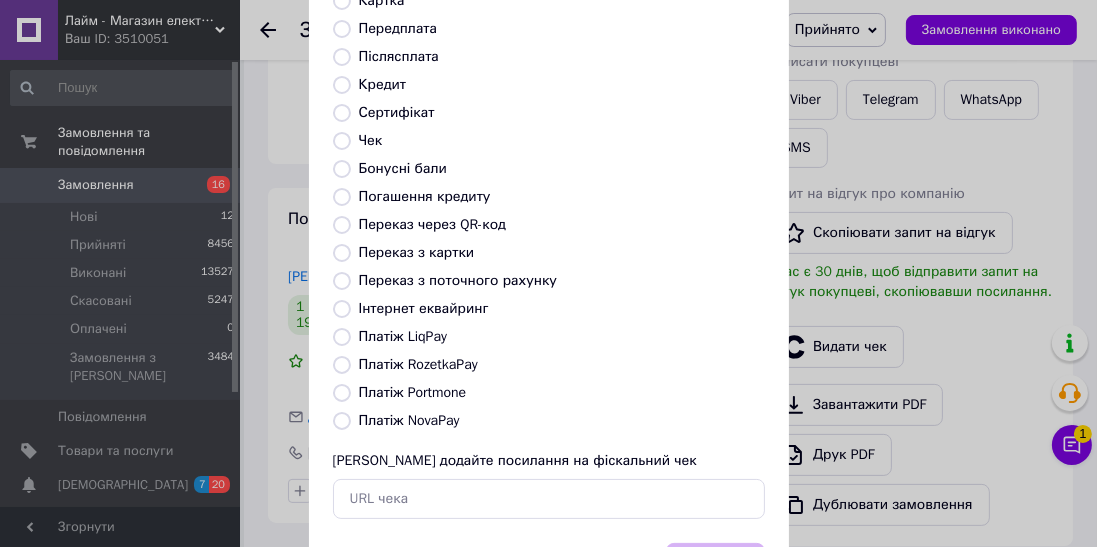 radio on "true" 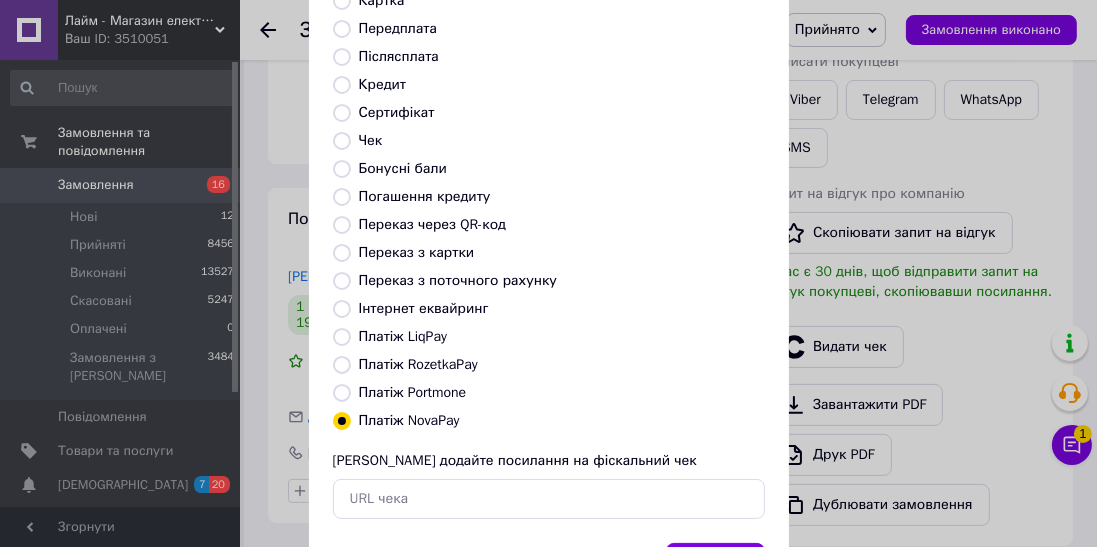 click on "Вибрати" at bounding box center (715, 564) 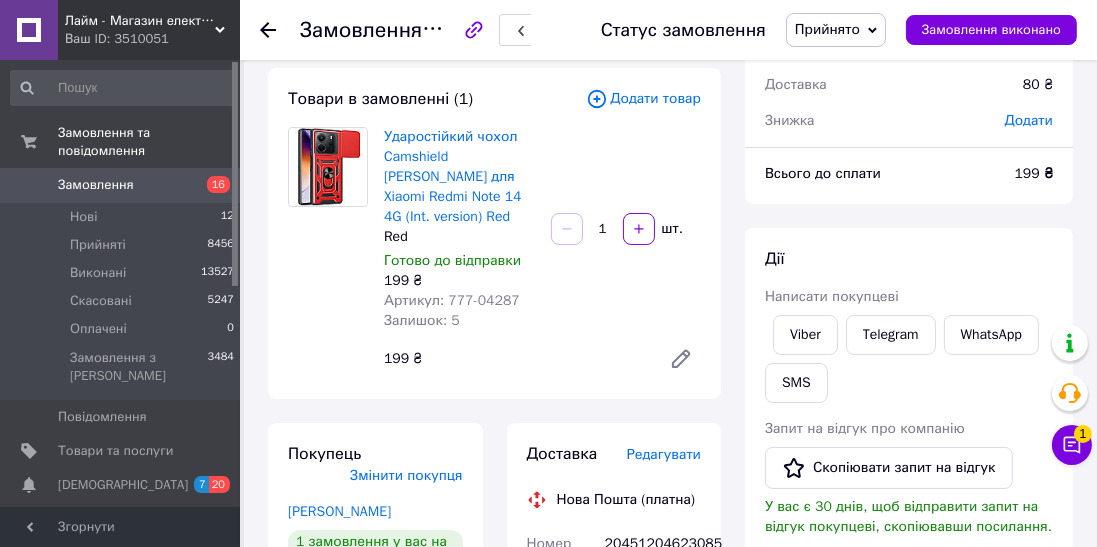 scroll, scrollTop: 77, scrollLeft: 0, axis: vertical 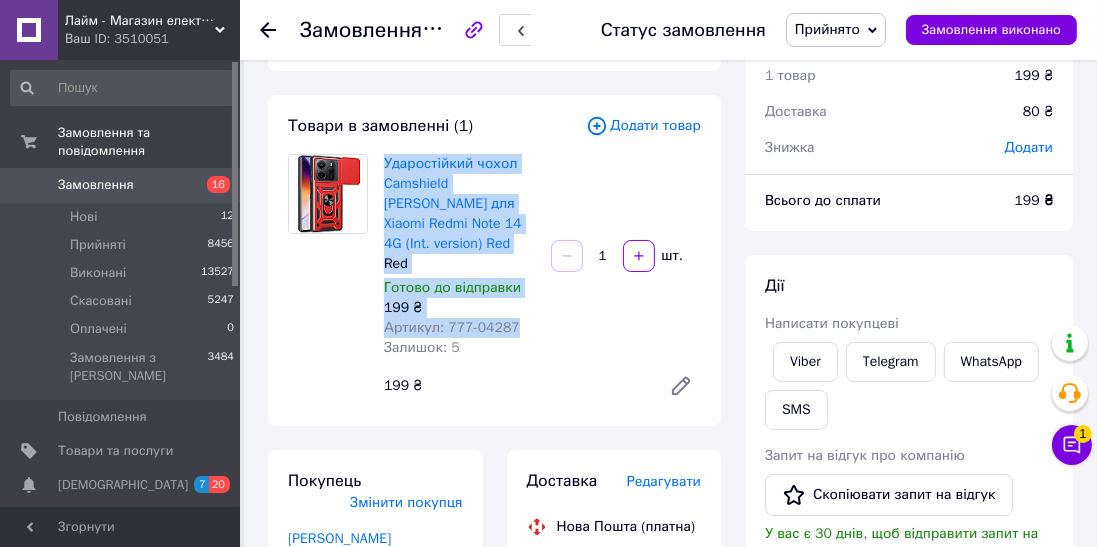 copy on "Ударостійкий чохол Camshield [PERSON_NAME] для Xiaomi Redmi Note 14 4G (Int. version) Red Red Готово до відправки 199 ₴ Артикул: 777-04287" 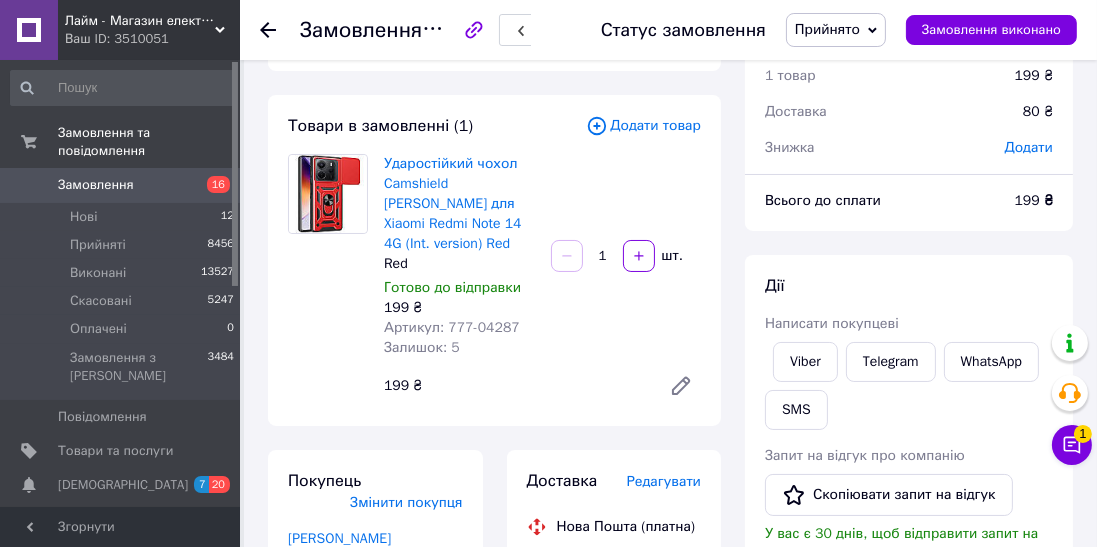 click at bounding box center [280, 30] 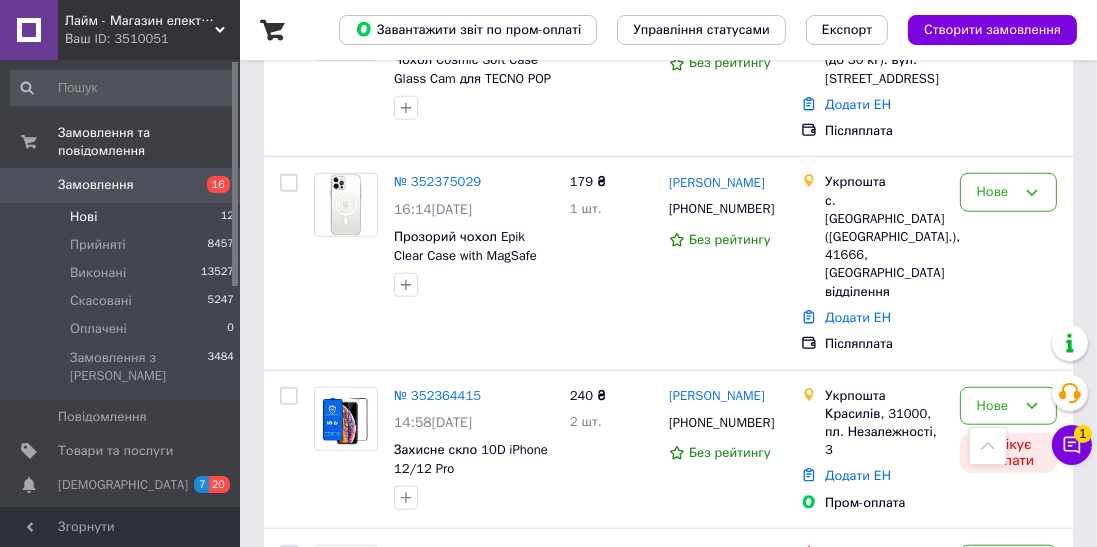 scroll, scrollTop: 2040, scrollLeft: 0, axis: vertical 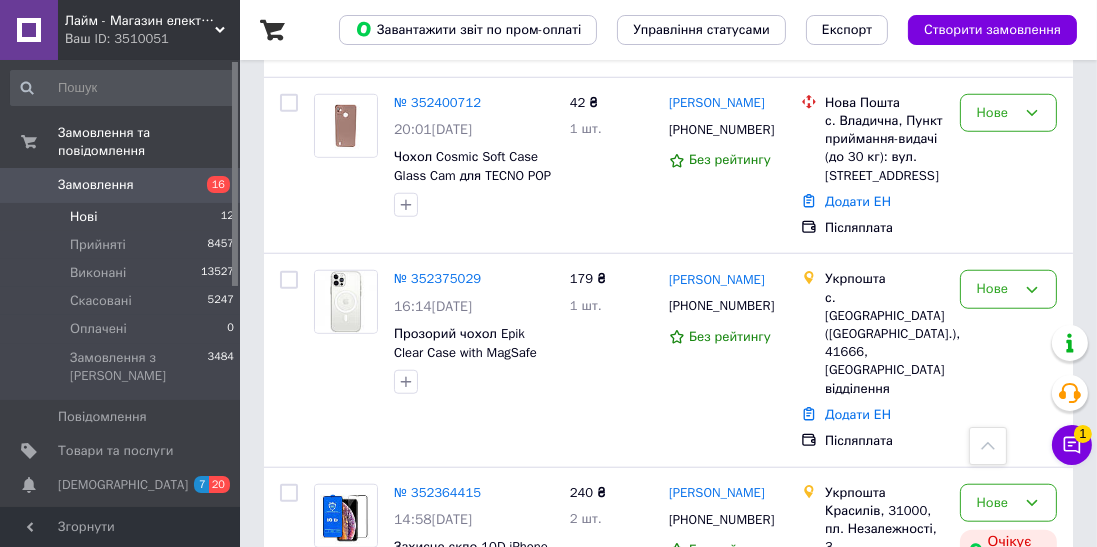 click on "№ 352375029" at bounding box center [437, 278] 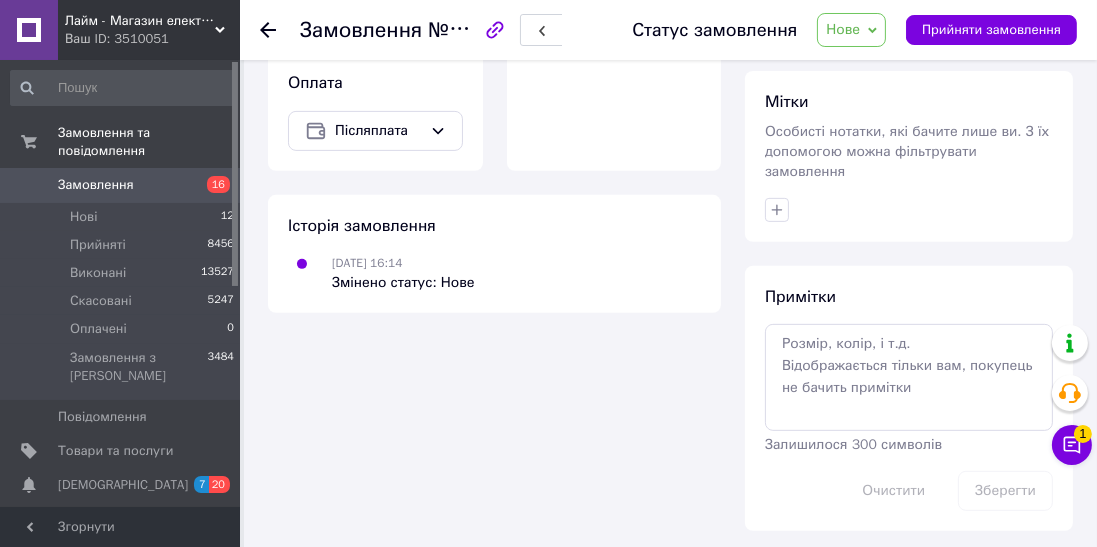 click on "Нове" at bounding box center [851, 30] 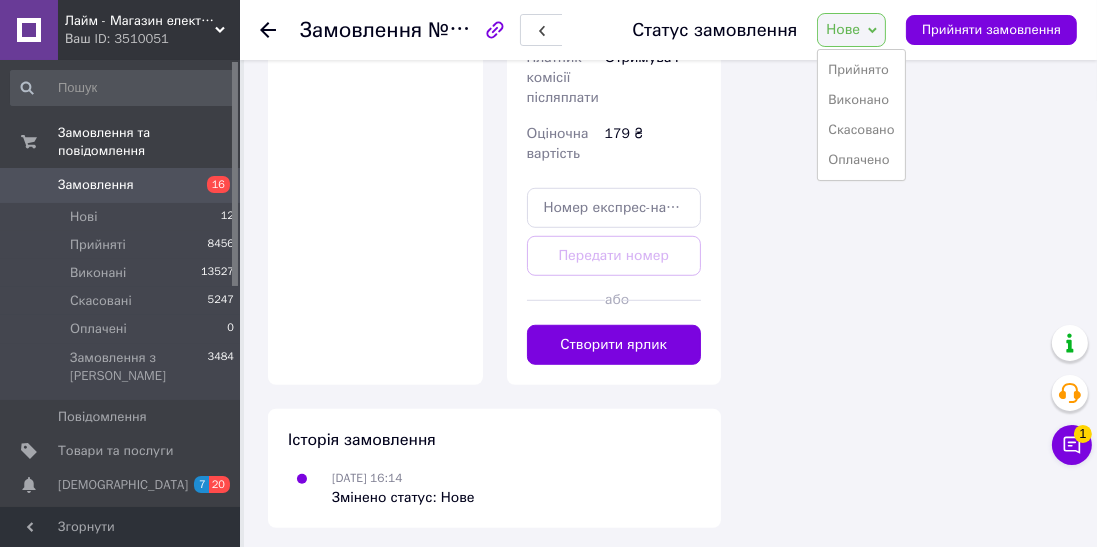 click on "Прийнято" at bounding box center [861, 70] 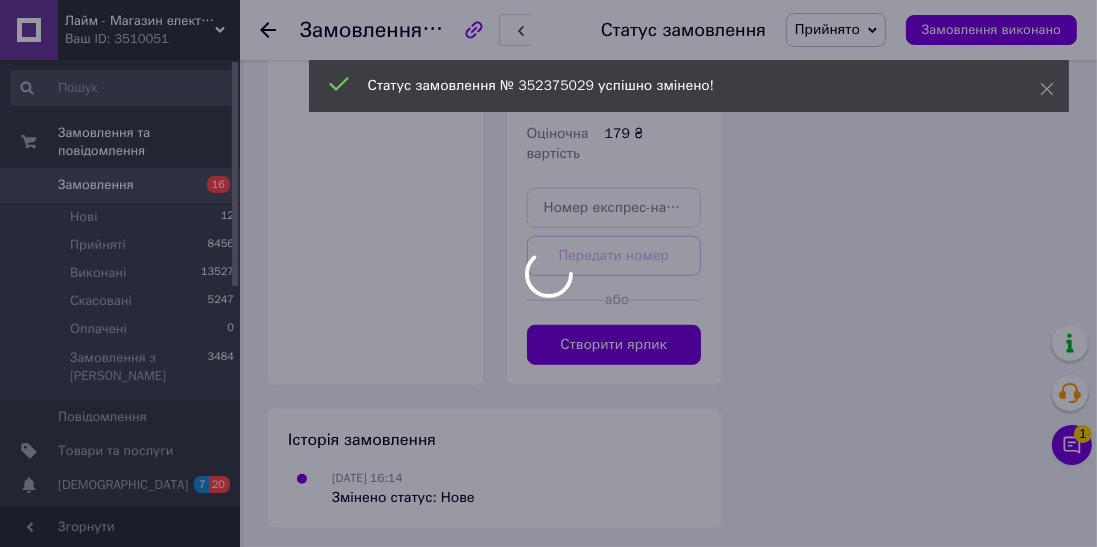 click on "Створити ярлик" at bounding box center [614, 345] 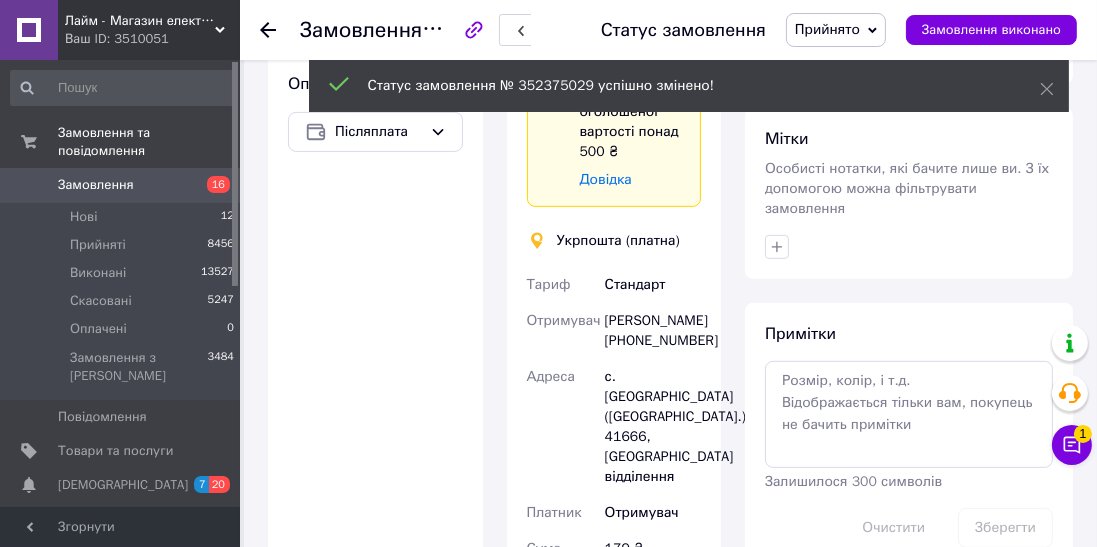 scroll, scrollTop: 801, scrollLeft: 0, axis: vertical 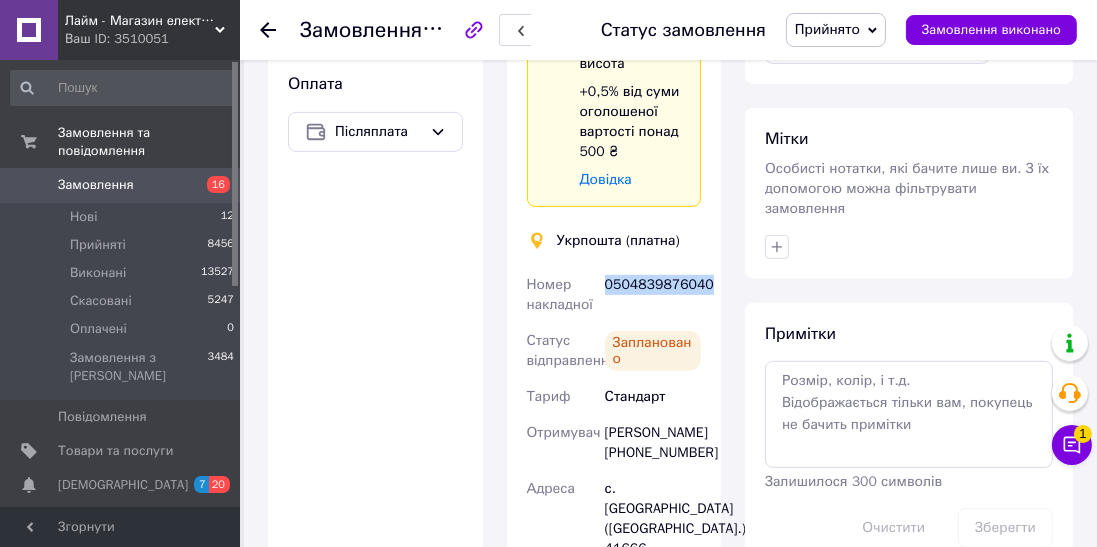 copy on "0504839876040" 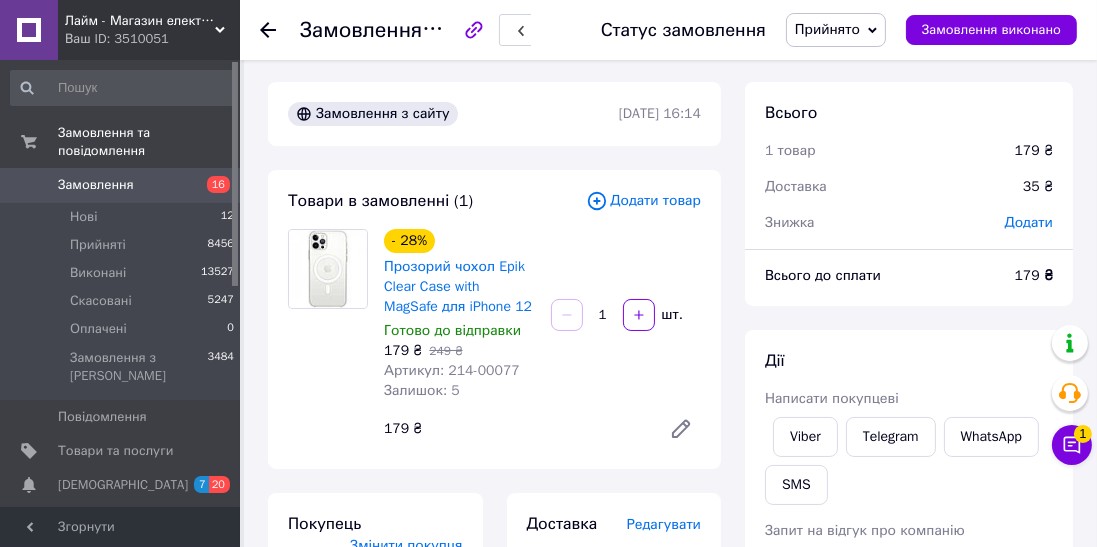 scroll, scrollTop: 0, scrollLeft: 0, axis: both 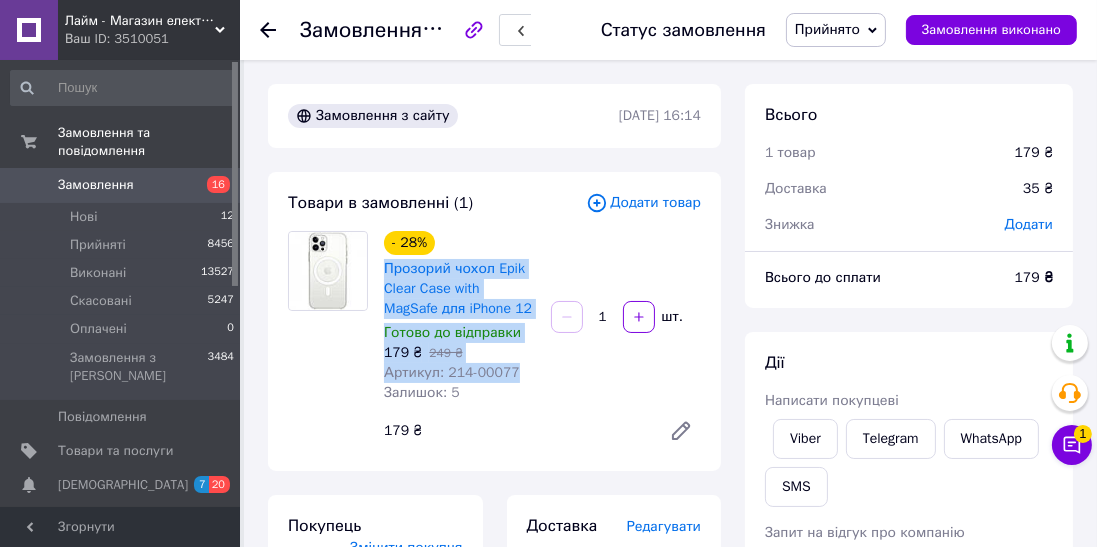 copy on "Прозорий чохол Epik Clear Case with MagSafe для iPhone 12 Готово до відправки 179 ₴   249 ₴ Артикул: 214-00077" 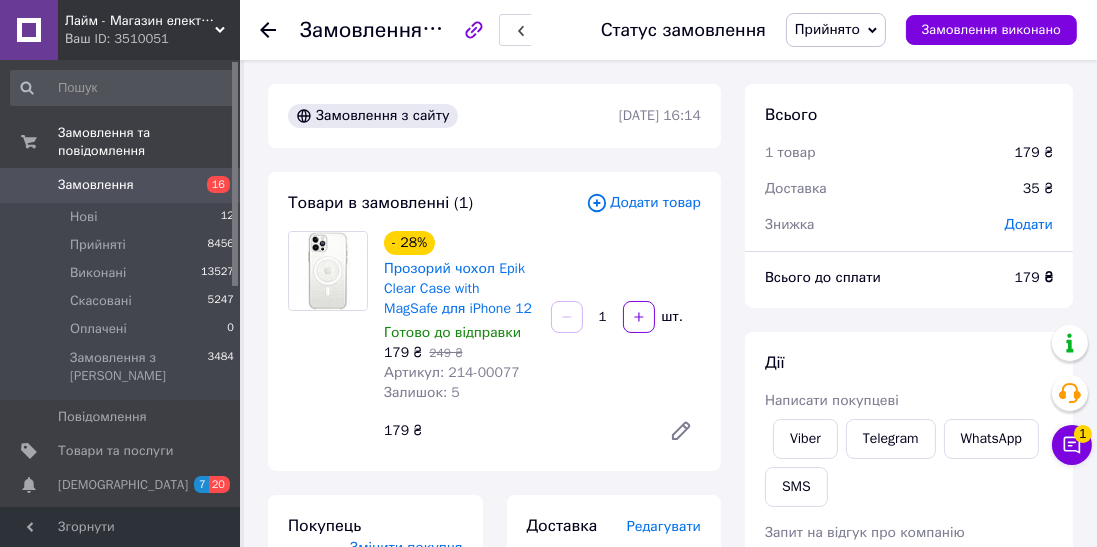 click 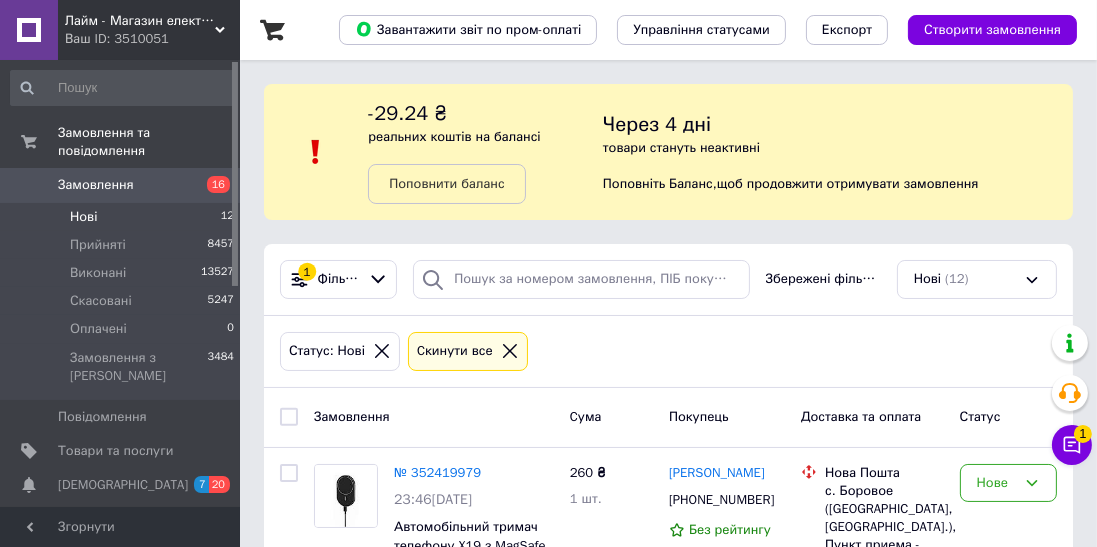 click on "Нові 12" at bounding box center [123, 217] 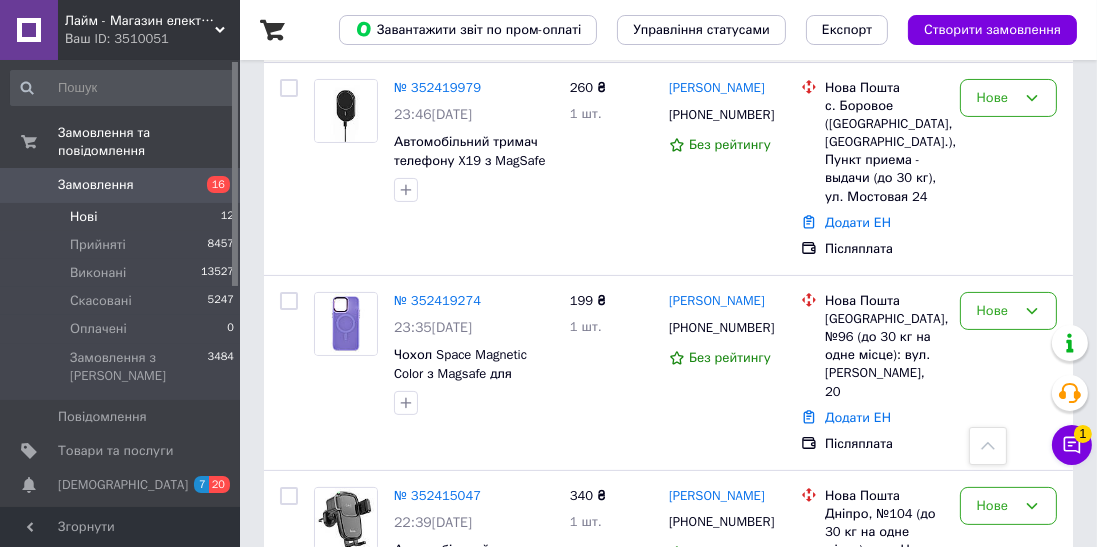 scroll, scrollTop: 358, scrollLeft: 0, axis: vertical 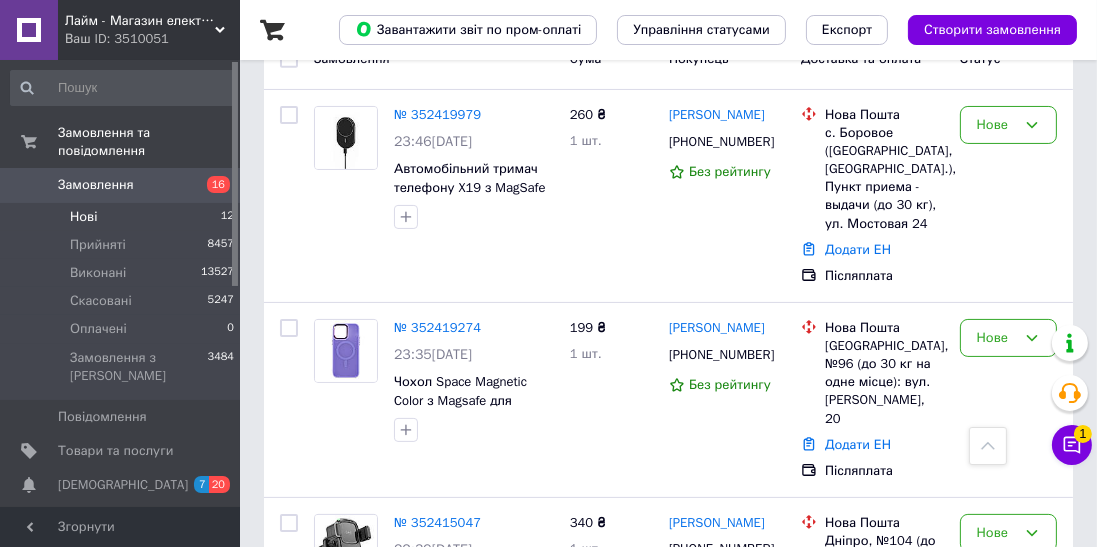 click on "№ 352419979" at bounding box center (437, 114) 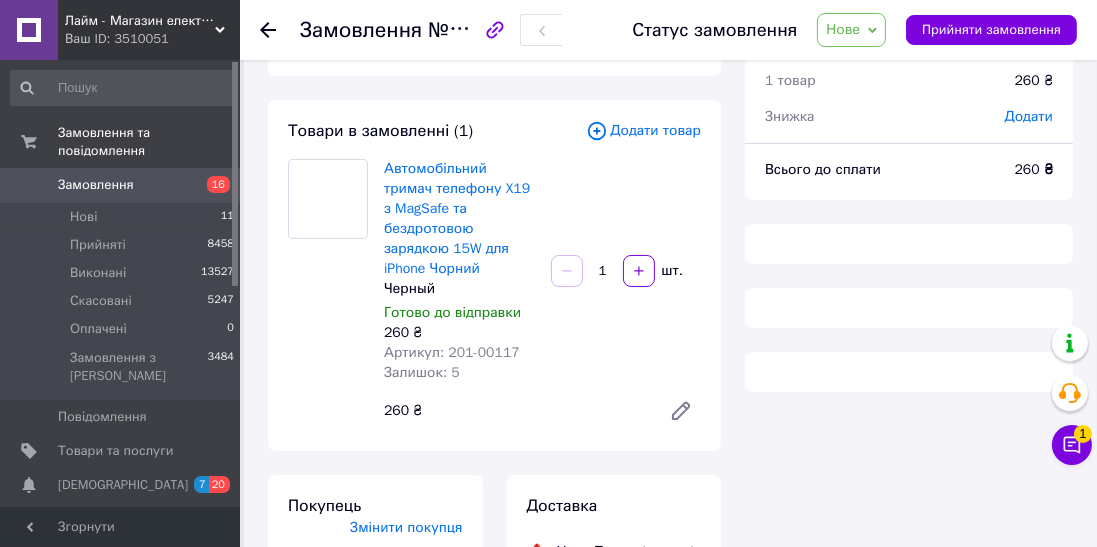 scroll, scrollTop: 0, scrollLeft: 0, axis: both 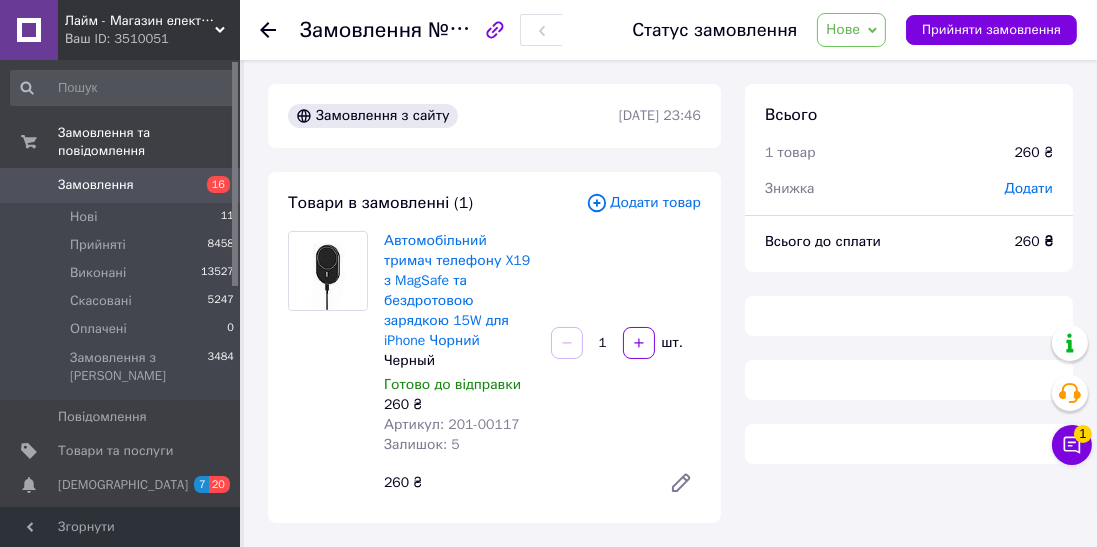 click on "Автомобільний тримач телефону X19 з MagSafe та бездротовою зарядкою 15W для iPhone Чорний" at bounding box center [457, 290] 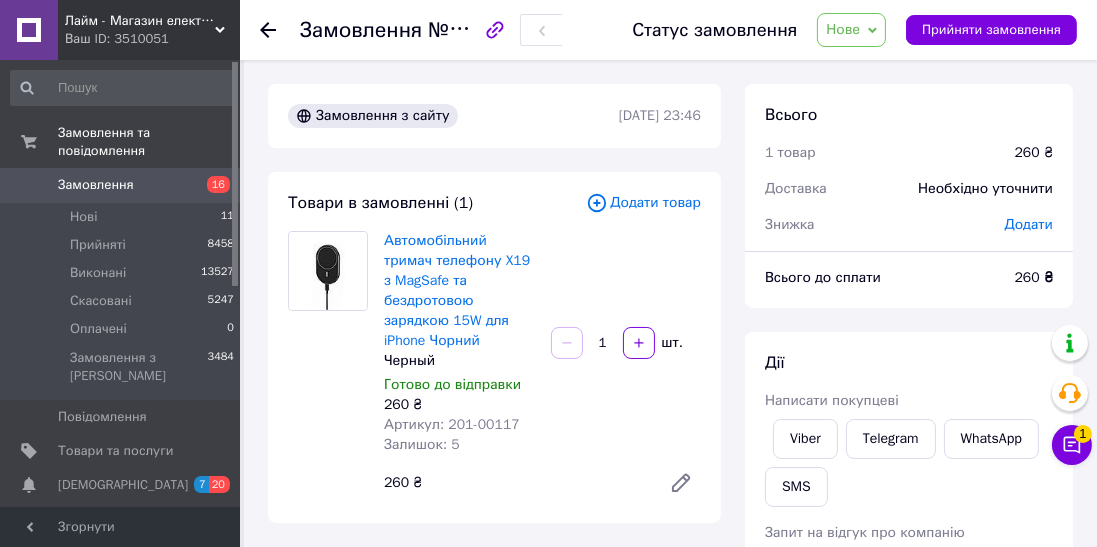 click on "Viber" at bounding box center [805, 439] 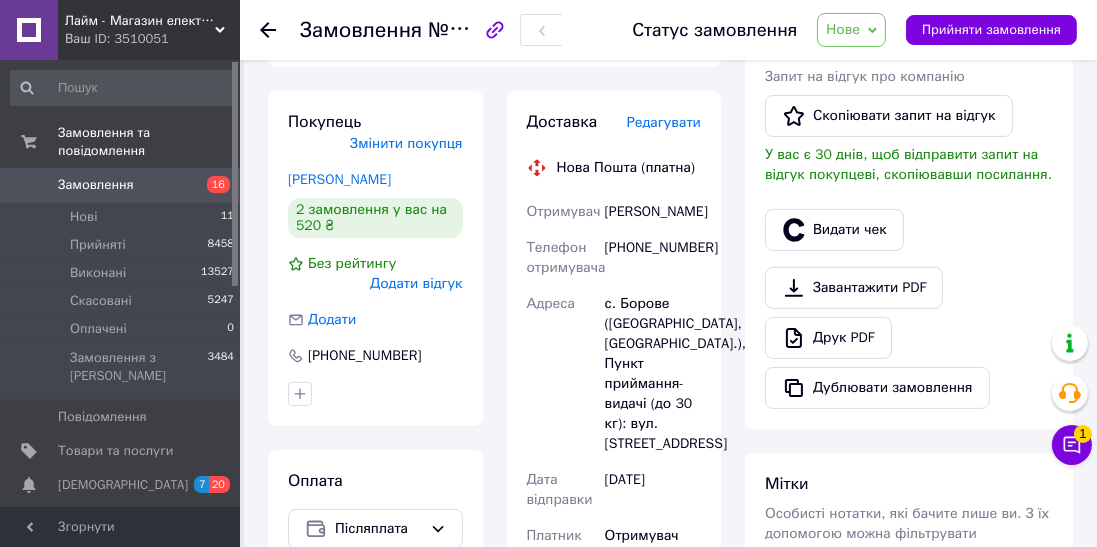 scroll, scrollTop: 448, scrollLeft: 0, axis: vertical 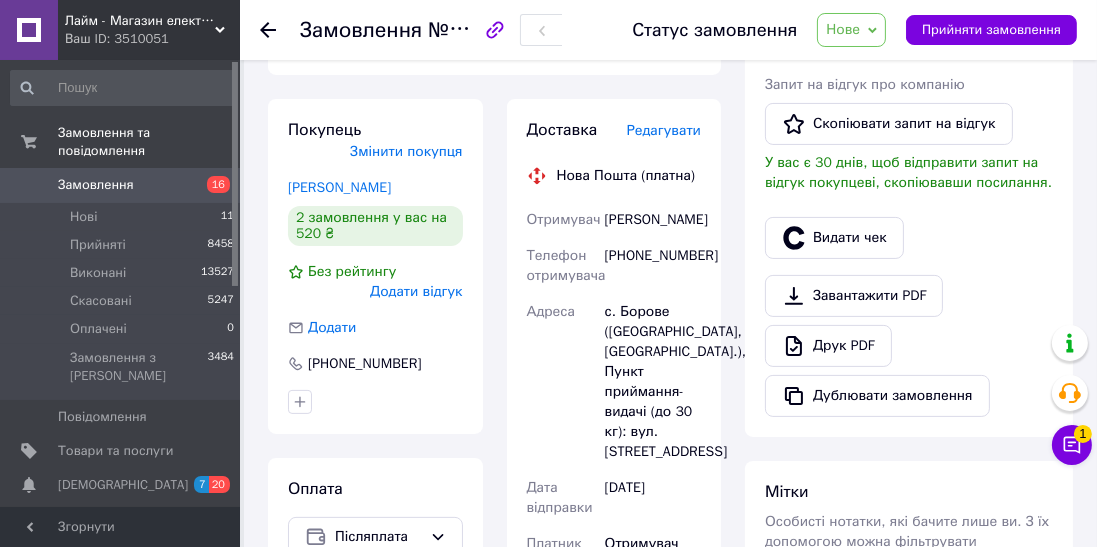 click on "[PERSON_NAME]" at bounding box center (339, 187) 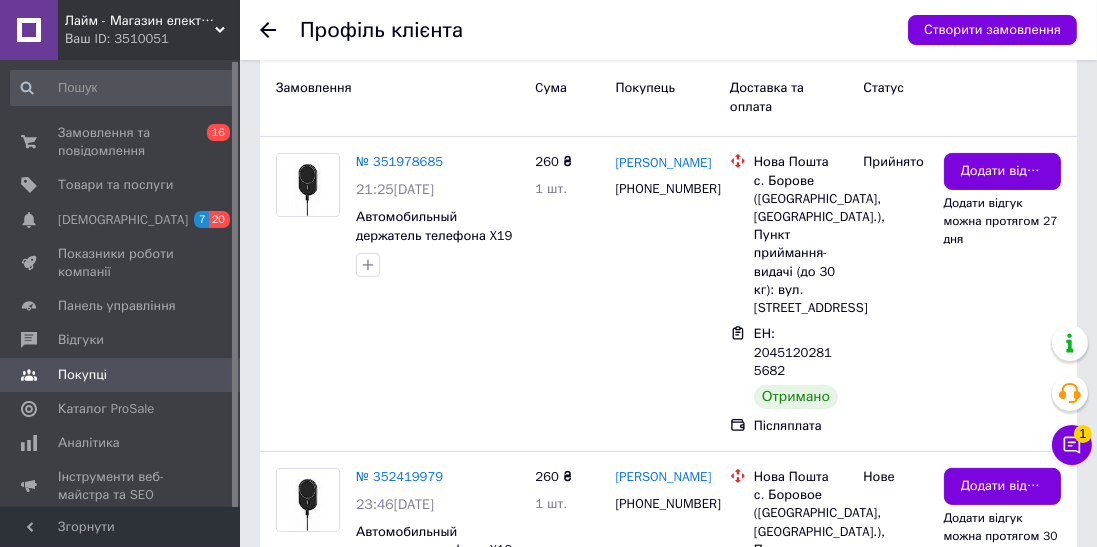 scroll, scrollTop: 544, scrollLeft: 0, axis: vertical 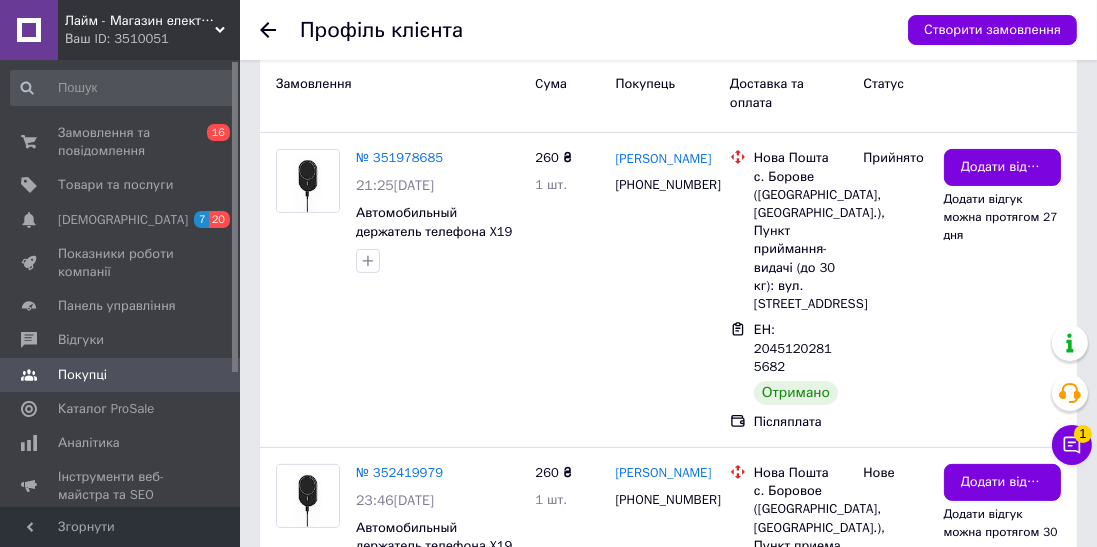 click 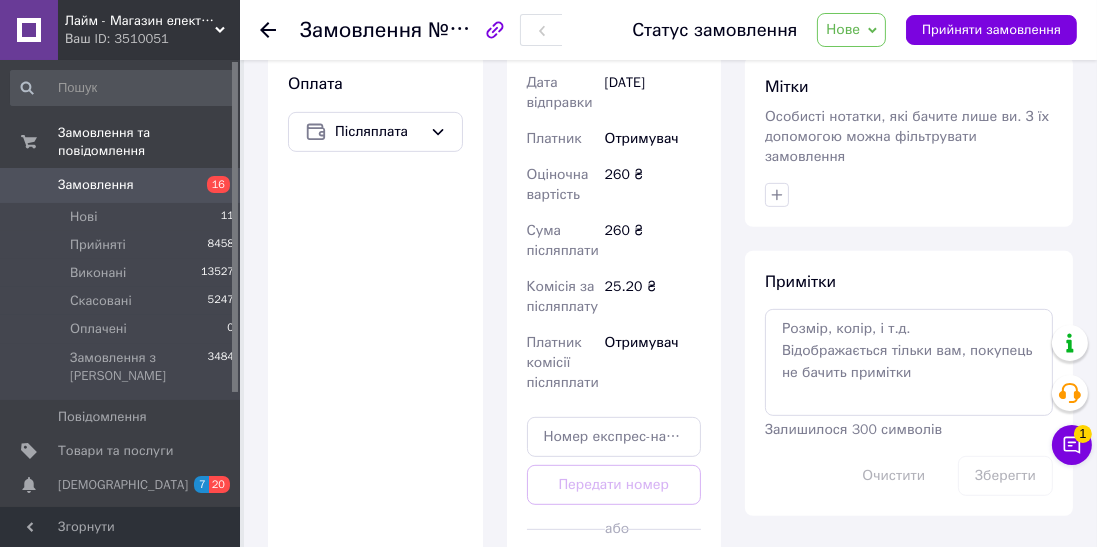 scroll, scrollTop: 857, scrollLeft: 0, axis: vertical 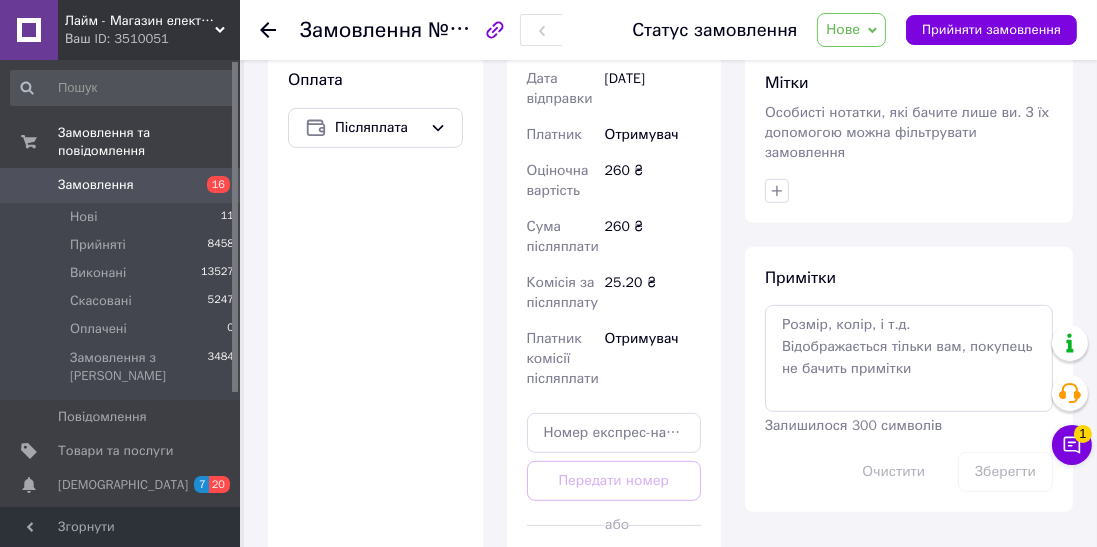 click on "Згенерувати ЕН" at bounding box center (614, 570) 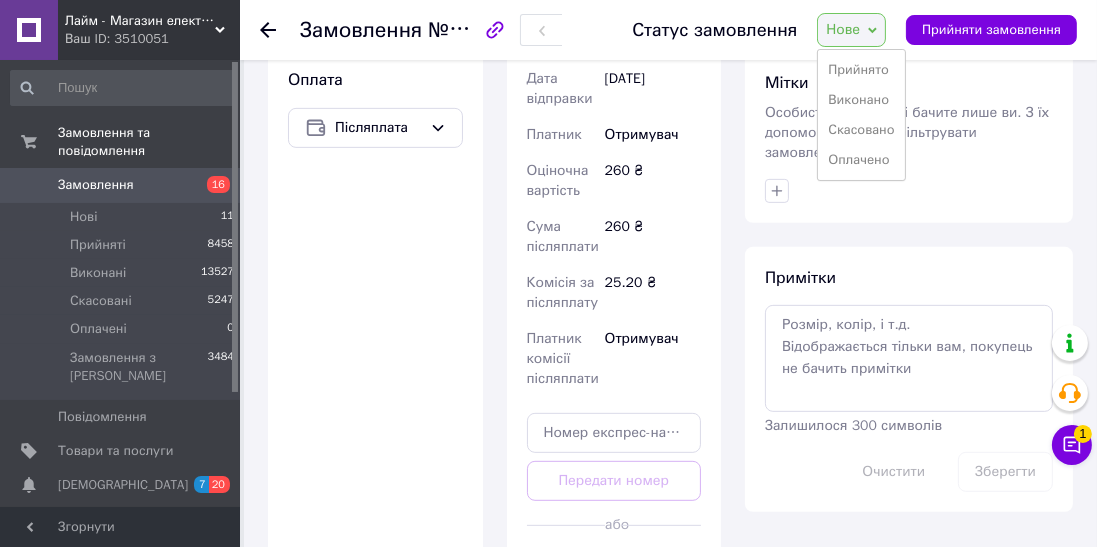 click on "Прийнято" at bounding box center [861, 70] 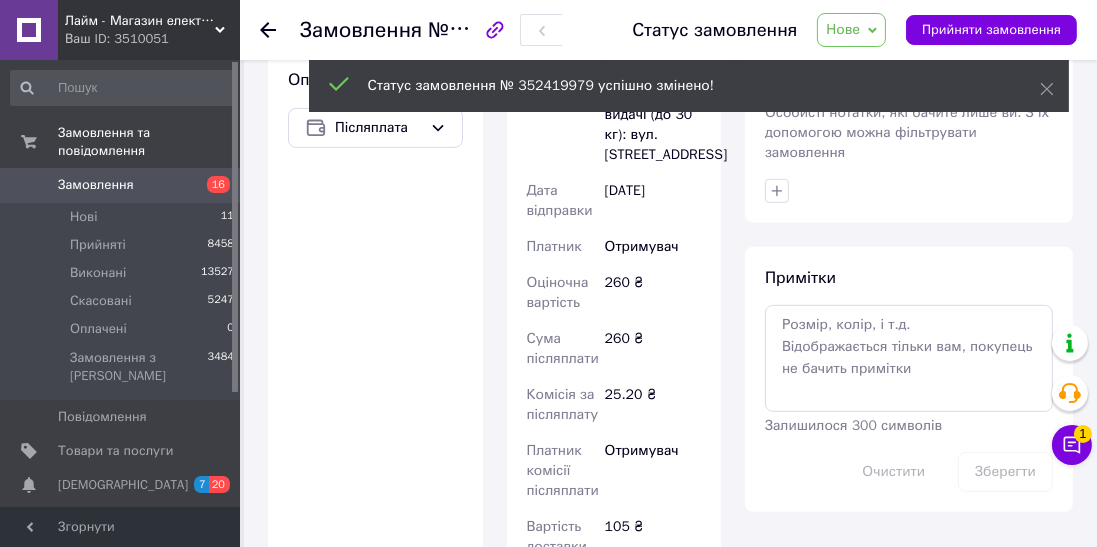 scroll, scrollTop: 414, scrollLeft: 0, axis: vertical 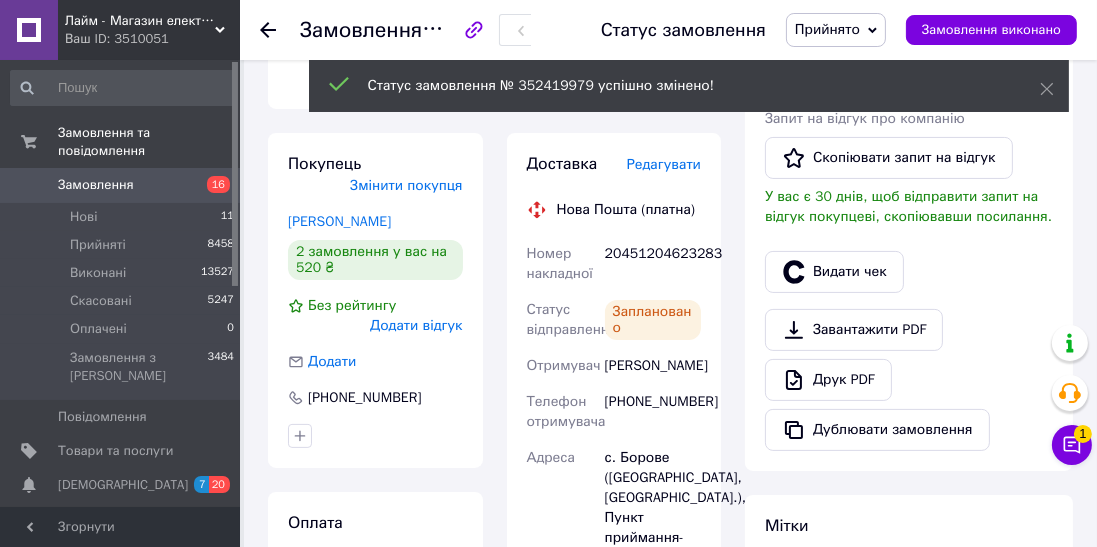 click 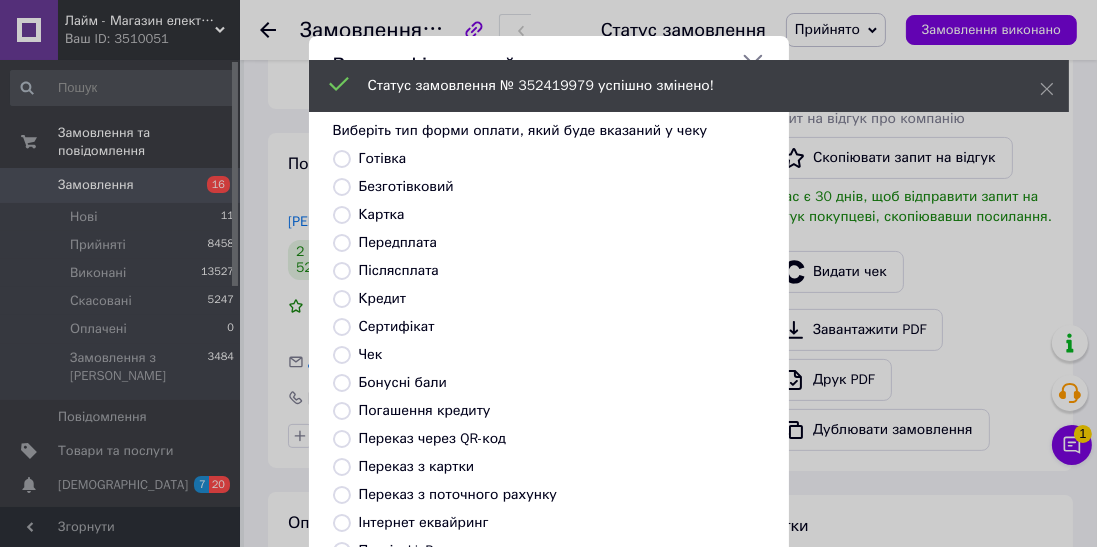 scroll, scrollTop: 310, scrollLeft: 0, axis: vertical 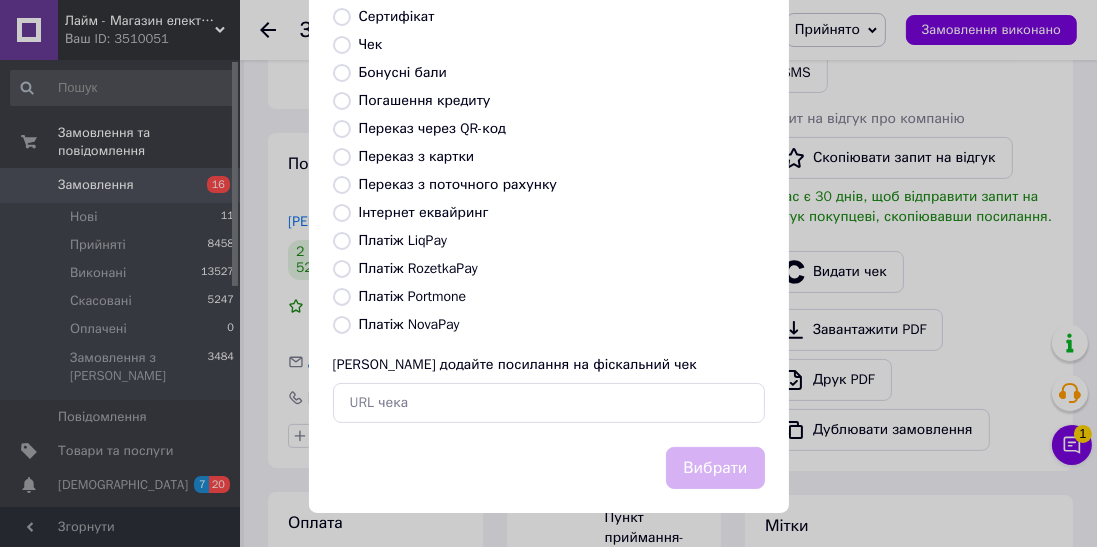click on "Платіж NovaPay" at bounding box center [342, 325] 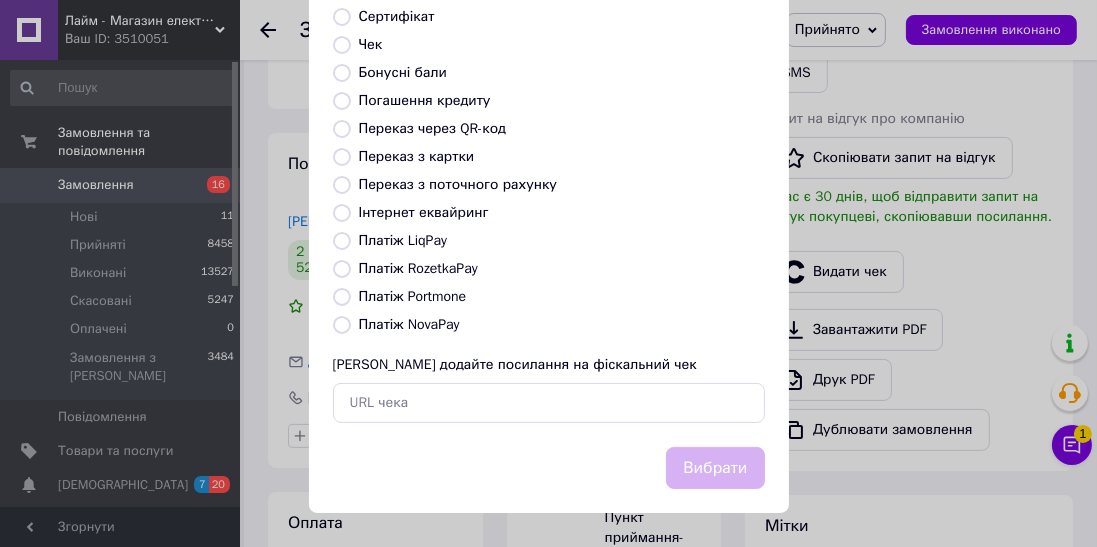 radio on "true" 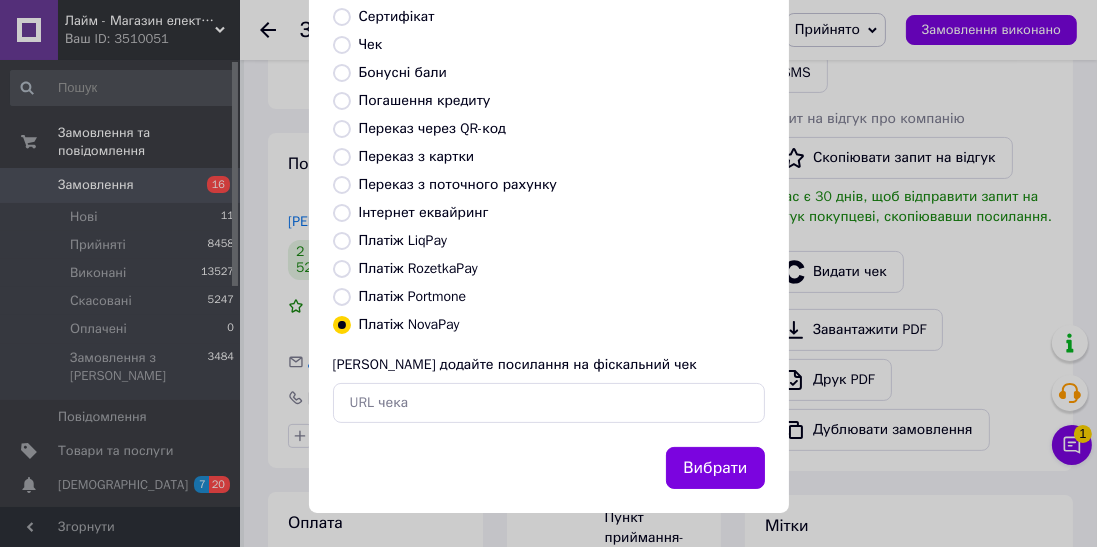 click on "Вибрати" at bounding box center [715, 468] 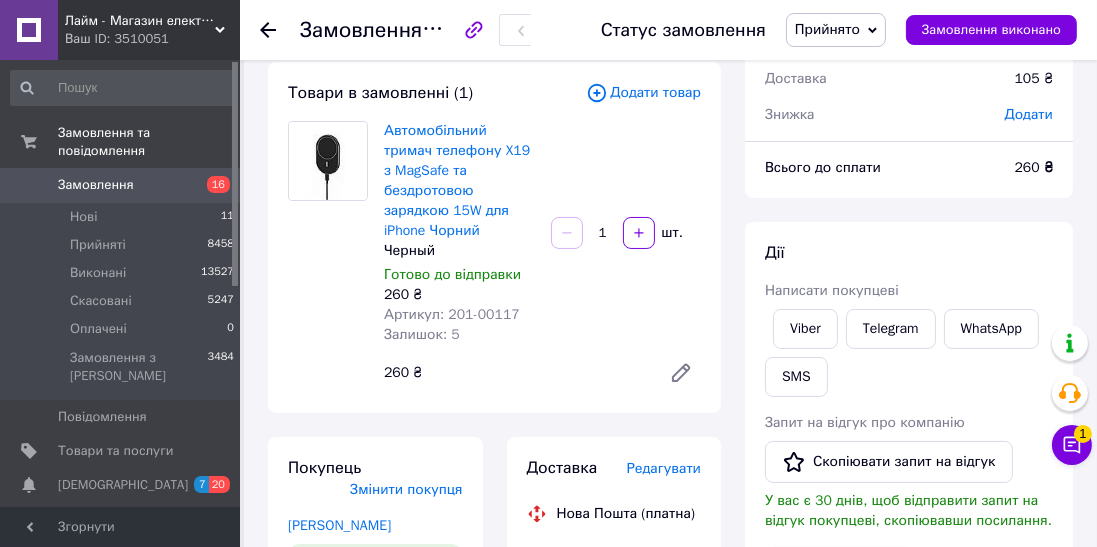 scroll, scrollTop: 113, scrollLeft: 0, axis: vertical 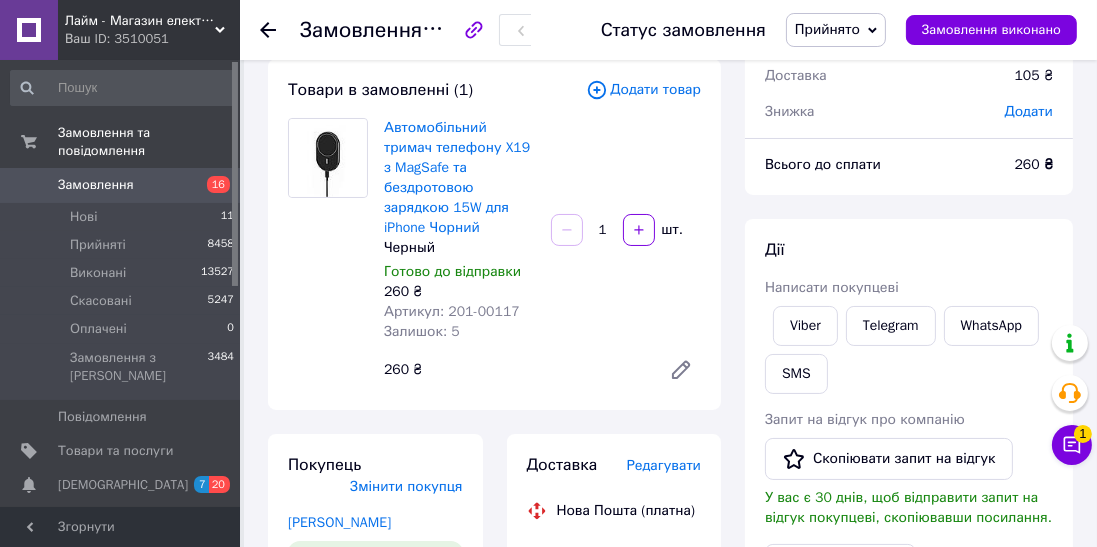 click on "Артикул: 201-00117" at bounding box center [452, 311] 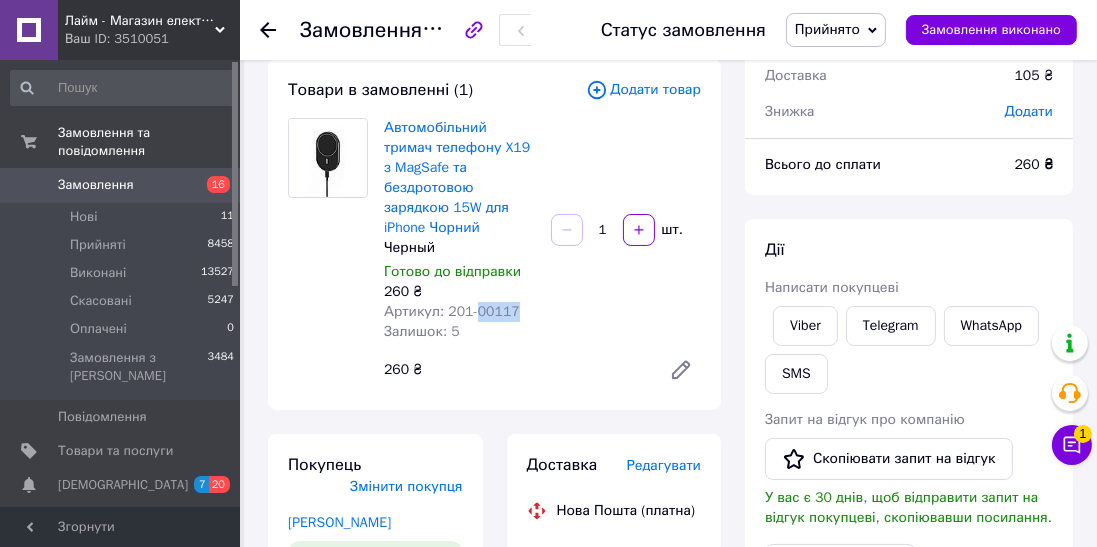 click on "Артикул: 201-00117" at bounding box center (452, 311) 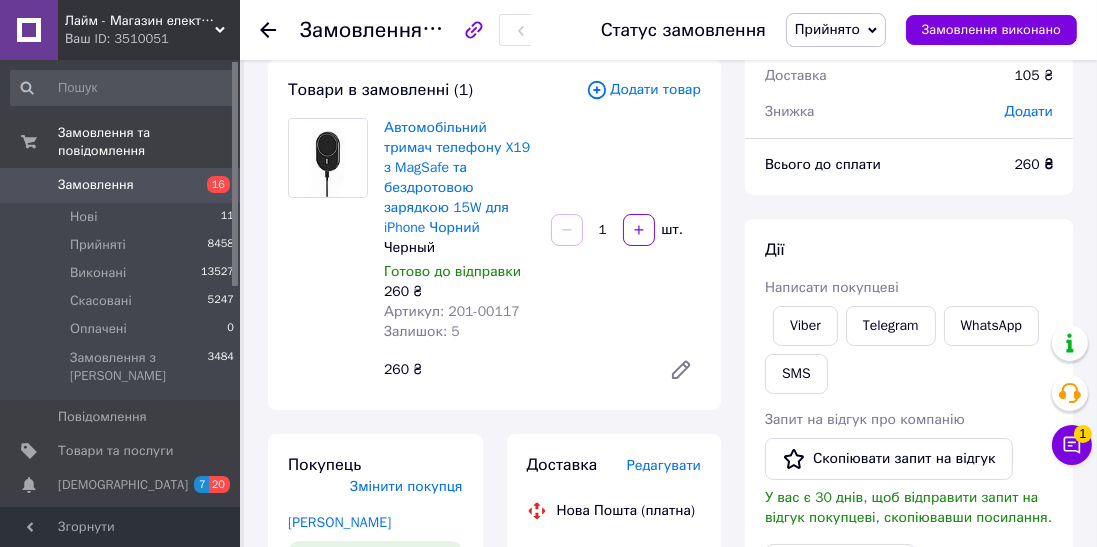 click 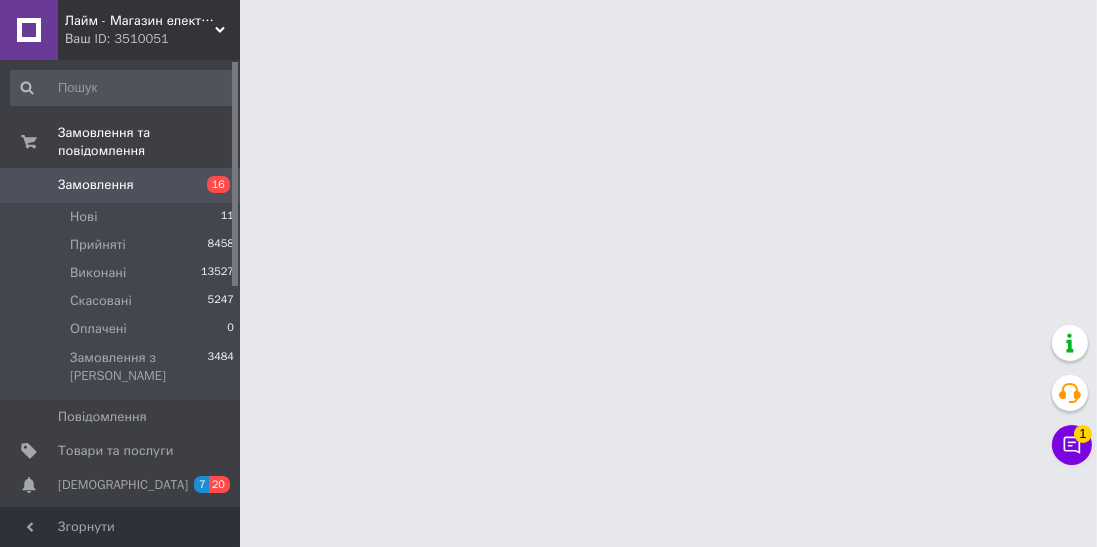 scroll, scrollTop: 0, scrollLeft: 0, axis: both 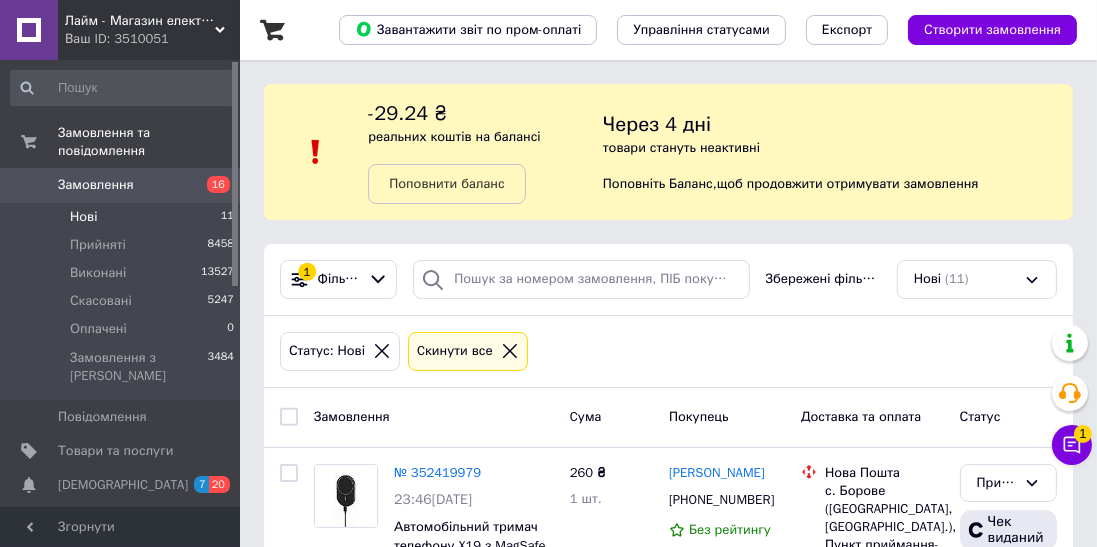 click on "Замовлення" at bounding box center (96, 185) 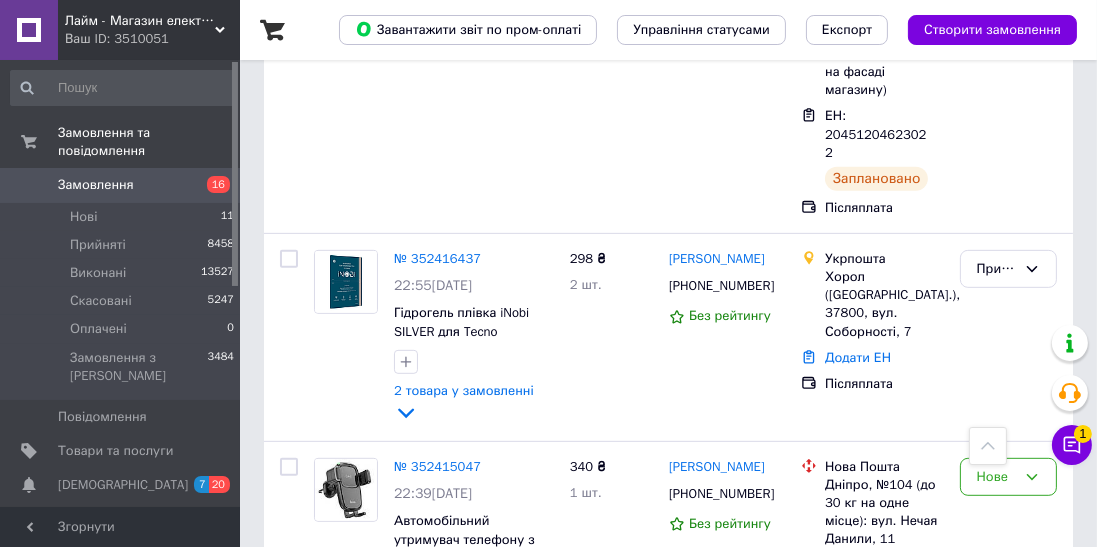 scroll, scrollTop: 916, scrollLeft: 0, axis: vertical 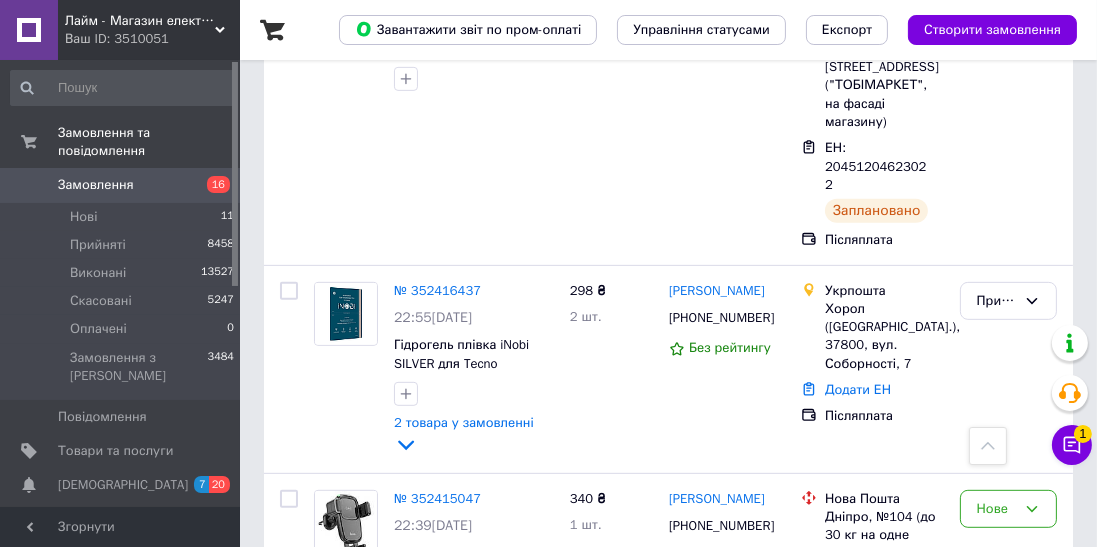 click on "№ 352416437" at bounding box center (437, 290) 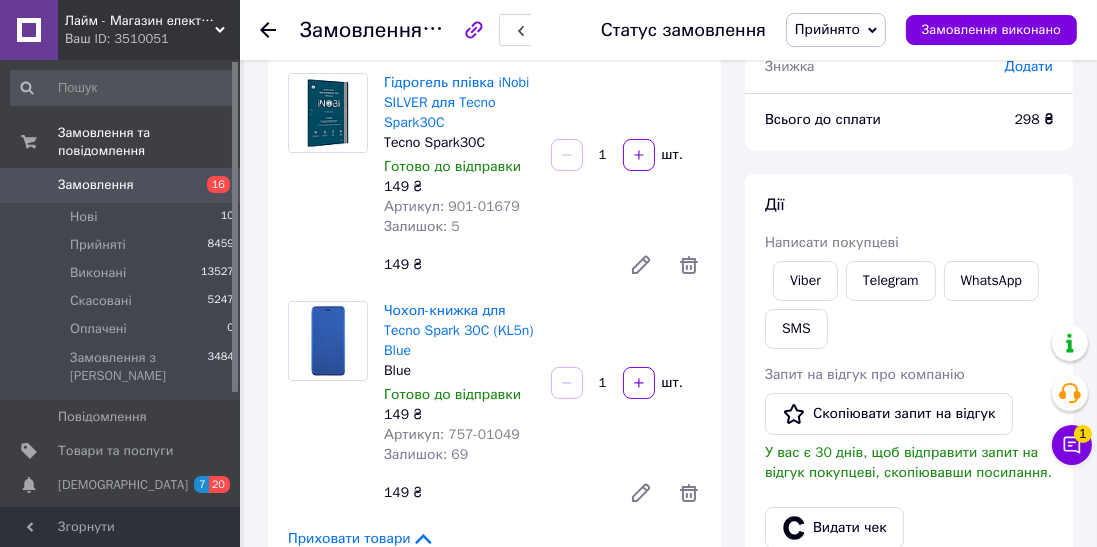 scroll, scrollTop: 152, scrollLeft: 0, axis: vertical 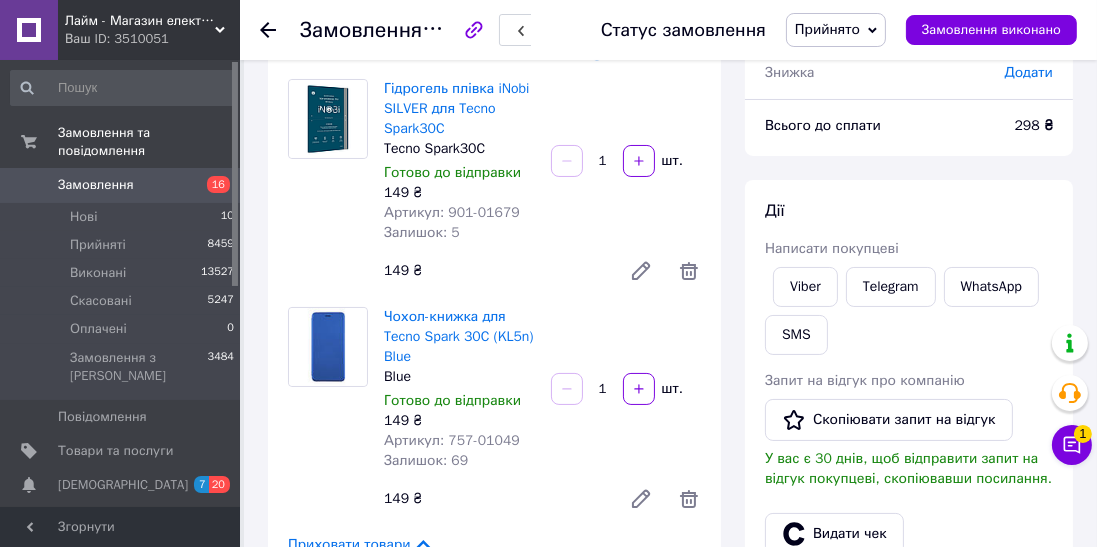 click on "Viber" at bounding box center (805, 287) 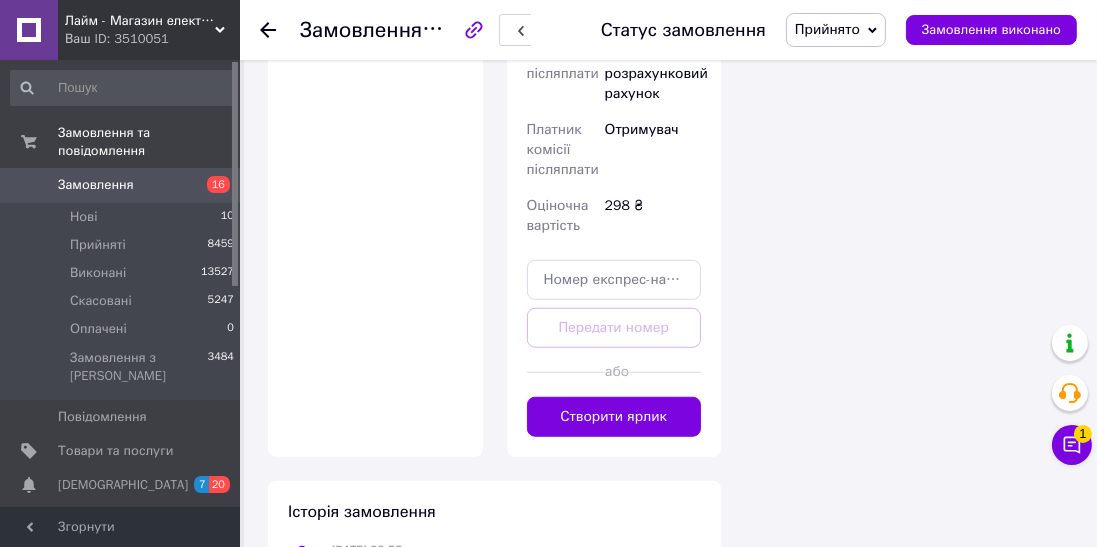click on "Створити ярлик" at bounding box center (614, 417) 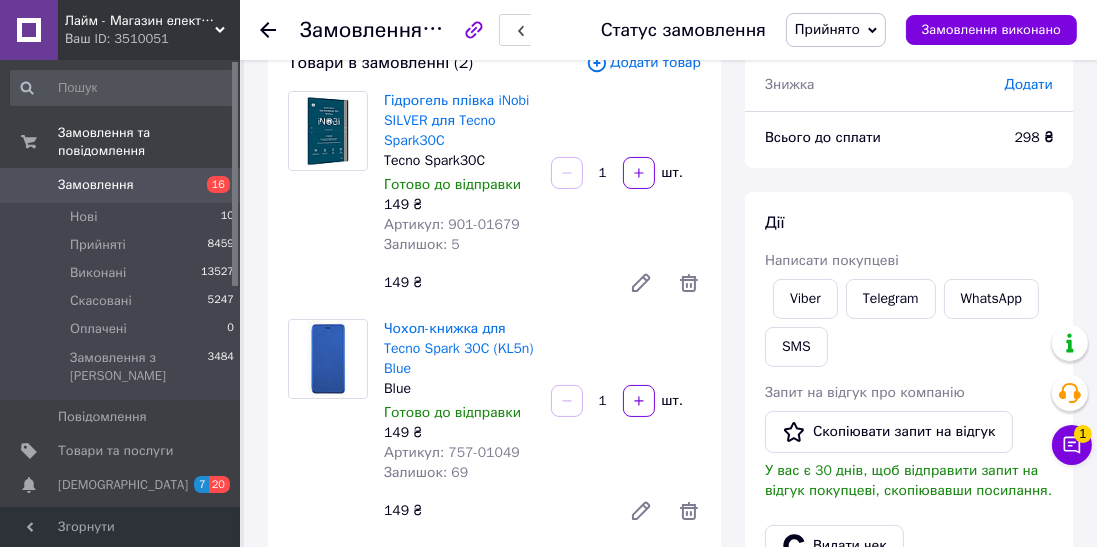 scroll, scrollTop: 139, scrollLeft: 0, axis: vertical 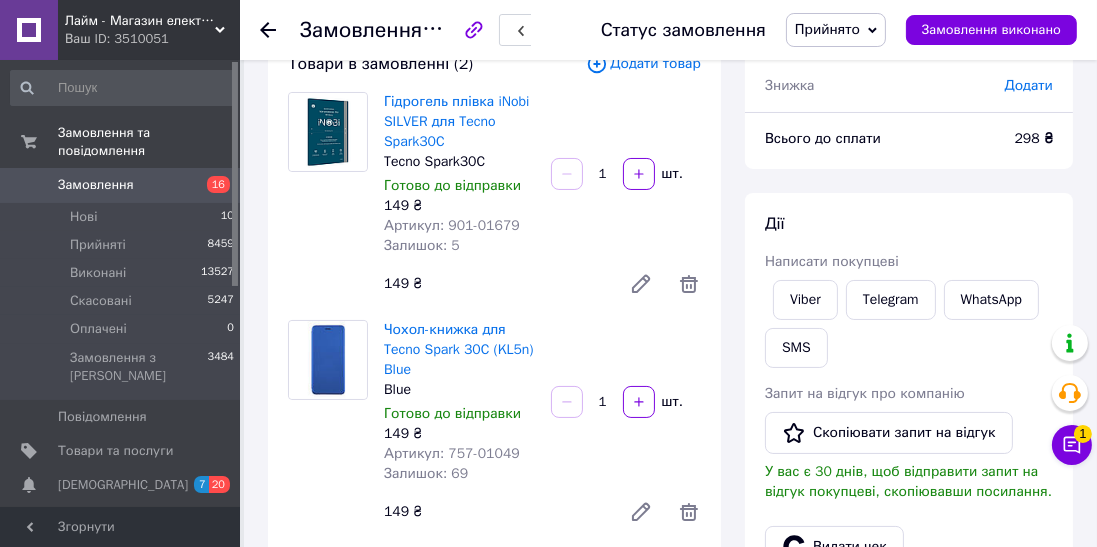 click on "SMS" at bounding box center (796, 348) 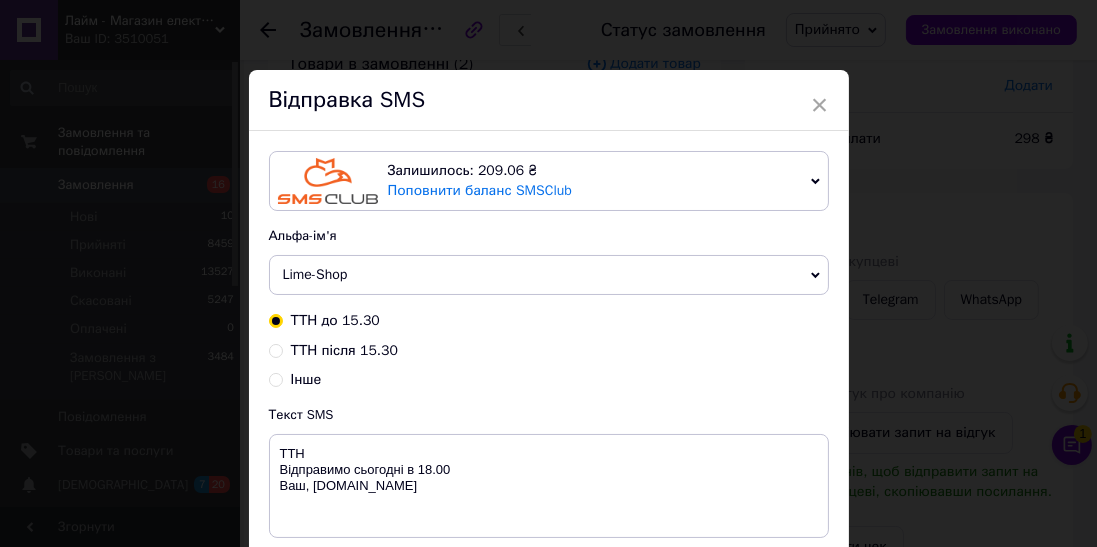 click on "ТТН після 15.30" at bounding box center [344, 350] 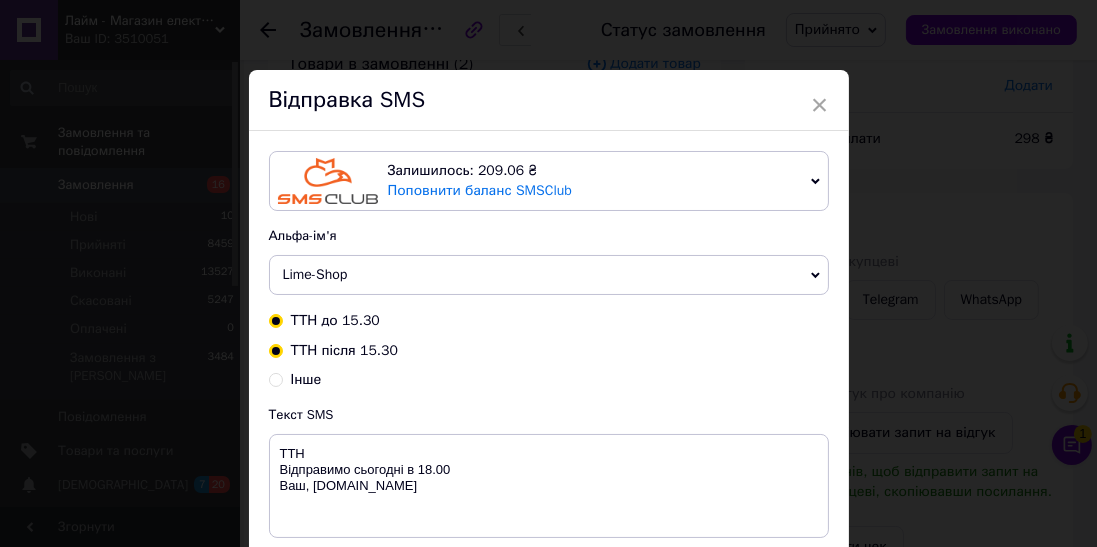 radio on "true" 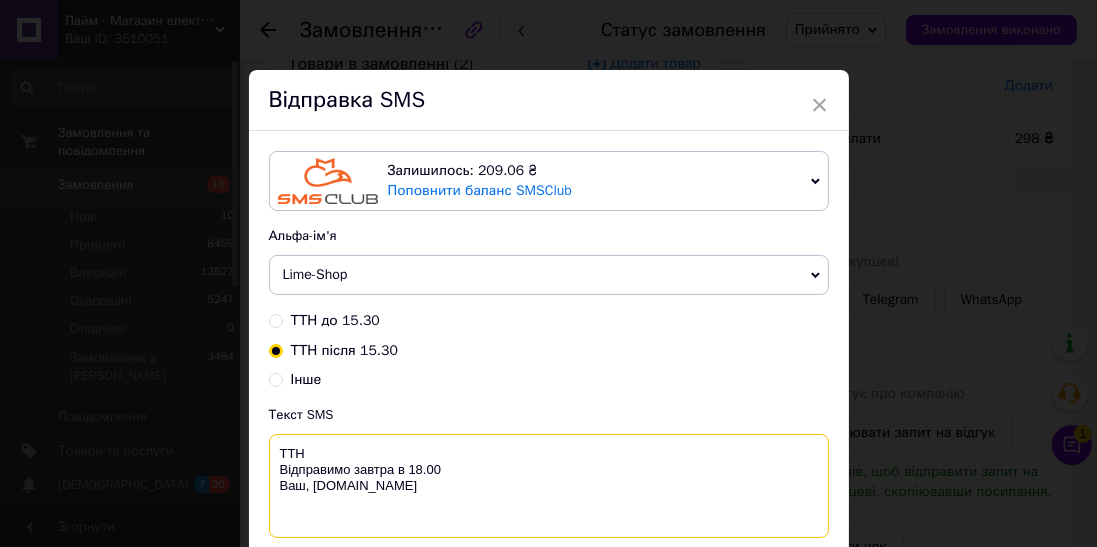 click on "ТТН
Відправимо завтра в 18.00
Ваш, [DOMAIN_NAME]" at bounding box center (549, 486) 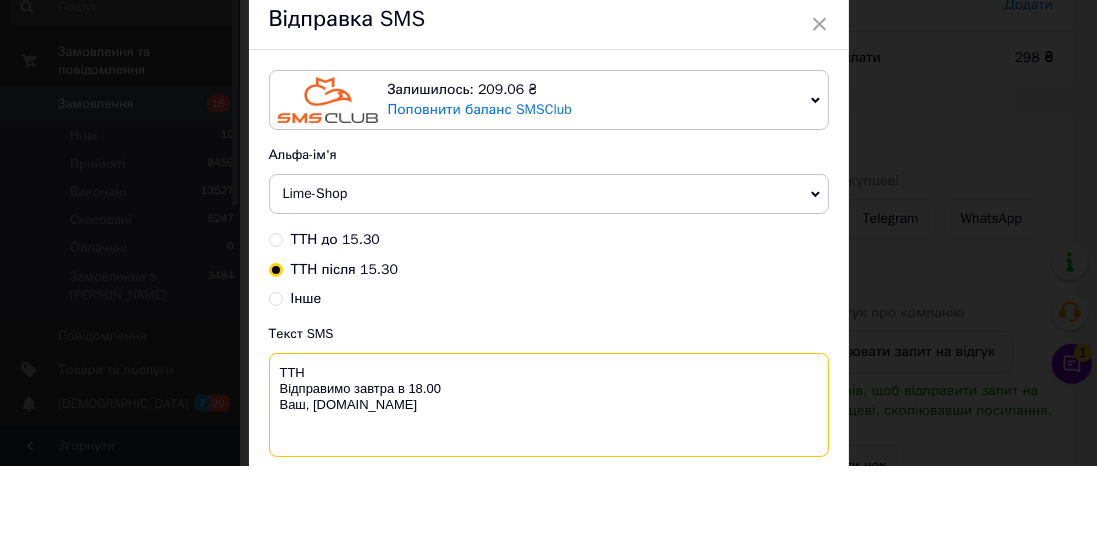 scroll, scrollTop: 139, scrollLeft: 0, axis: vertical 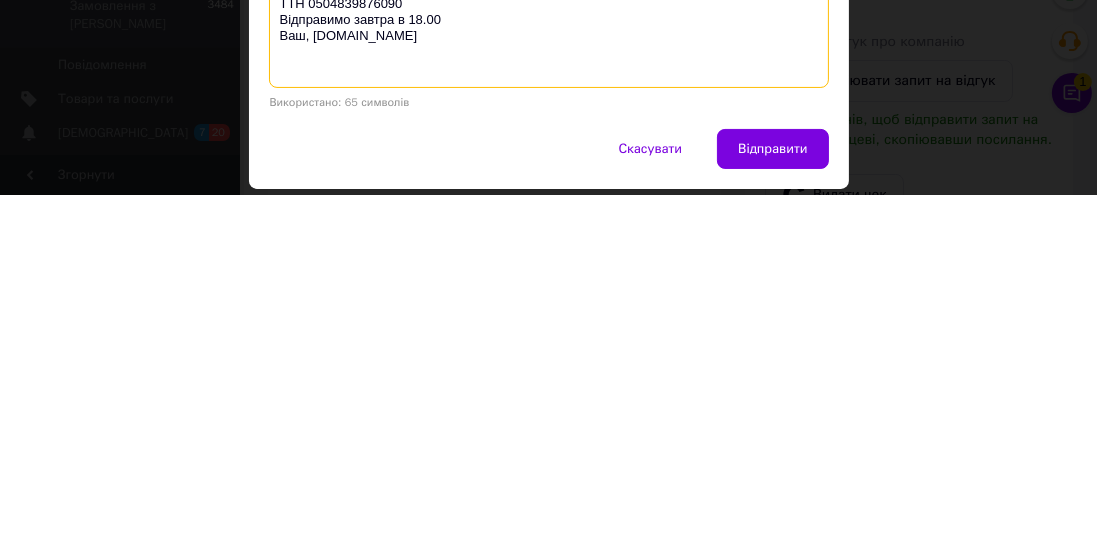 type on "ТТН 0504839876090
Відправимо завтра в 18.00
Ваш, [DOMAIN_NAME]" 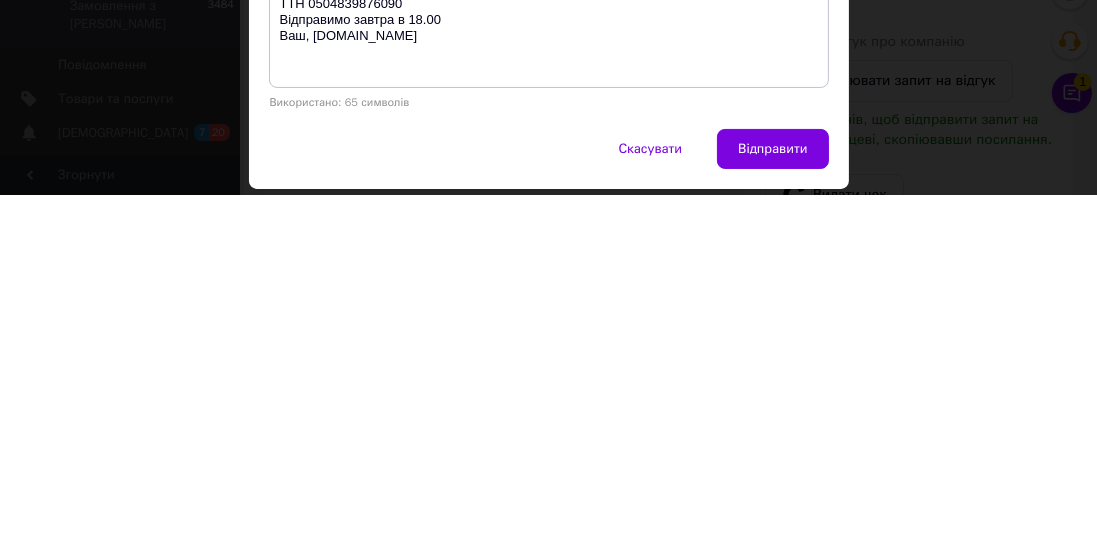 click on "Відправити" at bounding box center [772, 501] 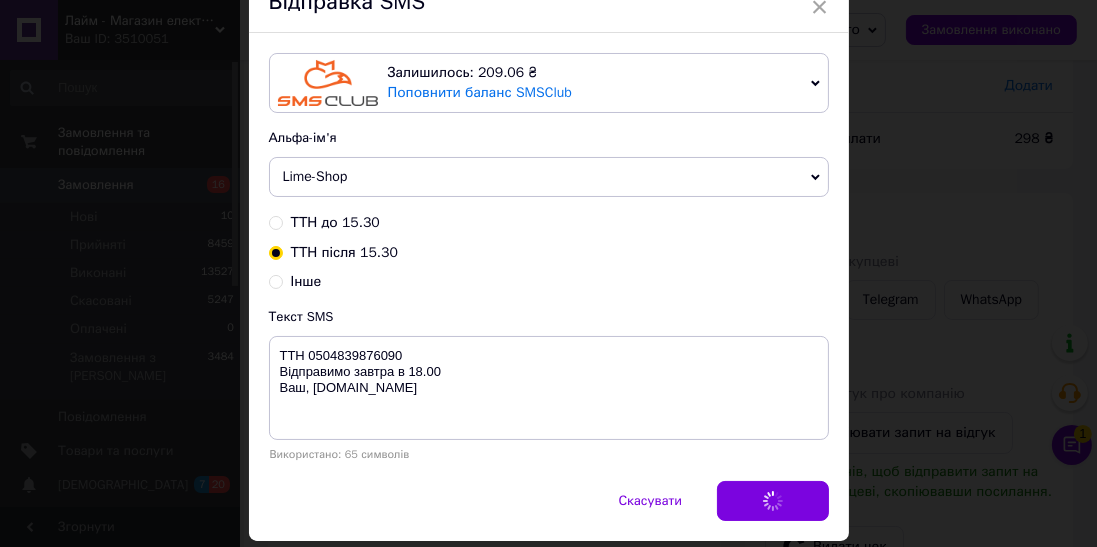 scroll, scrollTop: 0, scrollLeft: 0, axis: both 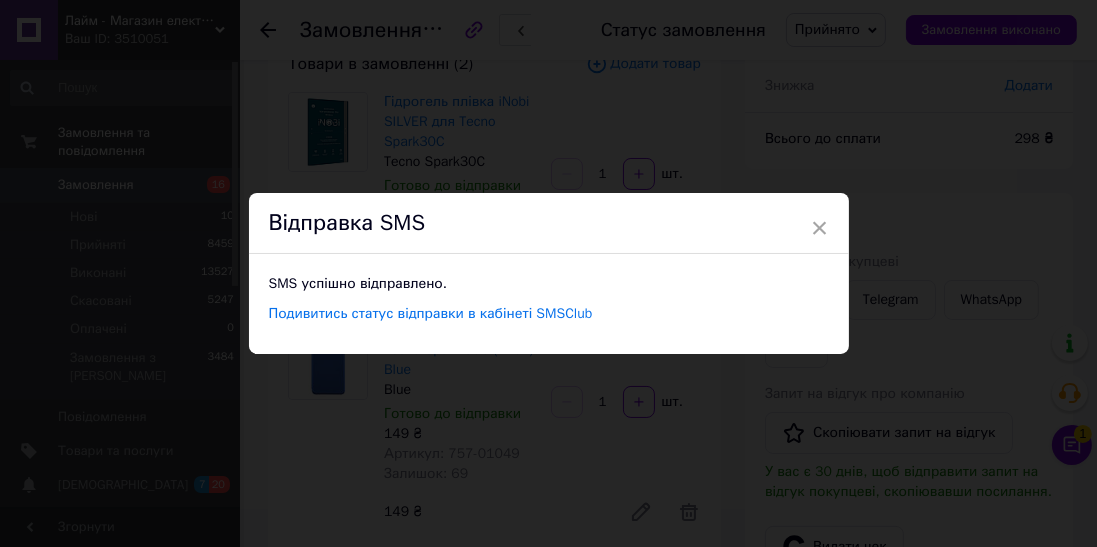 click on "× Відправка SMS SMS успішно відправлено. Подивитись статус відправки в кабінеті SMSClub" at bounding box center (548, 273) 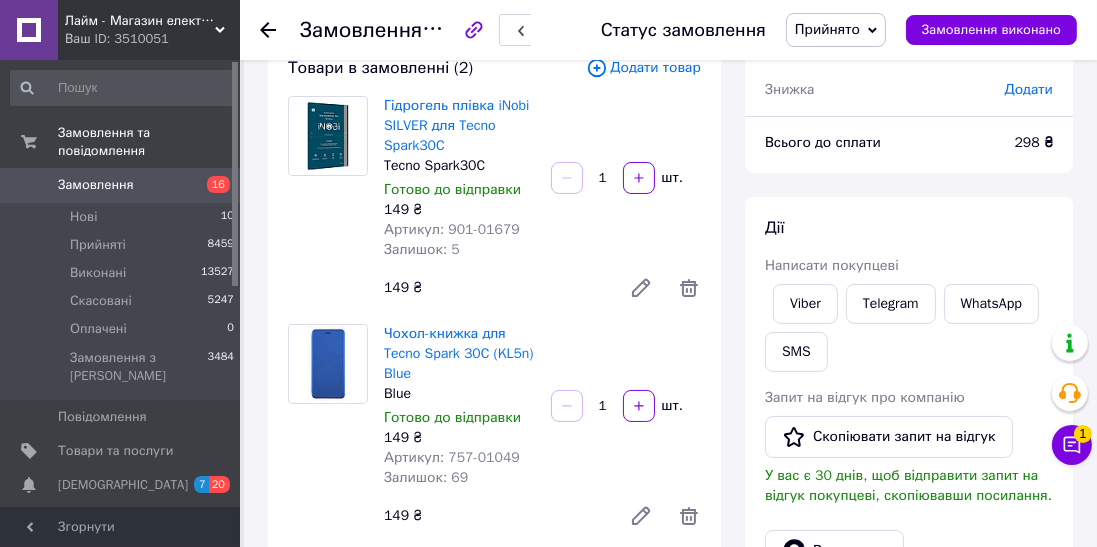 scroll, scrollTop: 125, scrollLeft: 0, axis: vertical 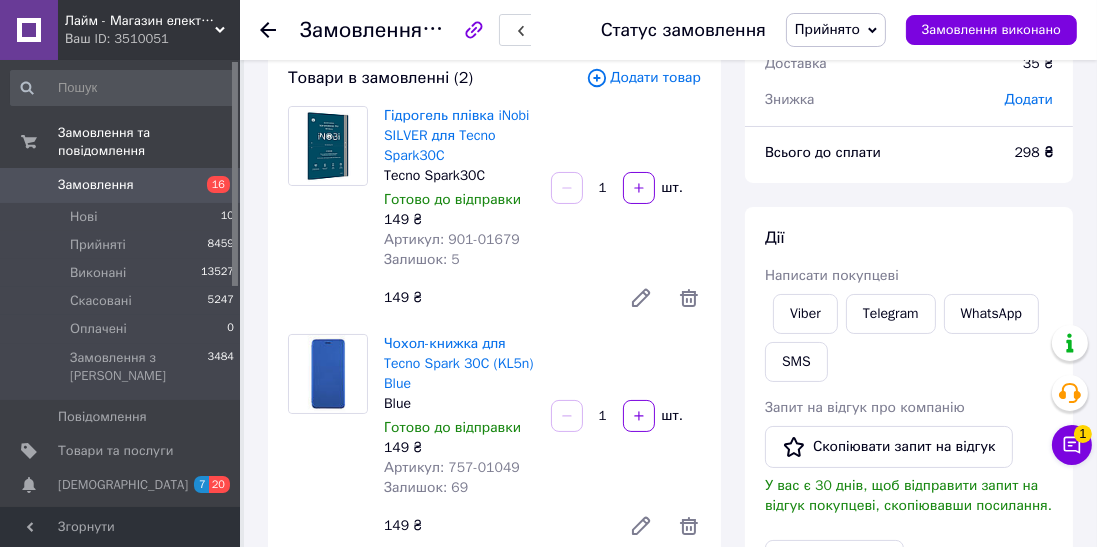 click 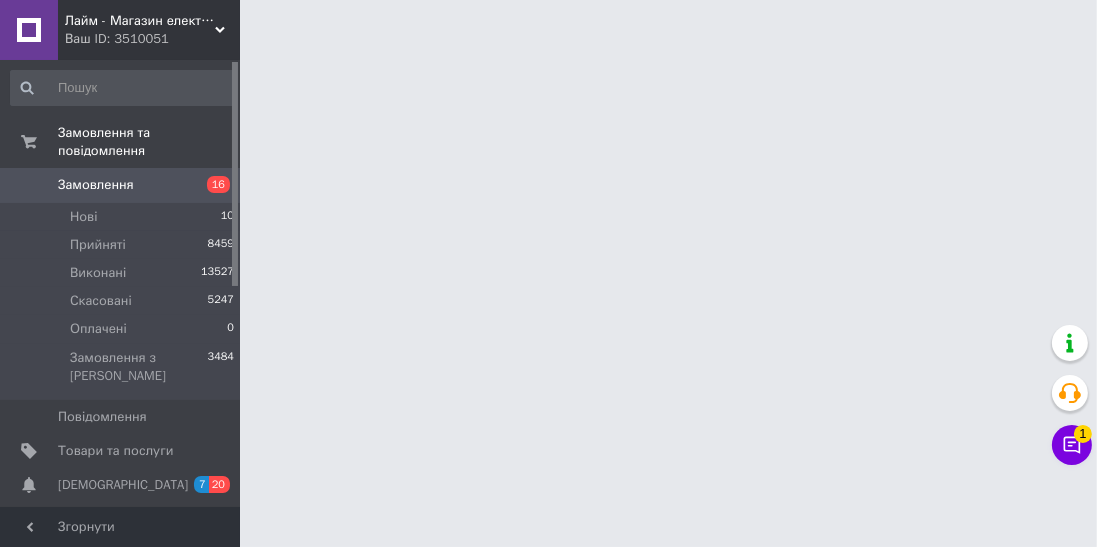 scroll, scrollTop: 0, scrollLeft: 0, axis: both 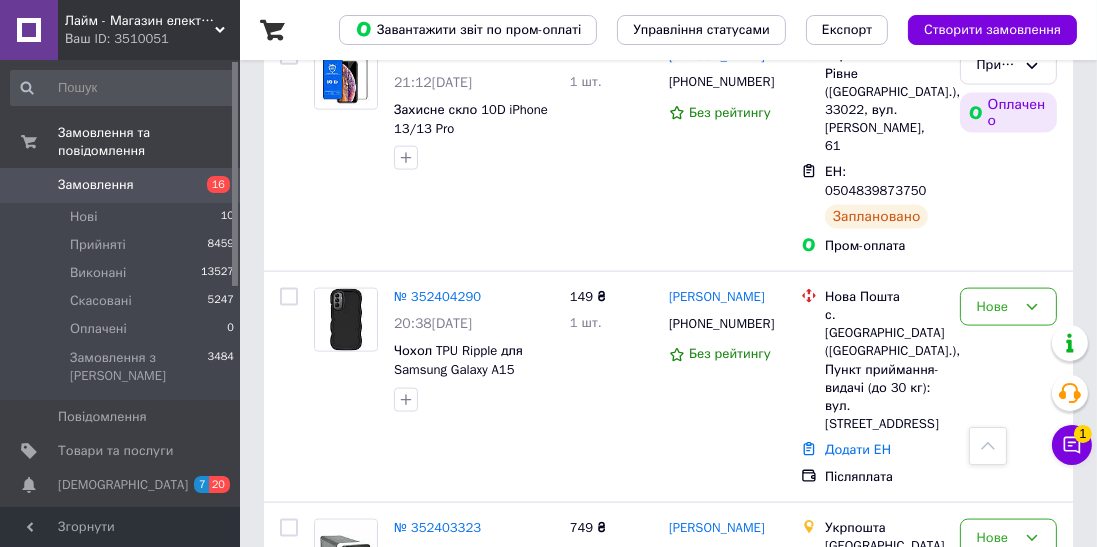 click on "№ 352403323" at bounding box center [437, 527] 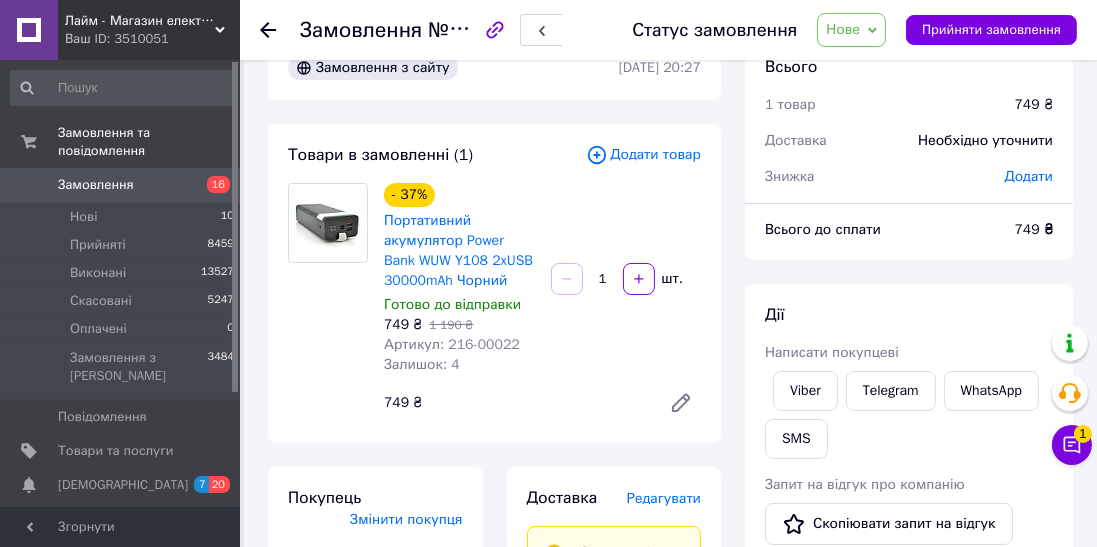 scroll, scrollTop: 54, scrollLeft: 0, axis: vertical 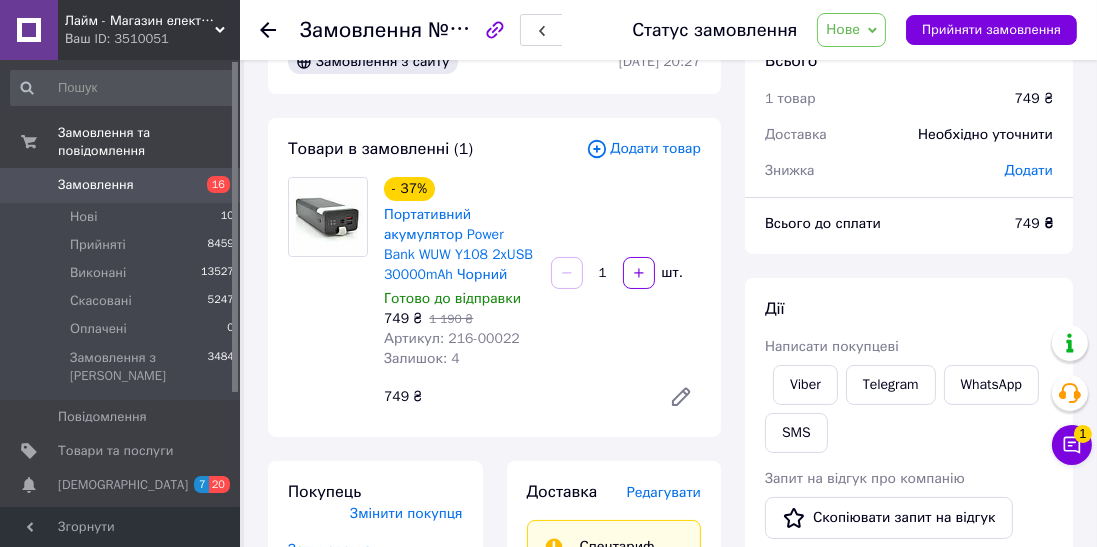 click on "Viber" at bounding box center [805, 385] 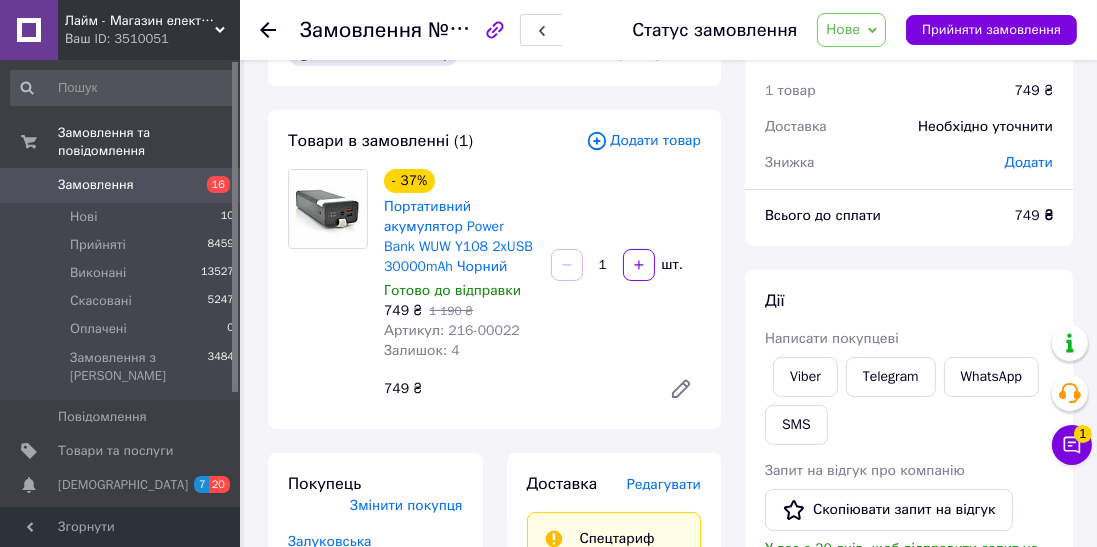 scroll, scrollTop: 150, scrollLeft: 0, axis: vertical 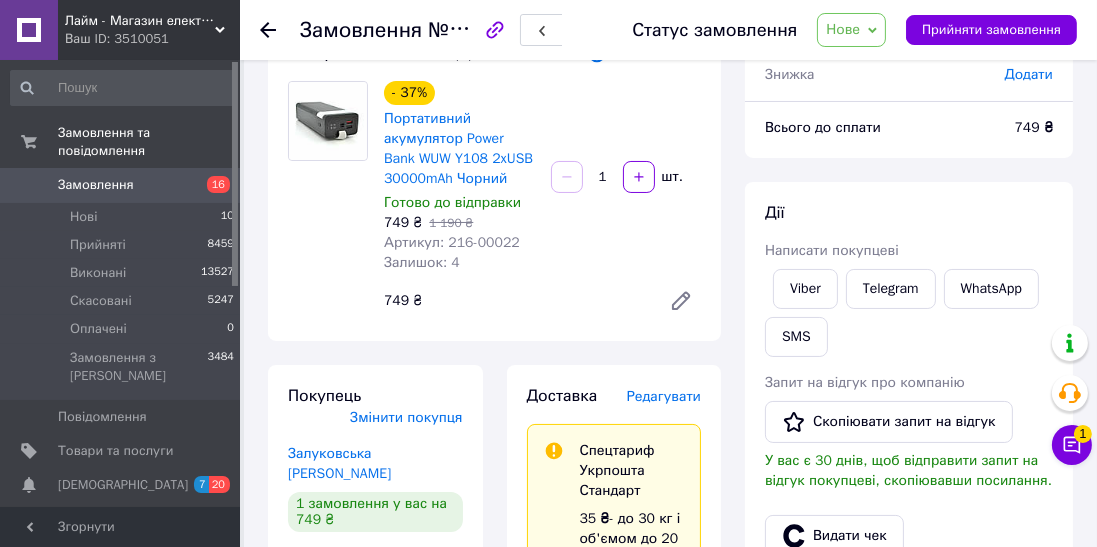 click on "Нові 10" at bounding box center [123, 217] 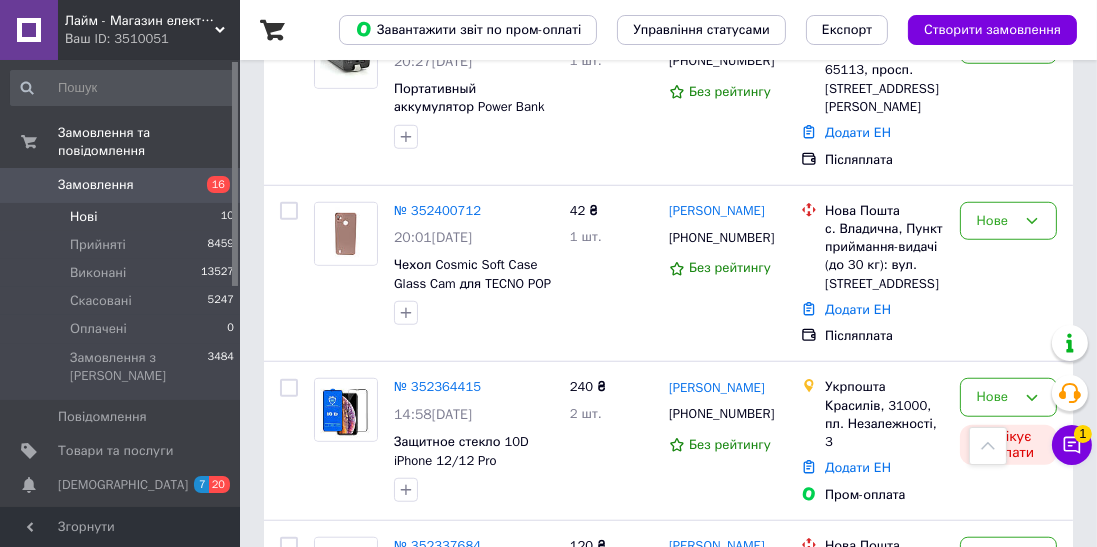 scroll, scrollTop: 1694, scrollLeft: 0, axis: vertical 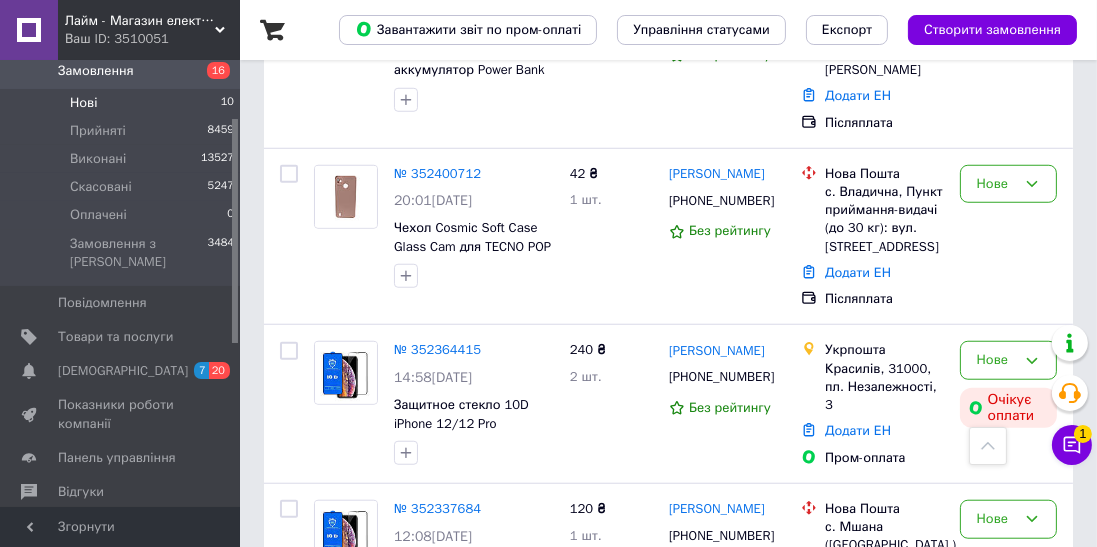 click on "Панель управління" at bounding box center [117, 458] 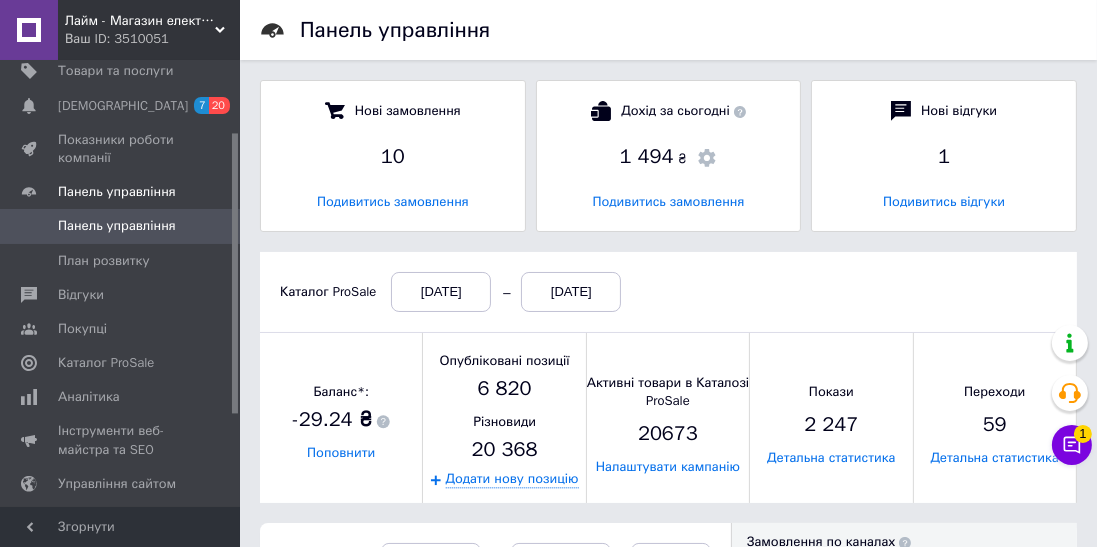 scroll, scrollTop: 10, scrollLeft: 10, axis: both 